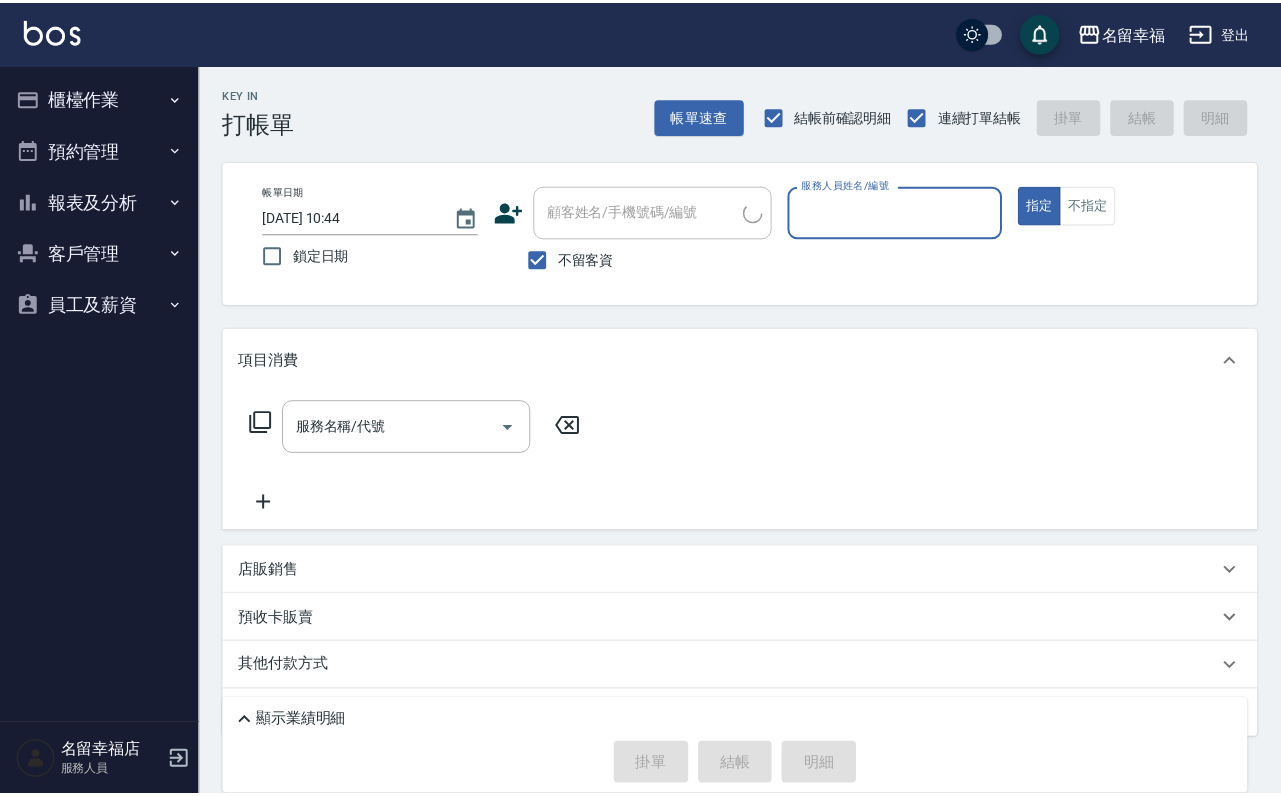 scroll, scrollTop: 0, scrollLeft: 0, axis: both 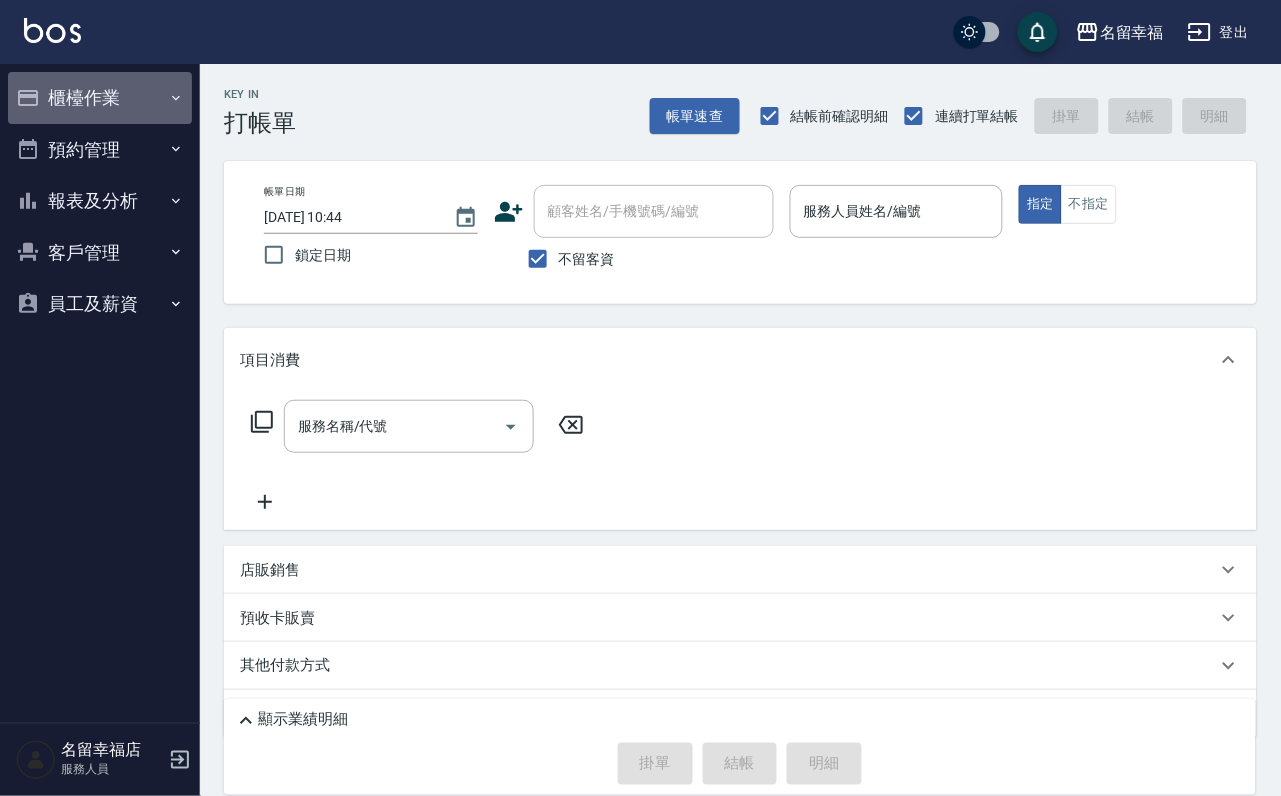 click on "櫃檯作業" at bounding box center (100, 98) 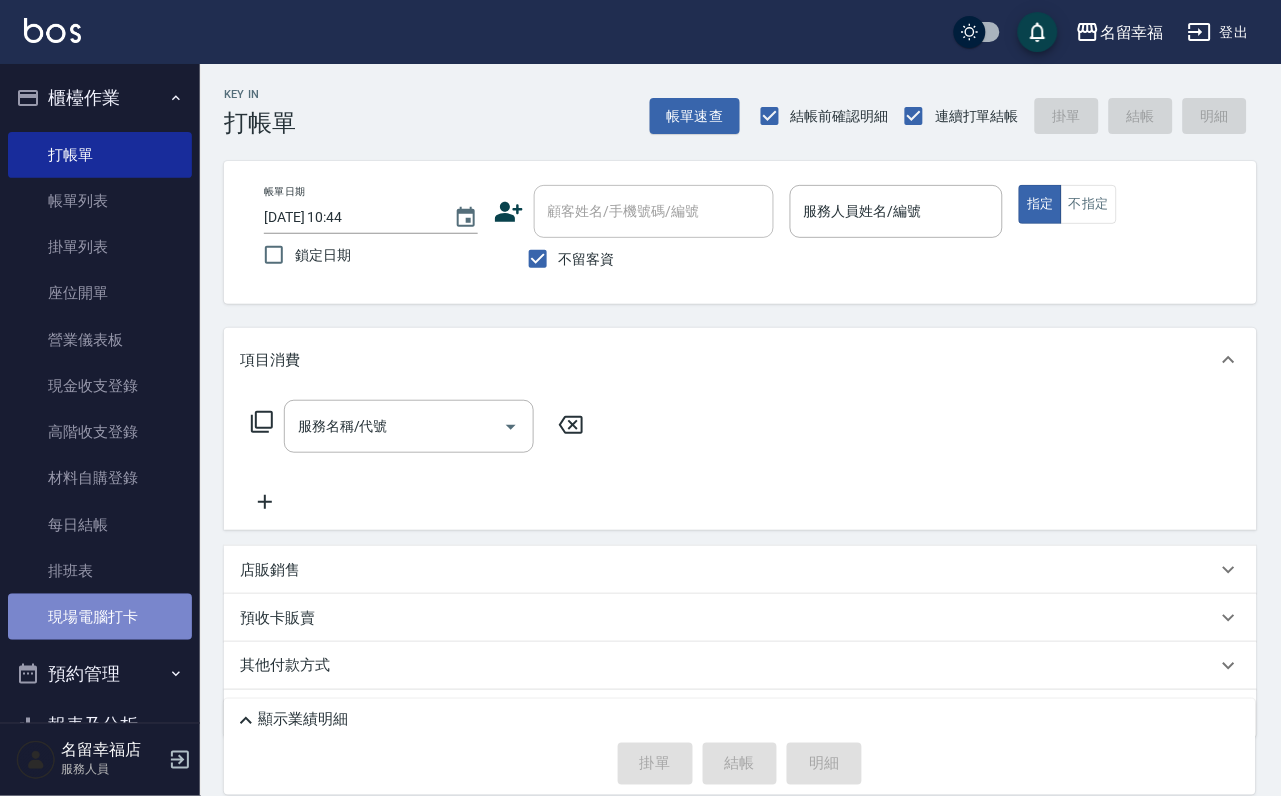 click on "現場電腦打卡" at bounding box center [100, 617] 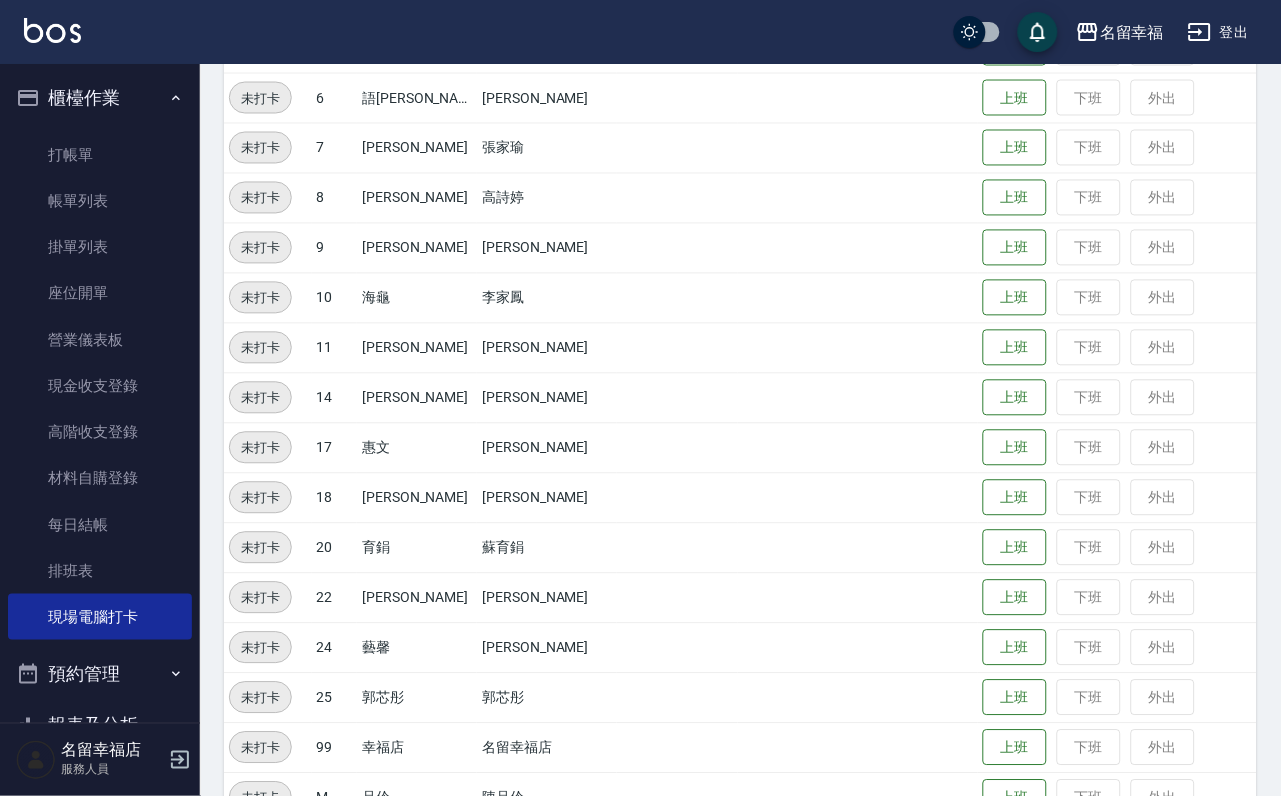 scroll, scrollTop: 655, scrollLeft: 0, axis: vertical 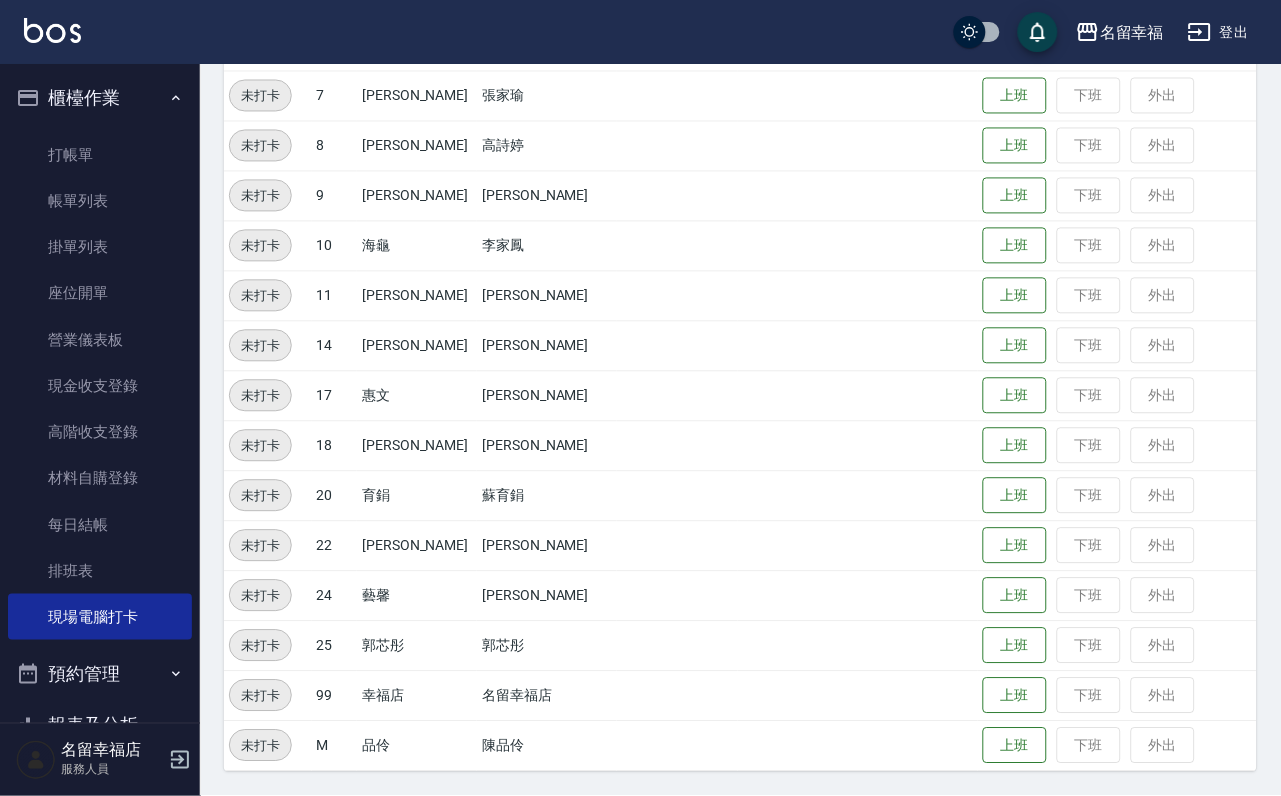 click on "上班 下班 外出" at bounding box center (1117, 596) 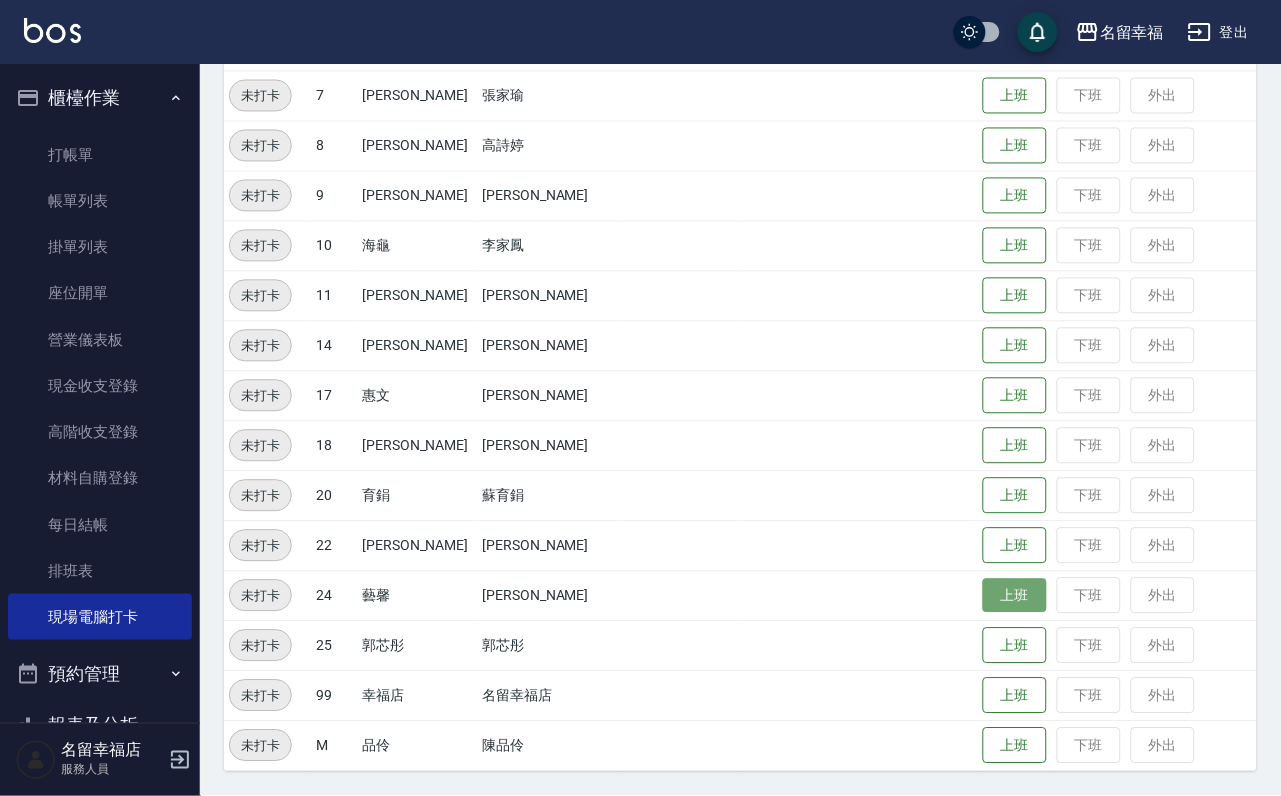click on "上班" at bounding box center [1015, 596] 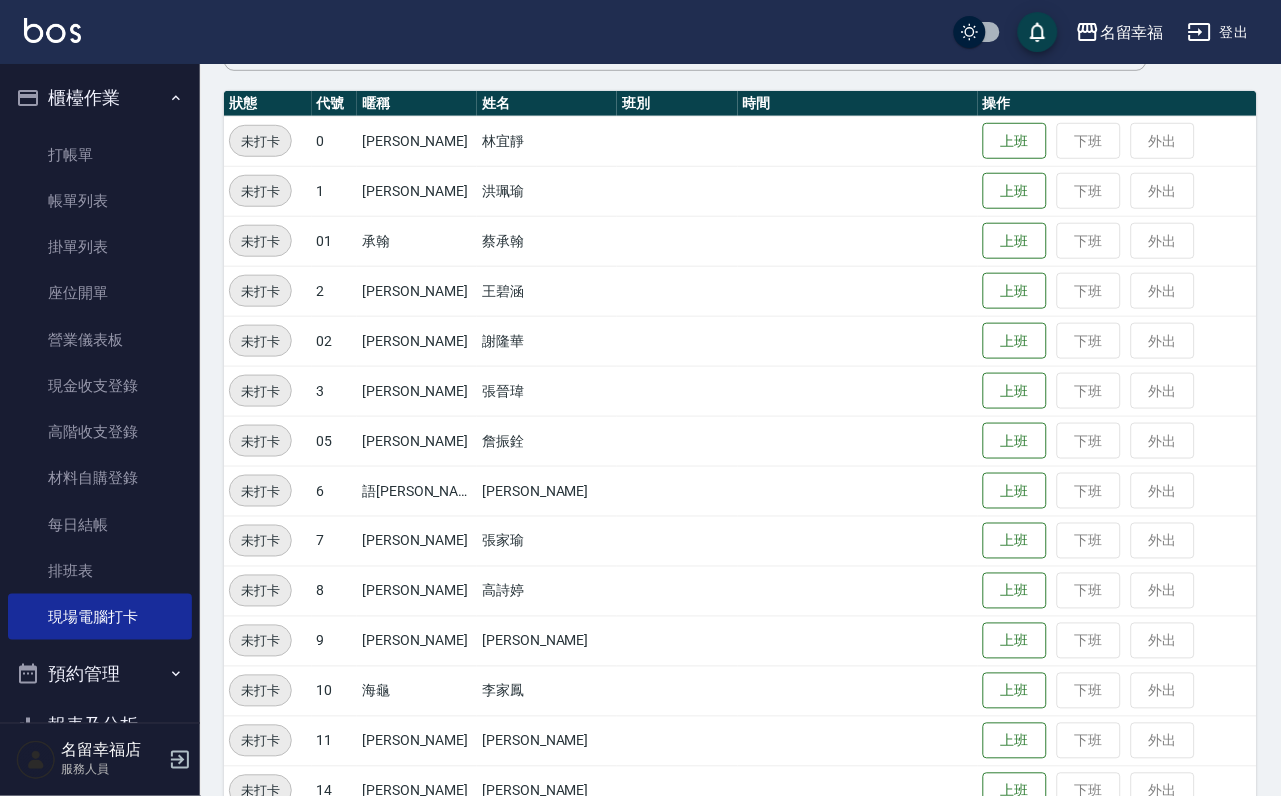 scroll, scrollTop: 55, scrollLeft: 0, axis: vertical 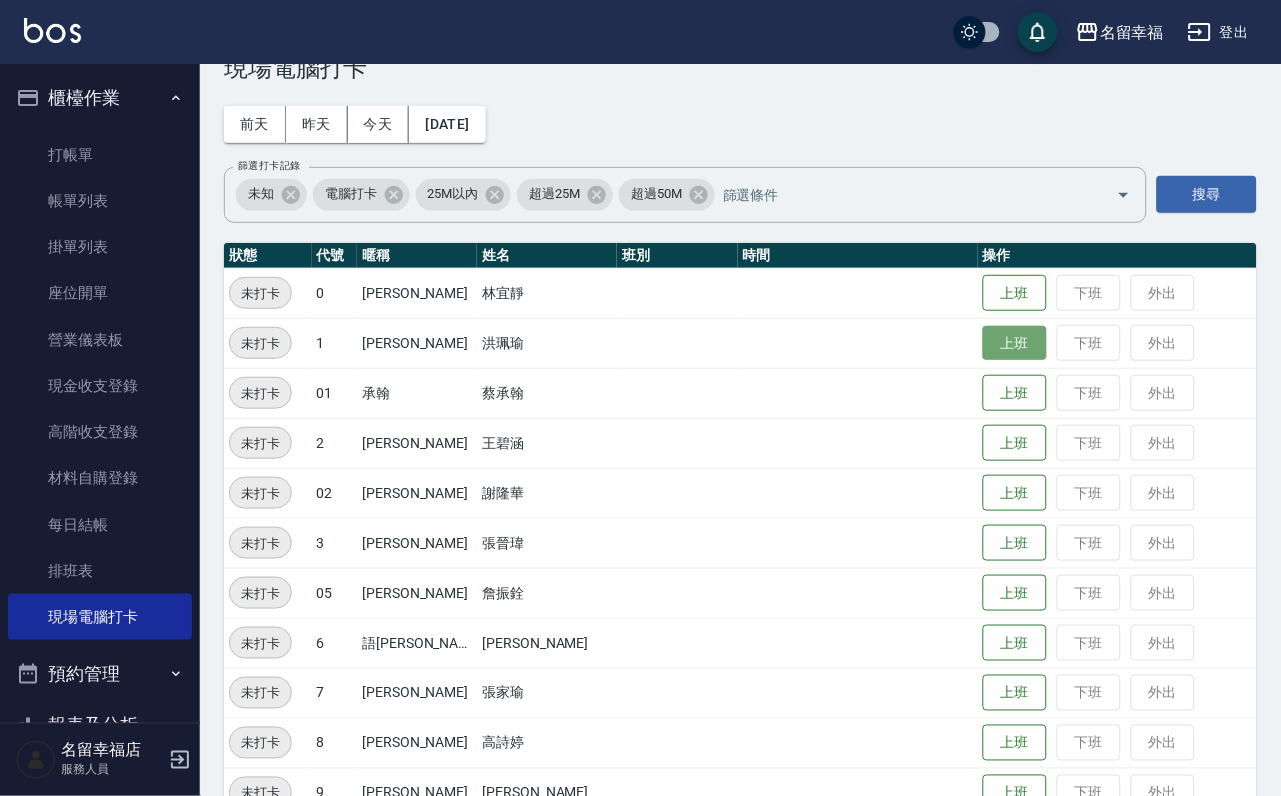 drag, startPoint x: 1002, startPoint y: 349, endPoint x: 1013, endPoint y: 344, distance: 12.083046 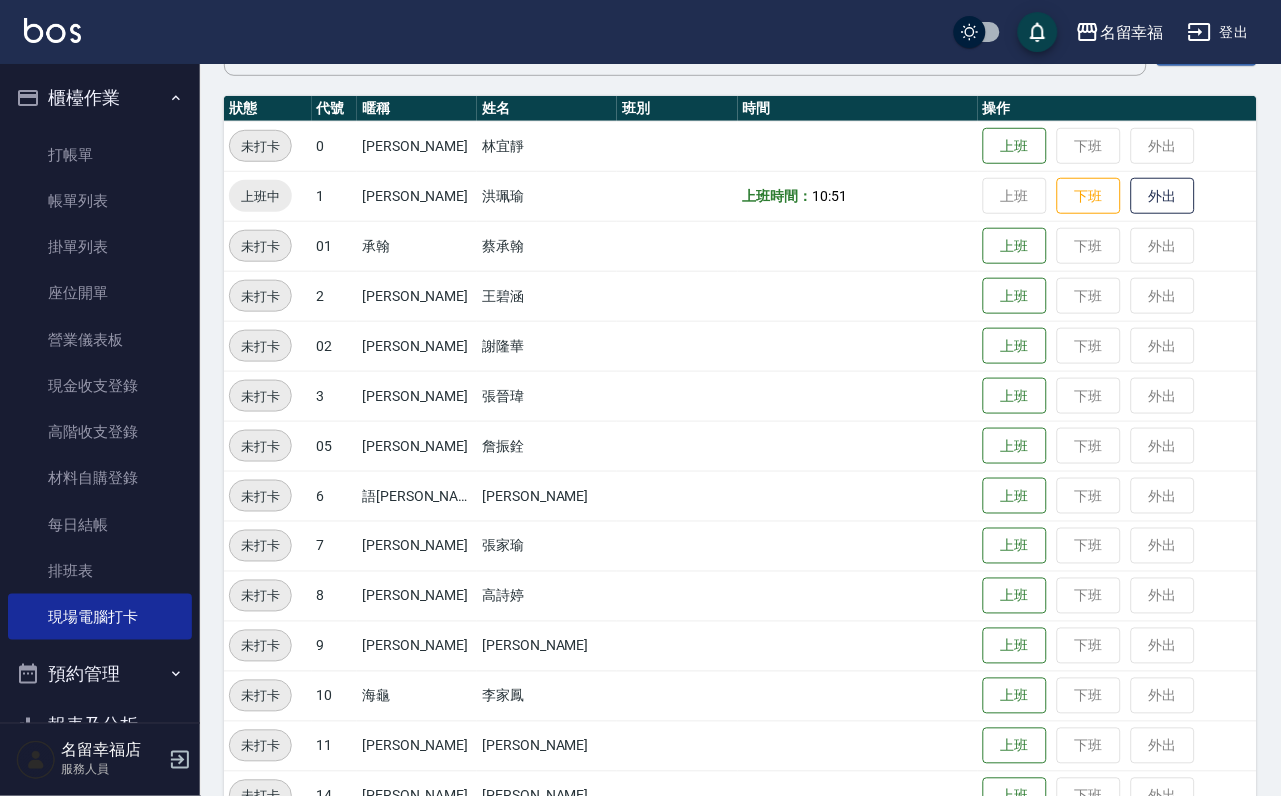 scroll, scrollTop: 205, scrollLeft: 0, axis: vertical 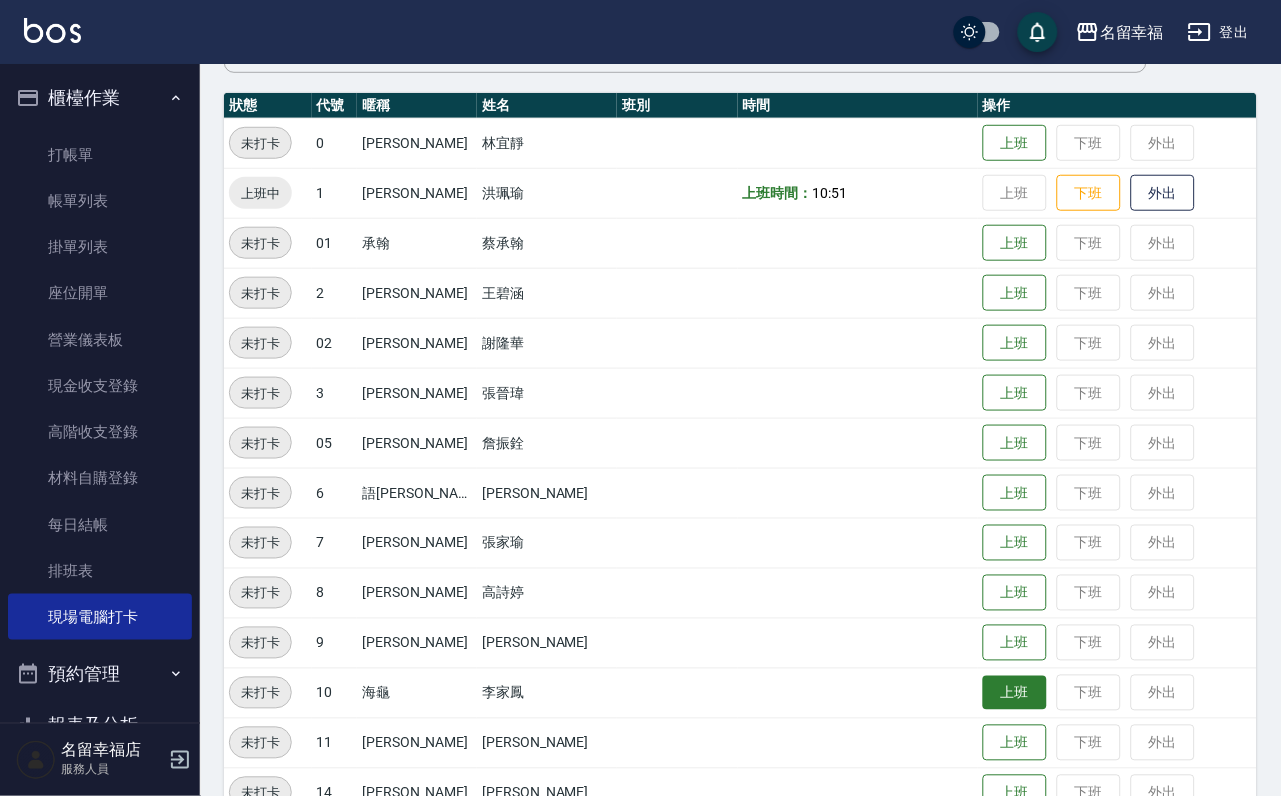 click on "上班" at bounding box center (1015, 693) 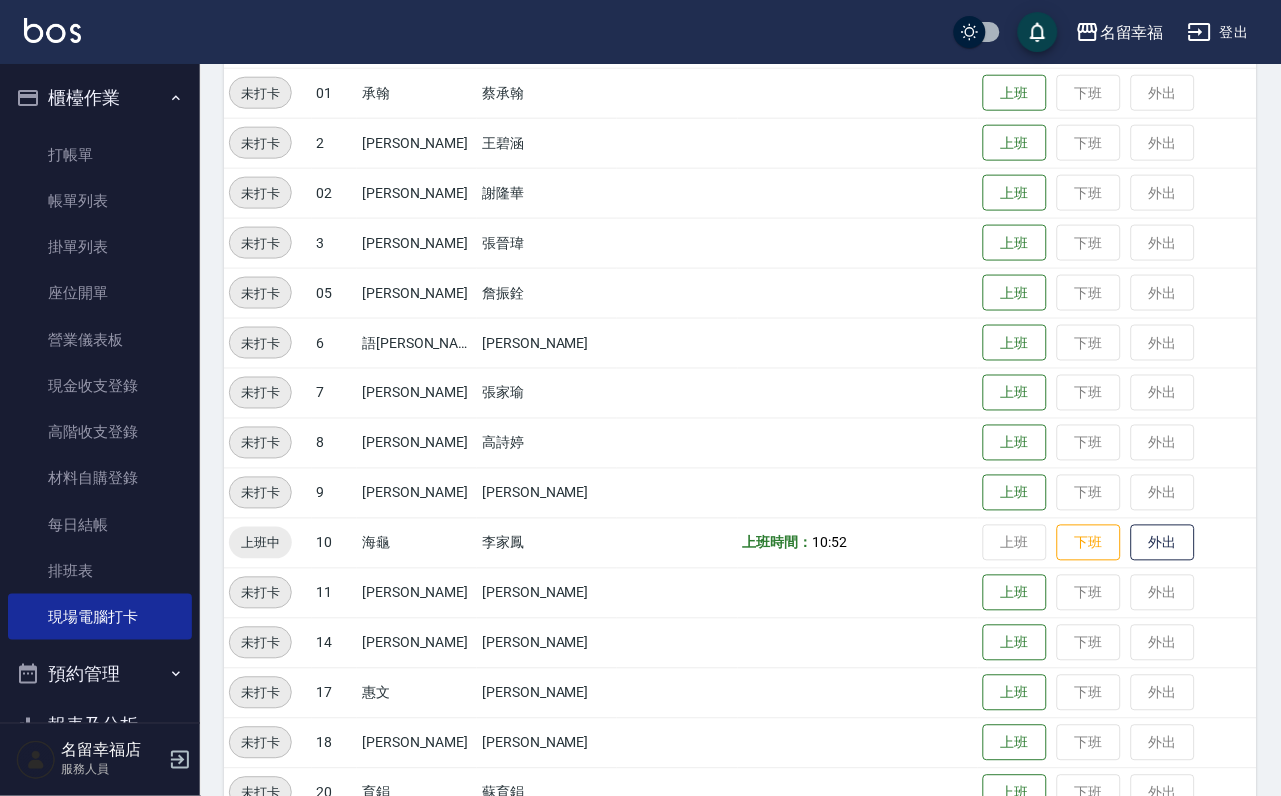 scroll, scrollTop: 655, scrollLeft: 0, axis: vertical 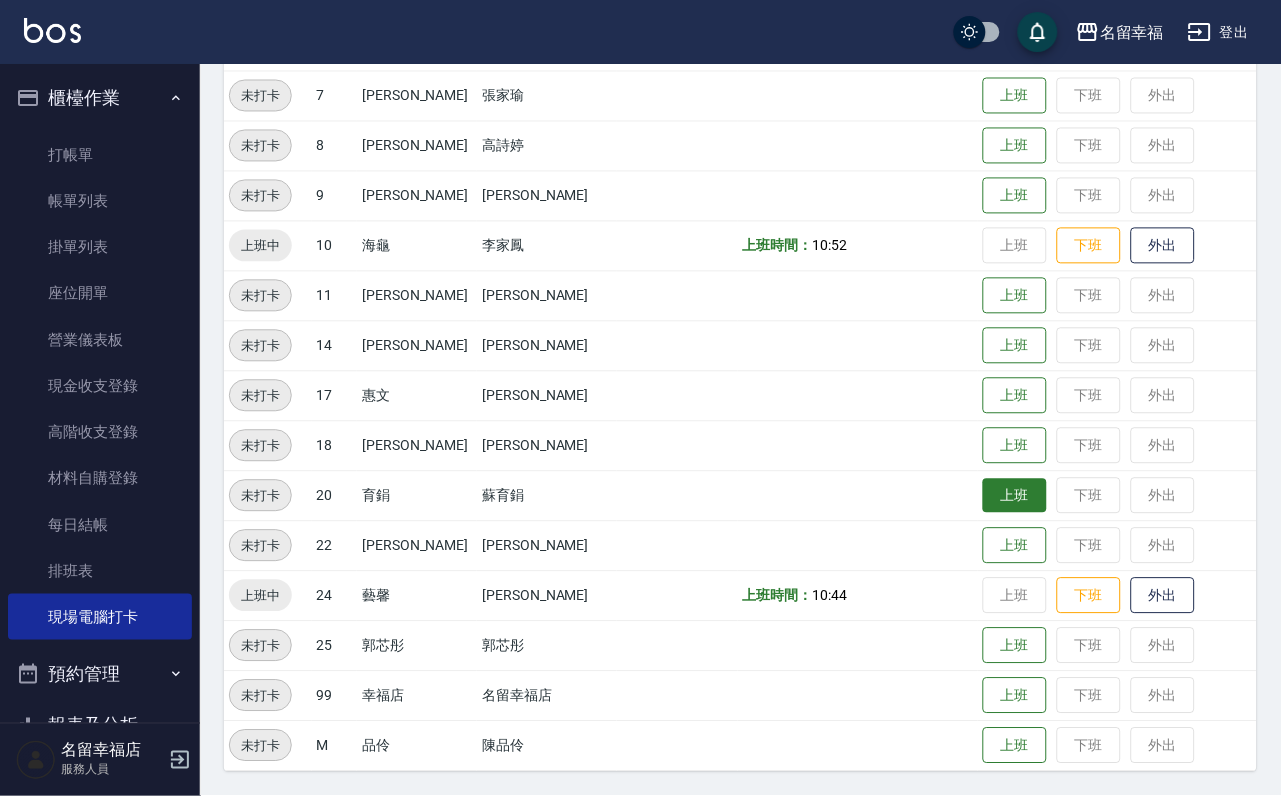 click on "上班" at bounding box center [1015, 496] 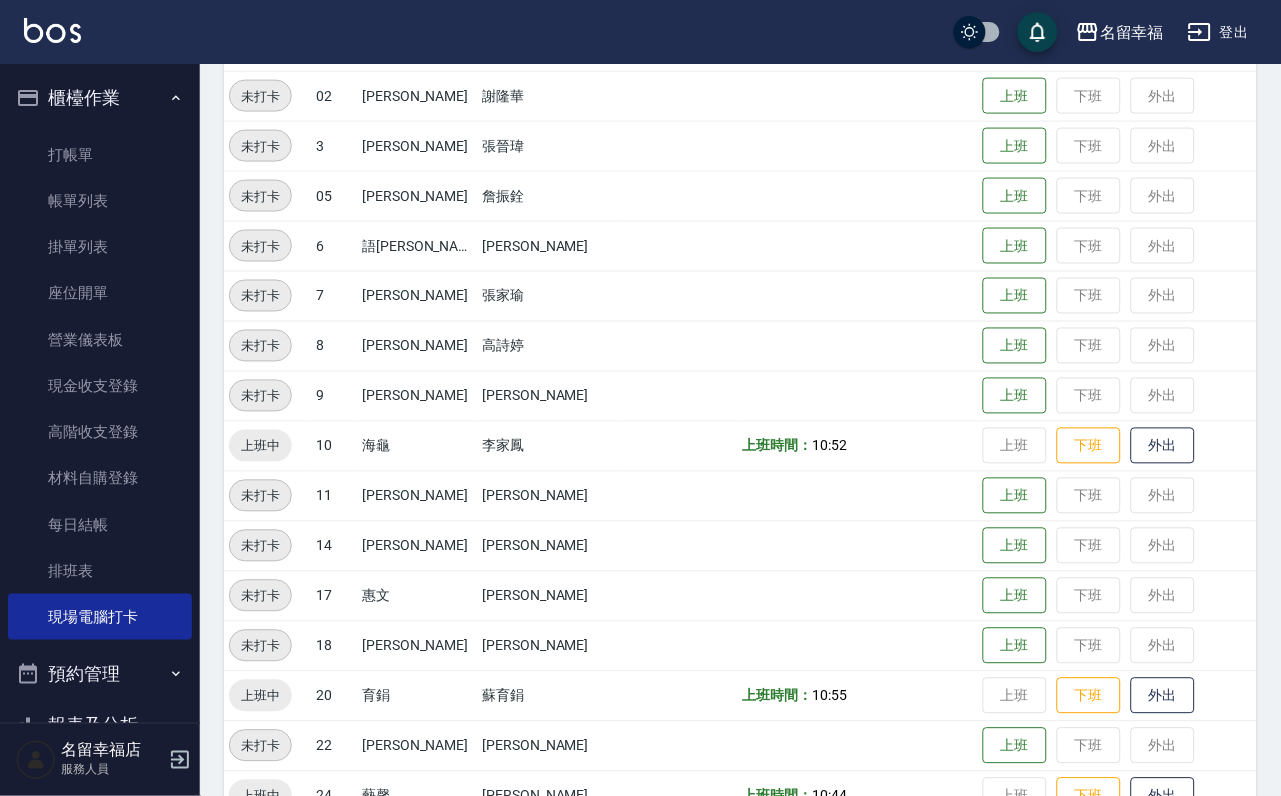 scroll, scrollTop: 55, scrollLeft: 0, axis: vertical 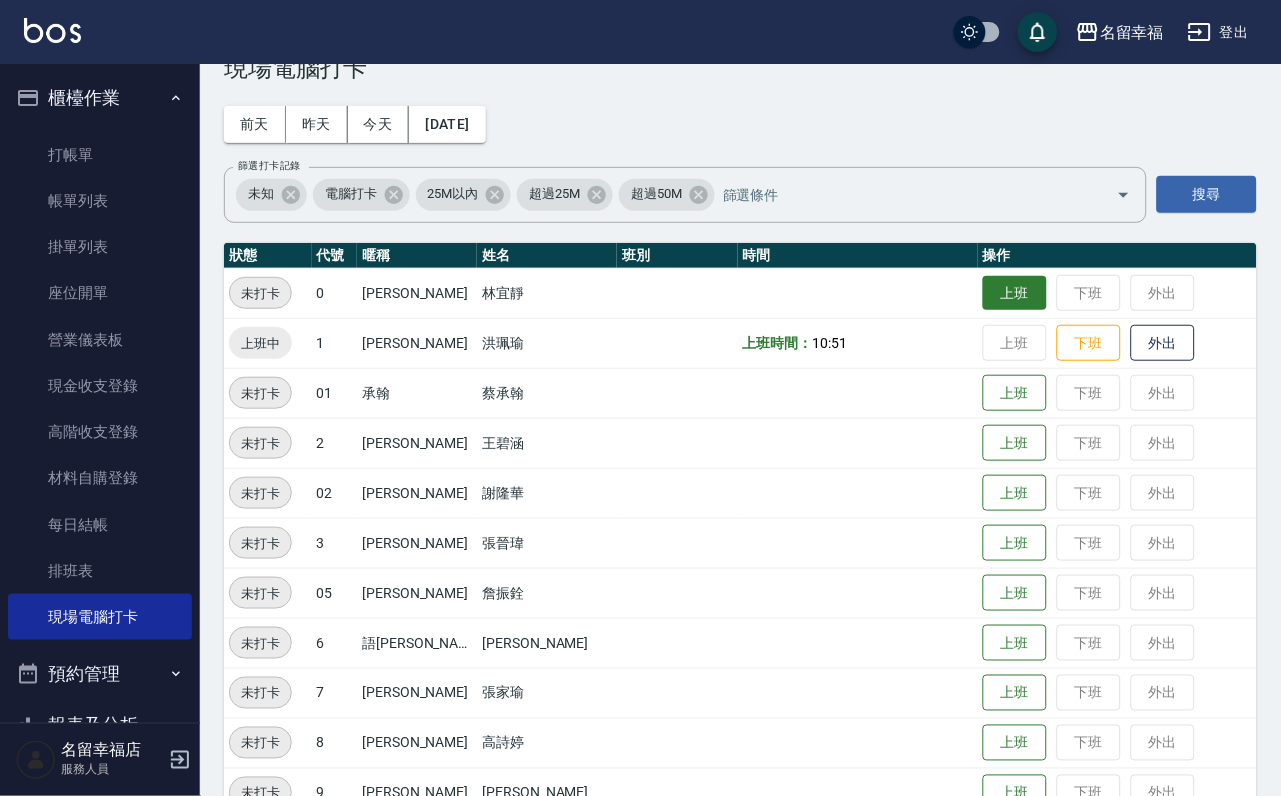 click on "上班" at bounding box center [1015, 293] 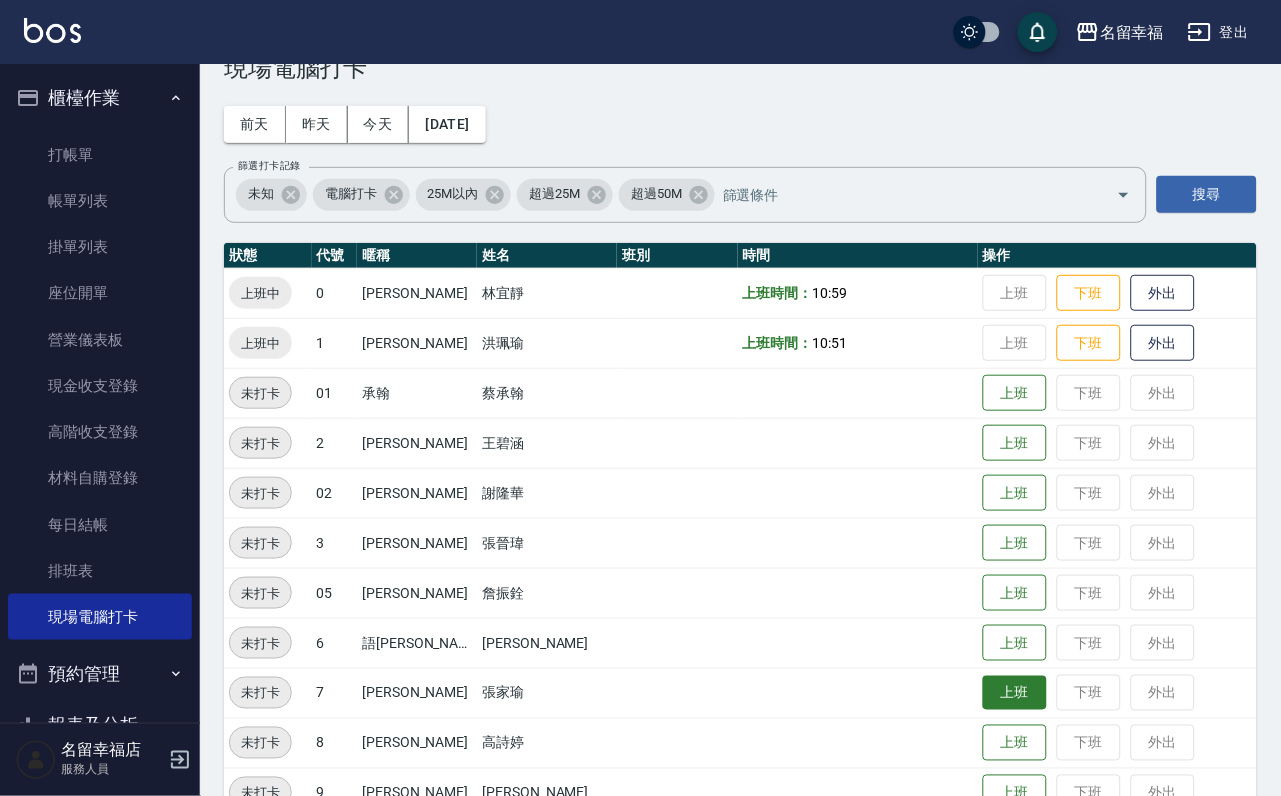 click on "上班" at bounding box center [1015, 693] 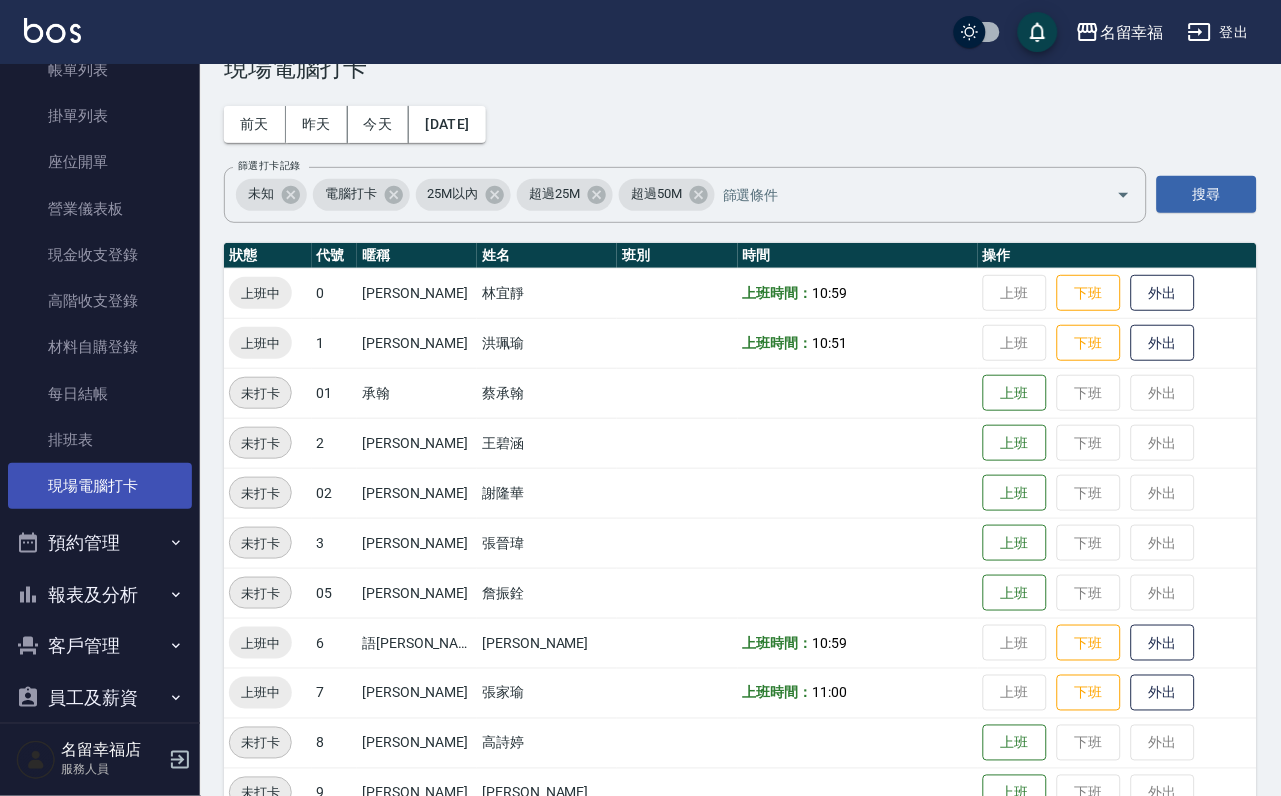 scroll, scrollTop: 229, scrollLeft: 0, axis: vertical 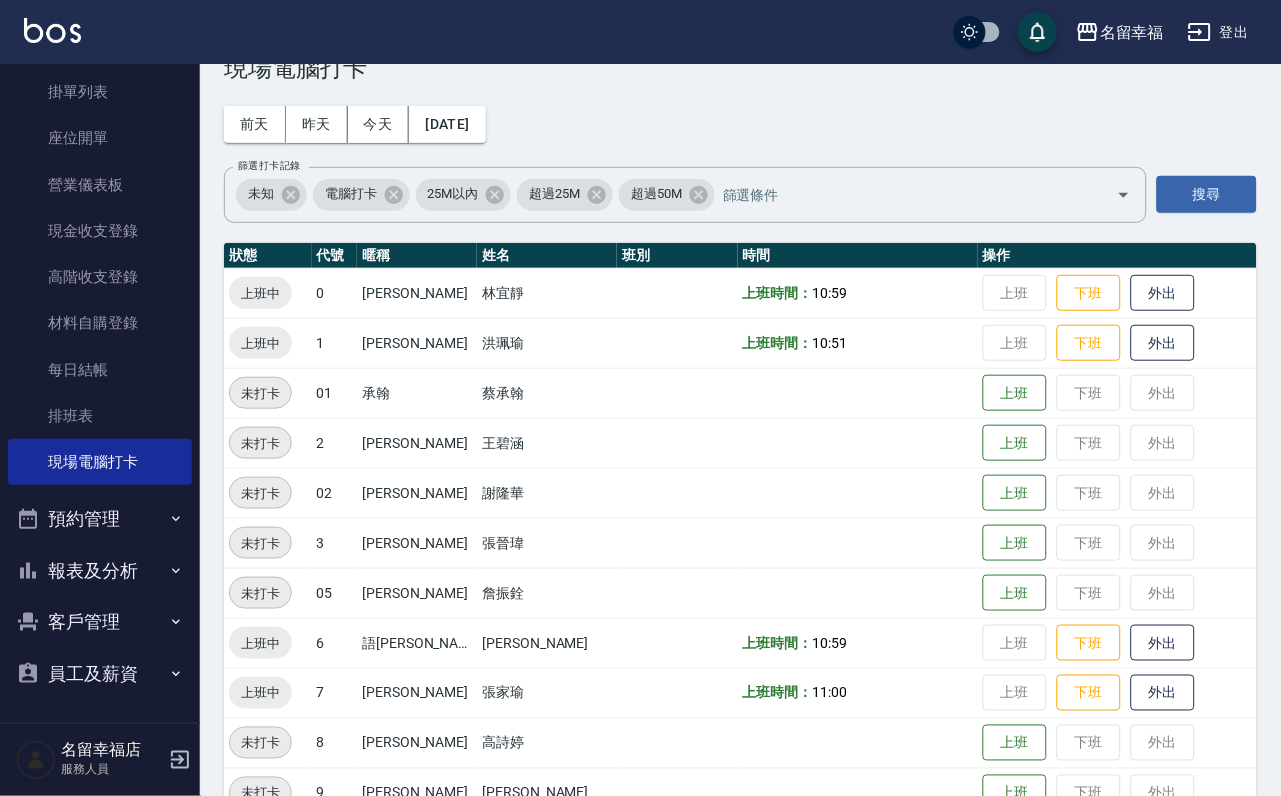 click on "客戶管理" at bounding box center (100, 622) 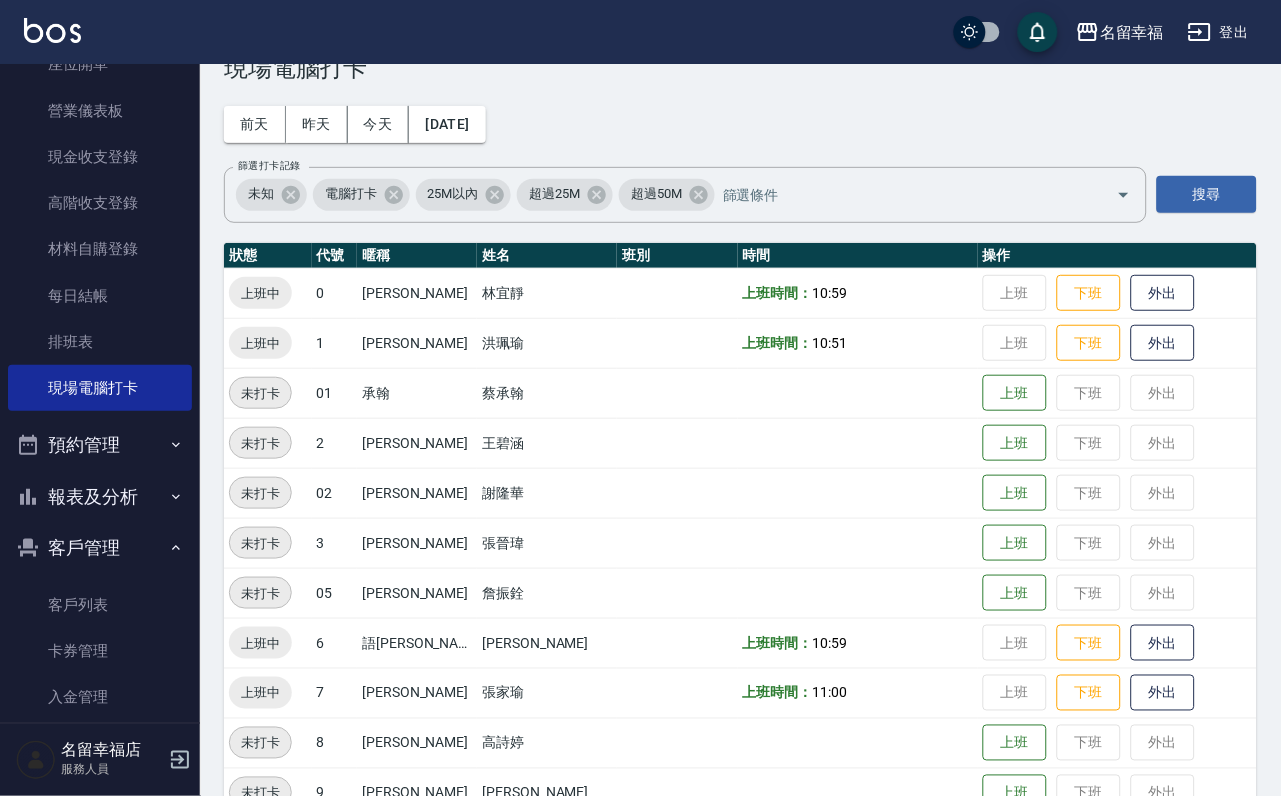 click on "客戶列表 卡券管理 入金管理" at bounding box center (100, 157) 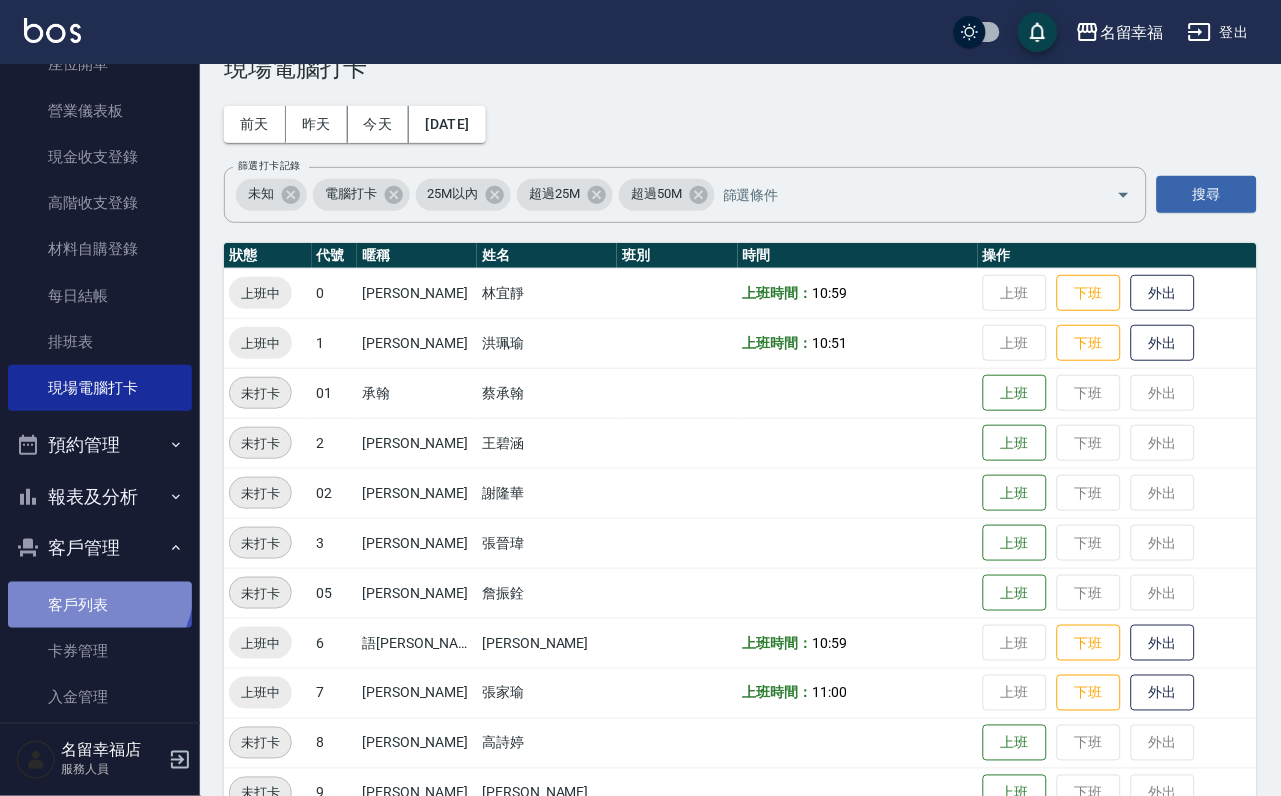 click on "客戶列表" at bounding box center [100, 605] 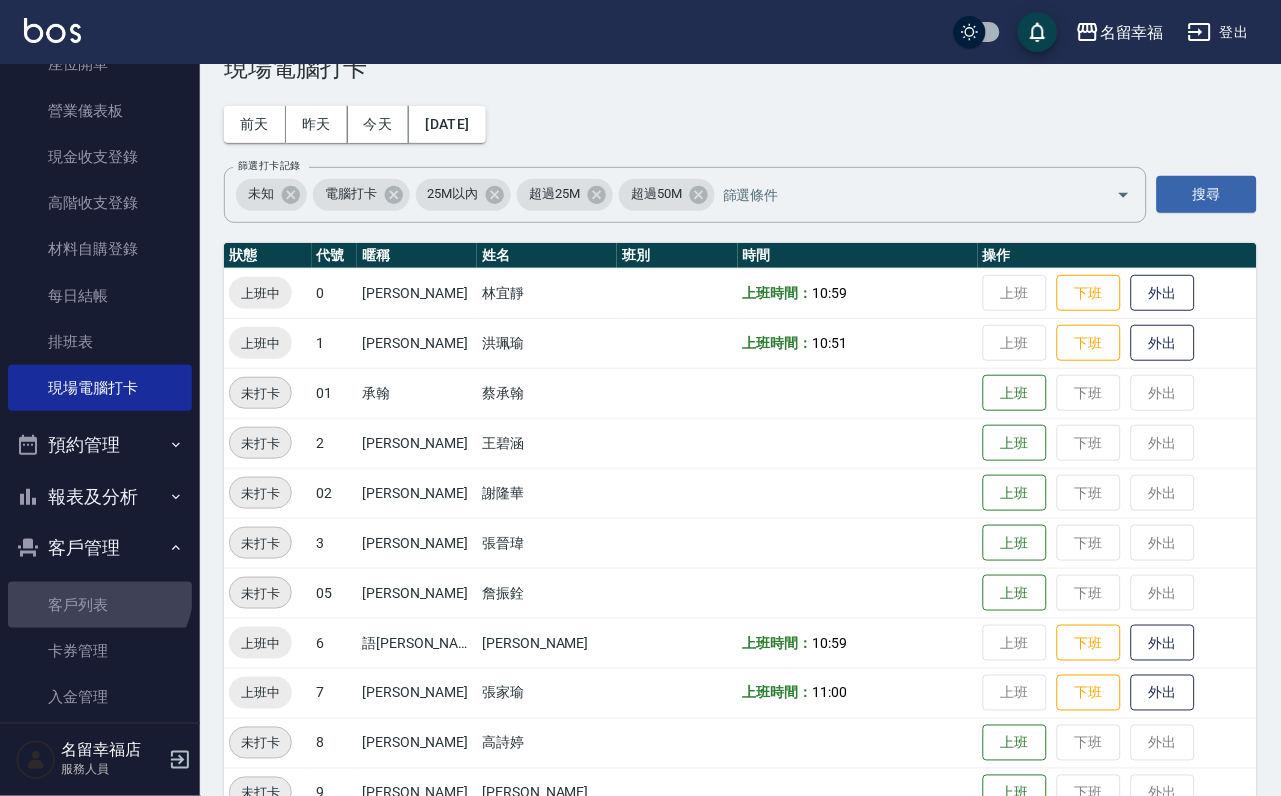 scroll, scrollTop: 0, scrollLeft: 0, axis: both 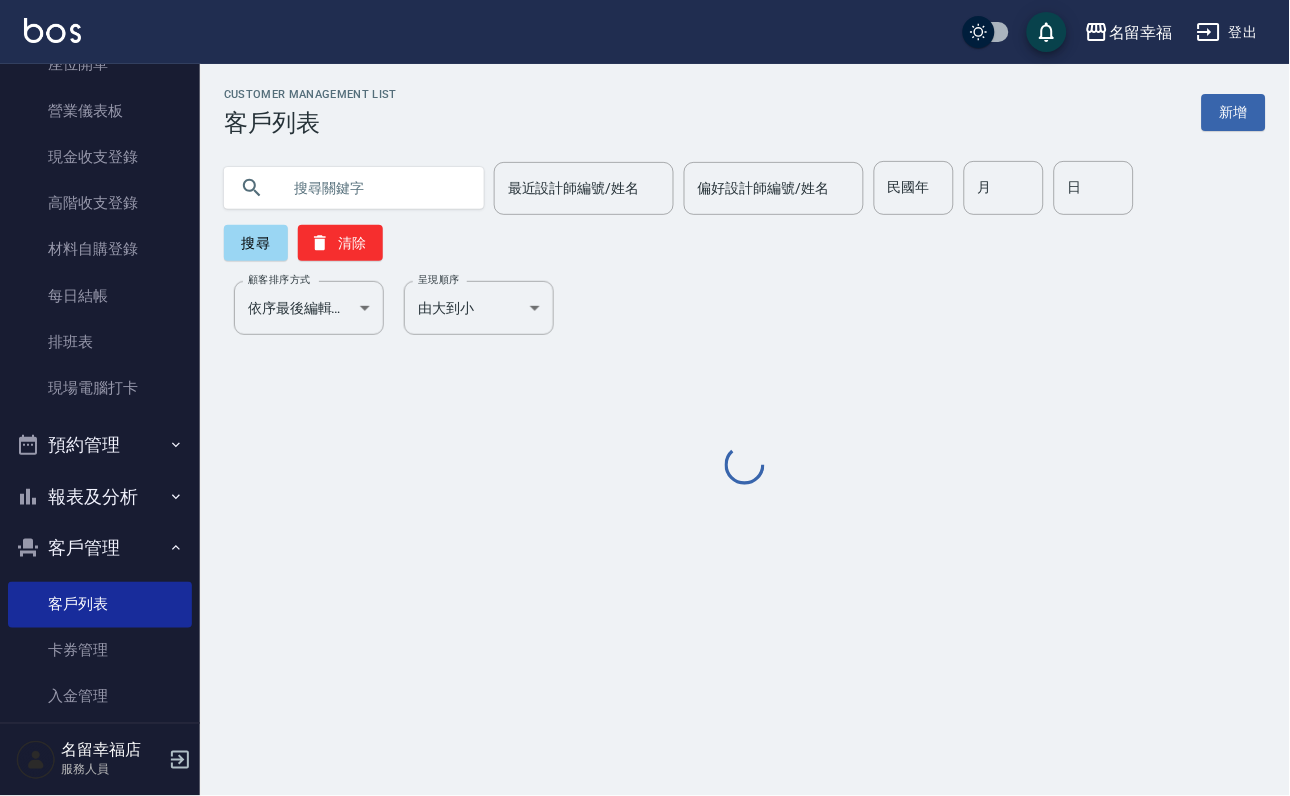 click at bounding box center (374, 188) 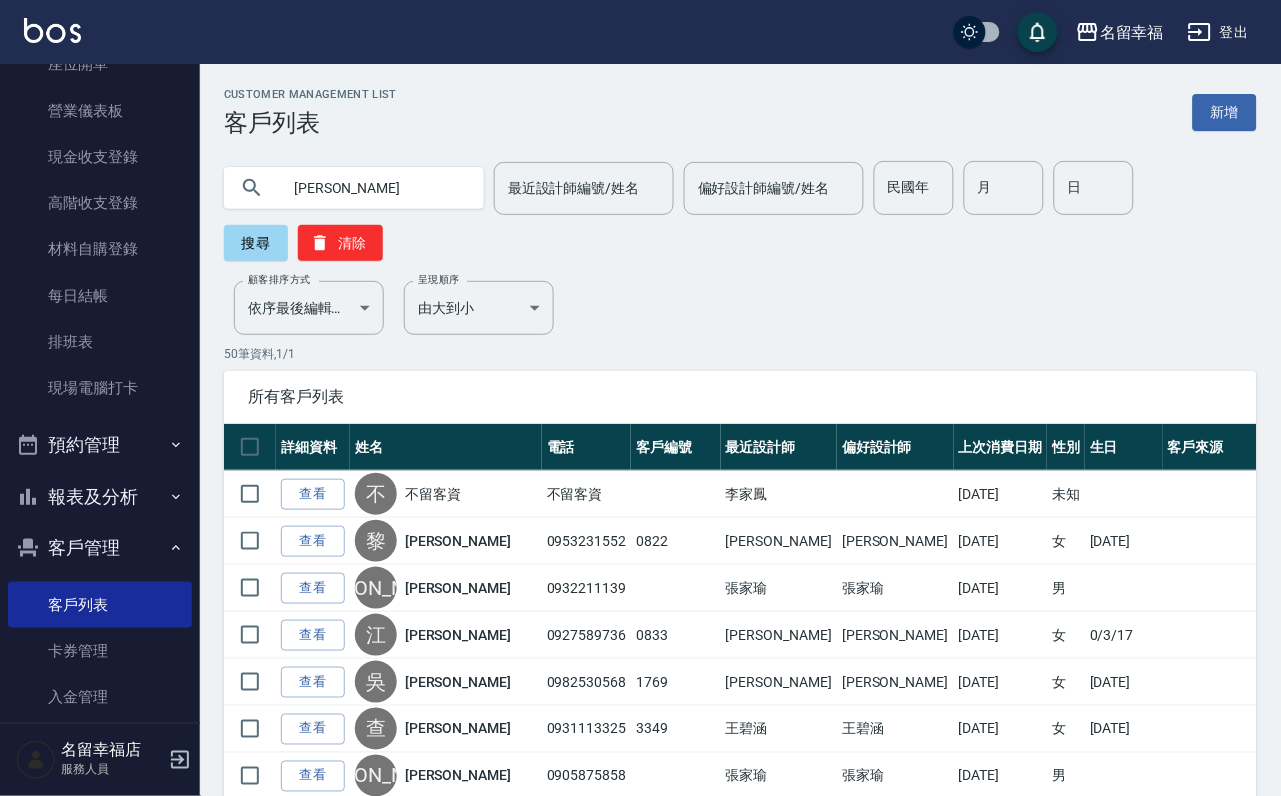 type on "[PERSON_NAME]" 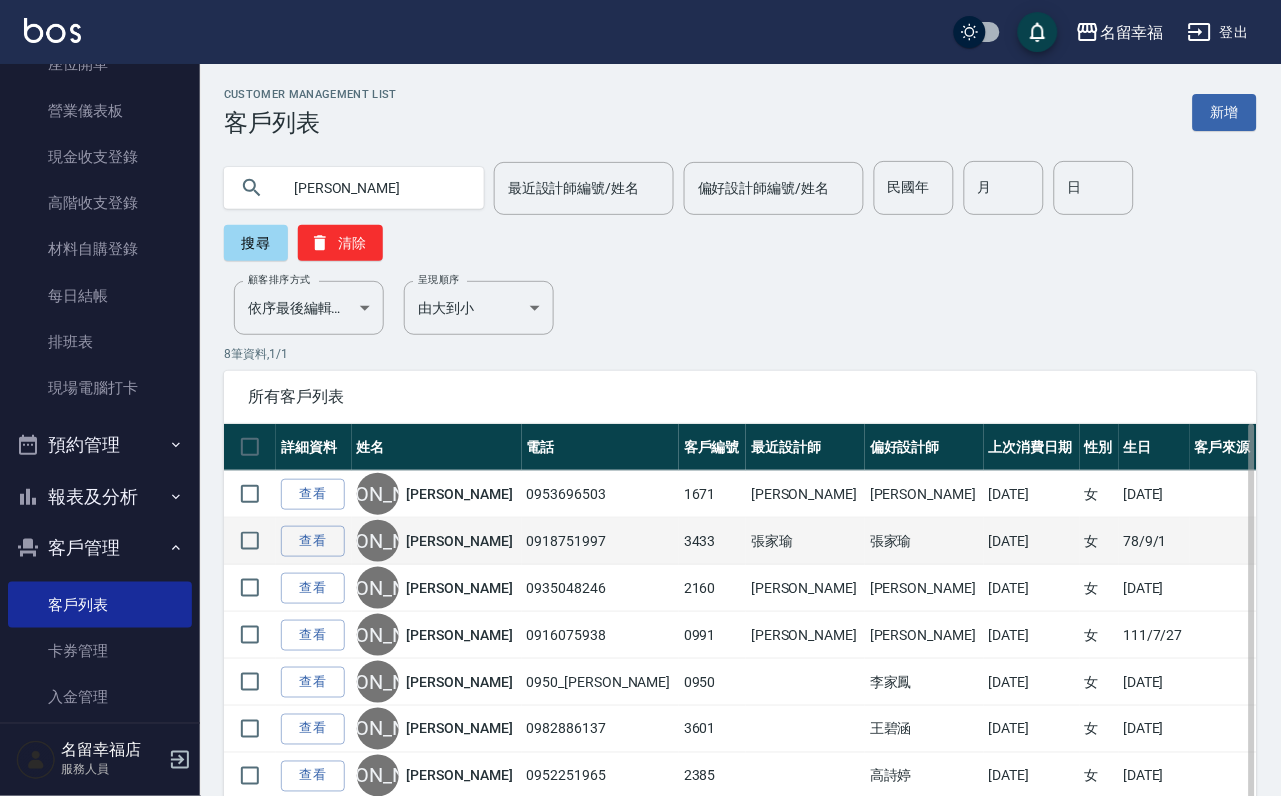 click on "[PERSON_NAME]" at bounding box center (460, 541) 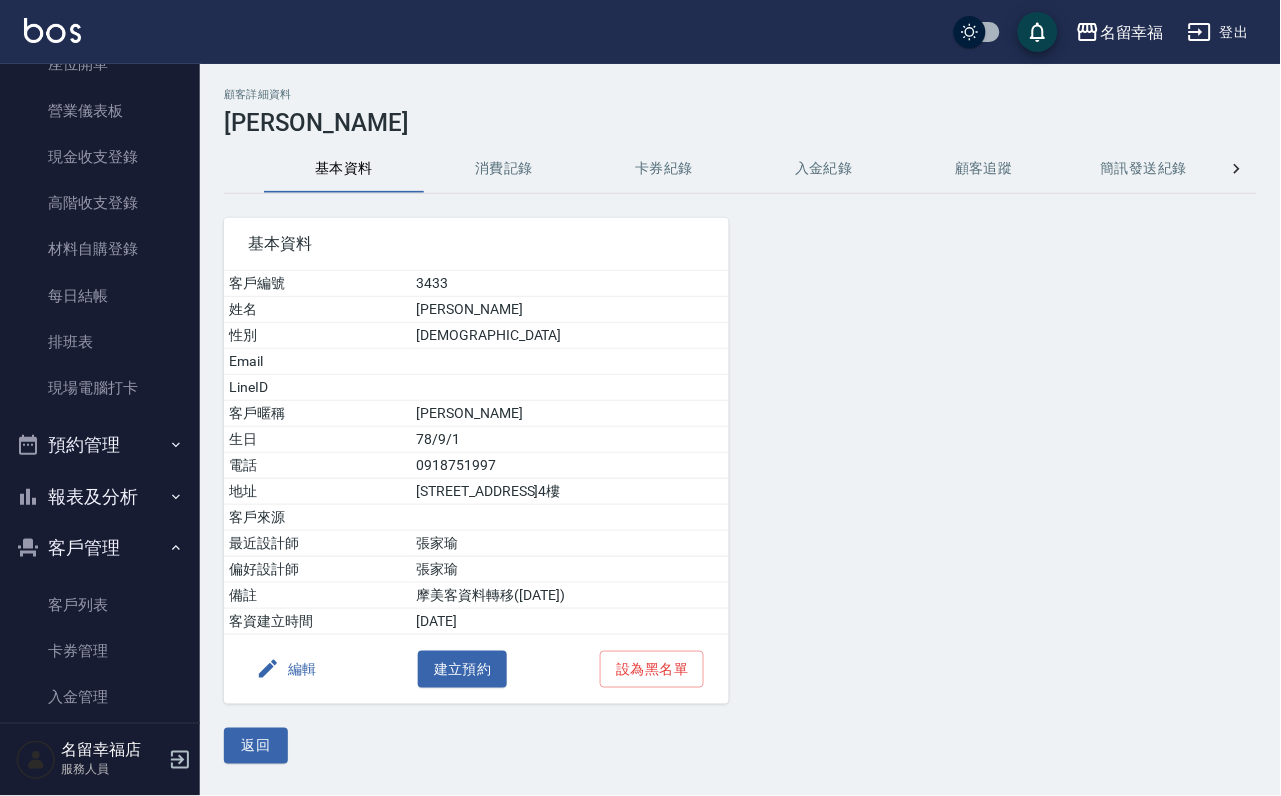 click on "消費記錄" at bounding box center (504, 169) 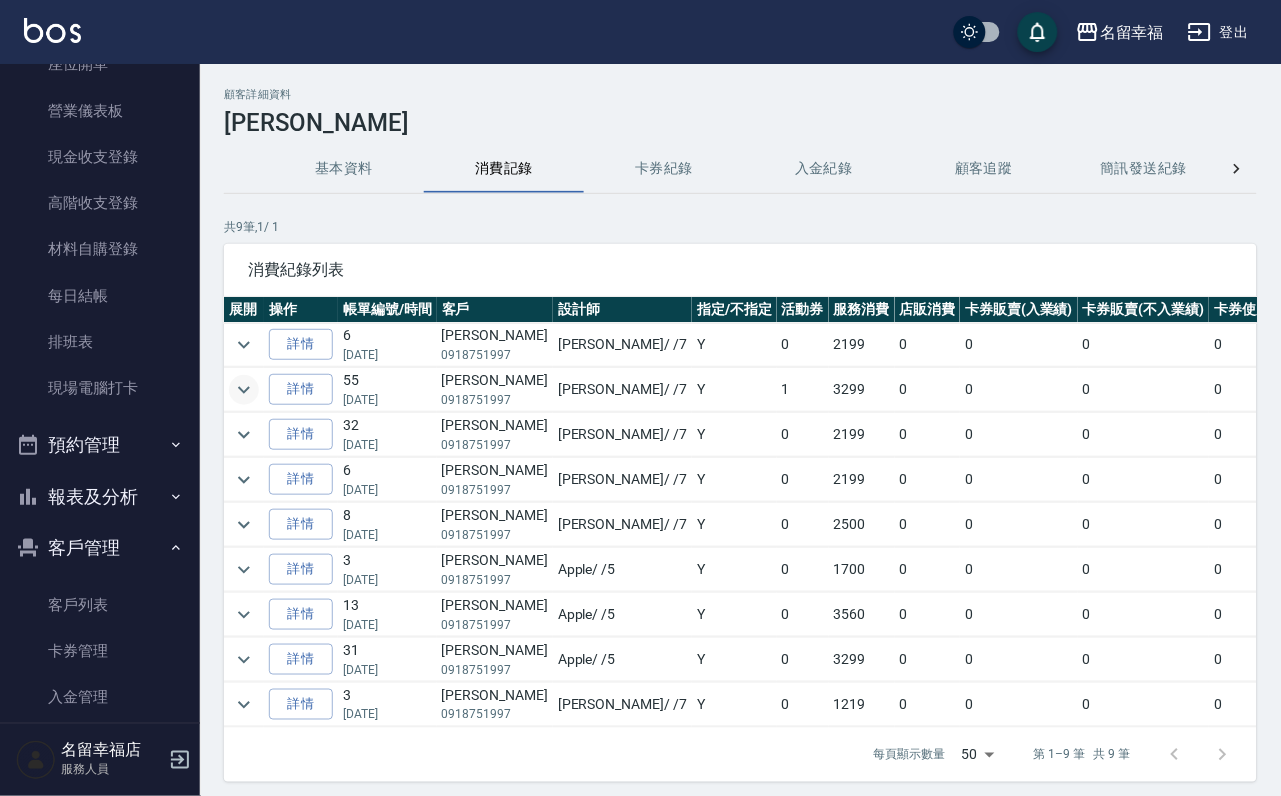 click 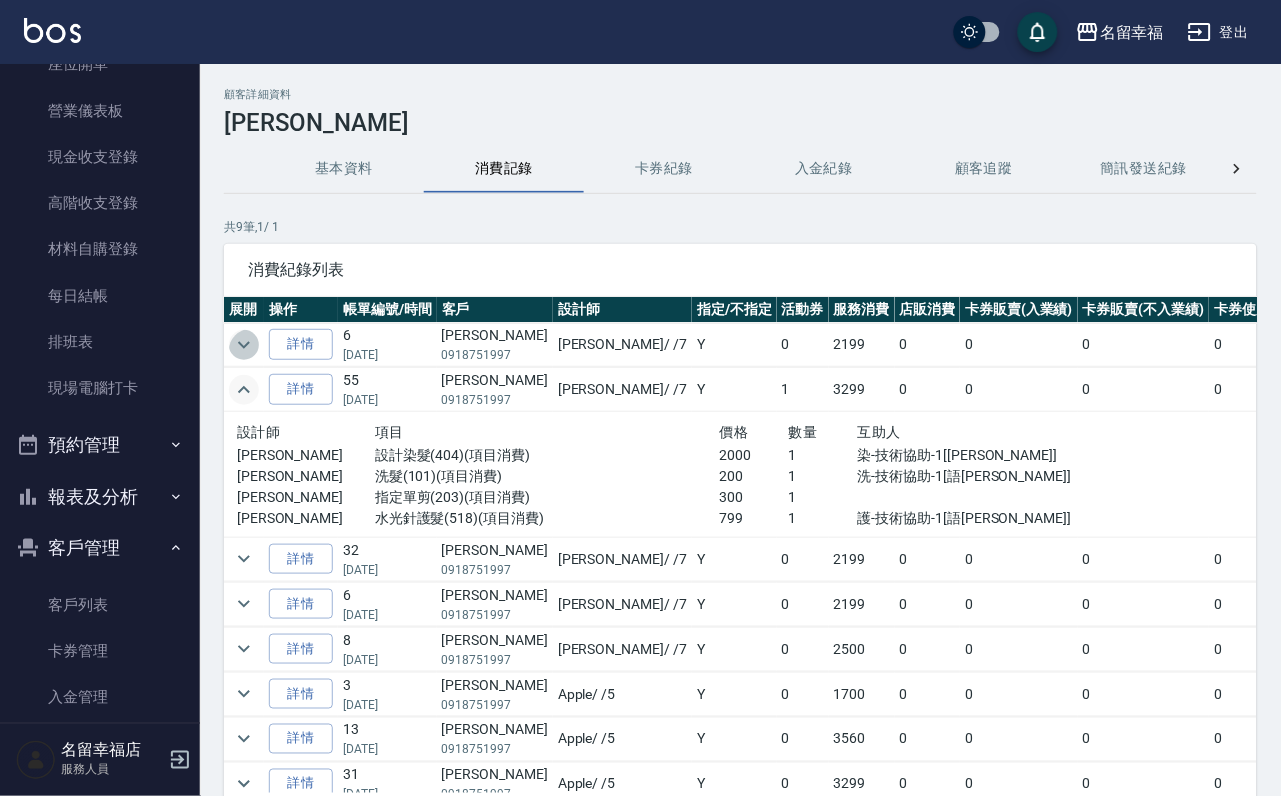 click 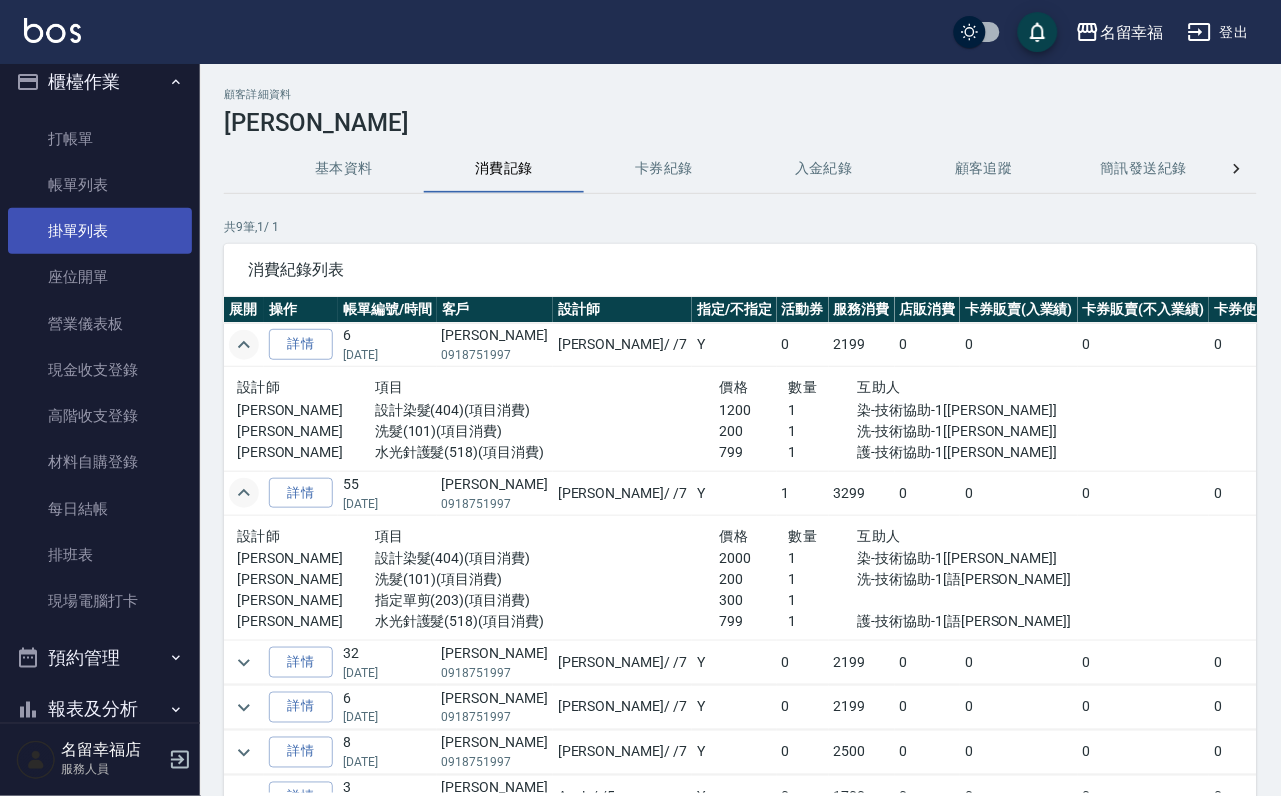 scroll, scrollTop: 0, scrollLeft: 0, axis: both 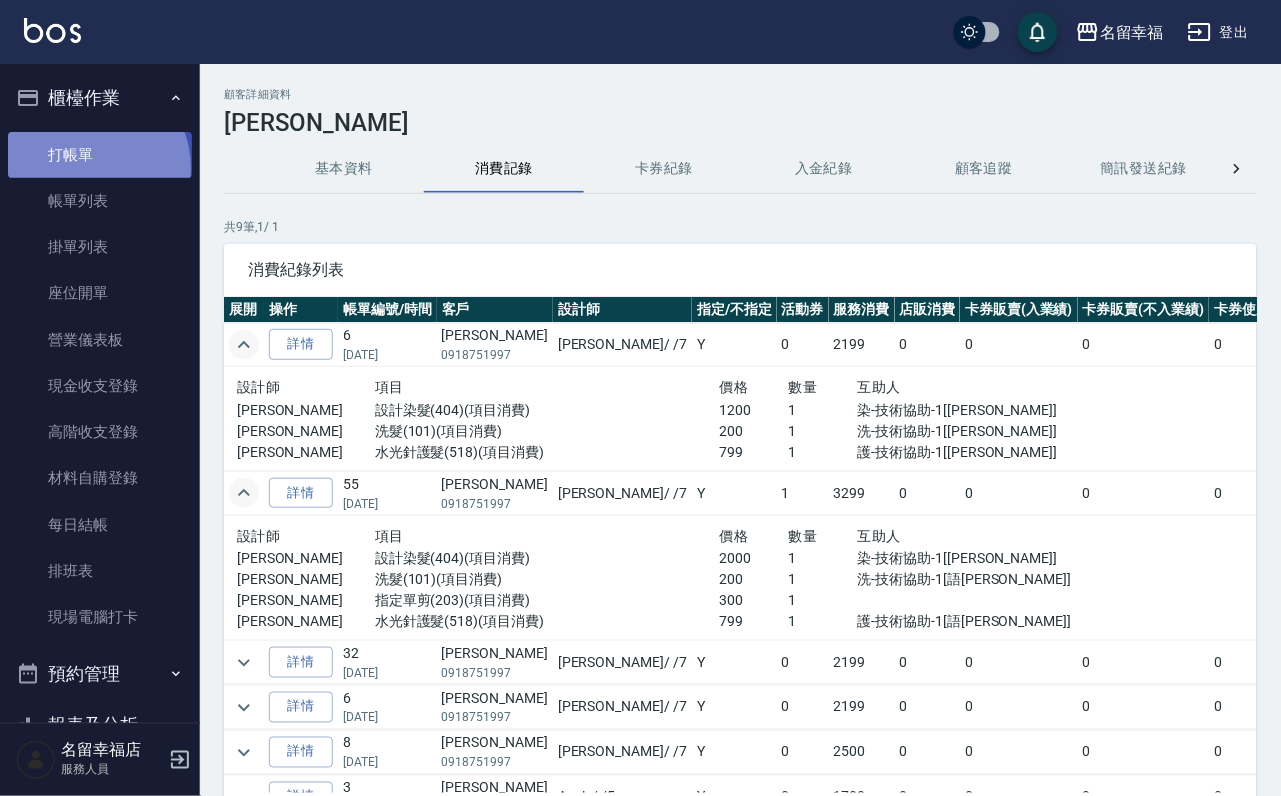 click on "打帳單" at bounding box center [100, 155] 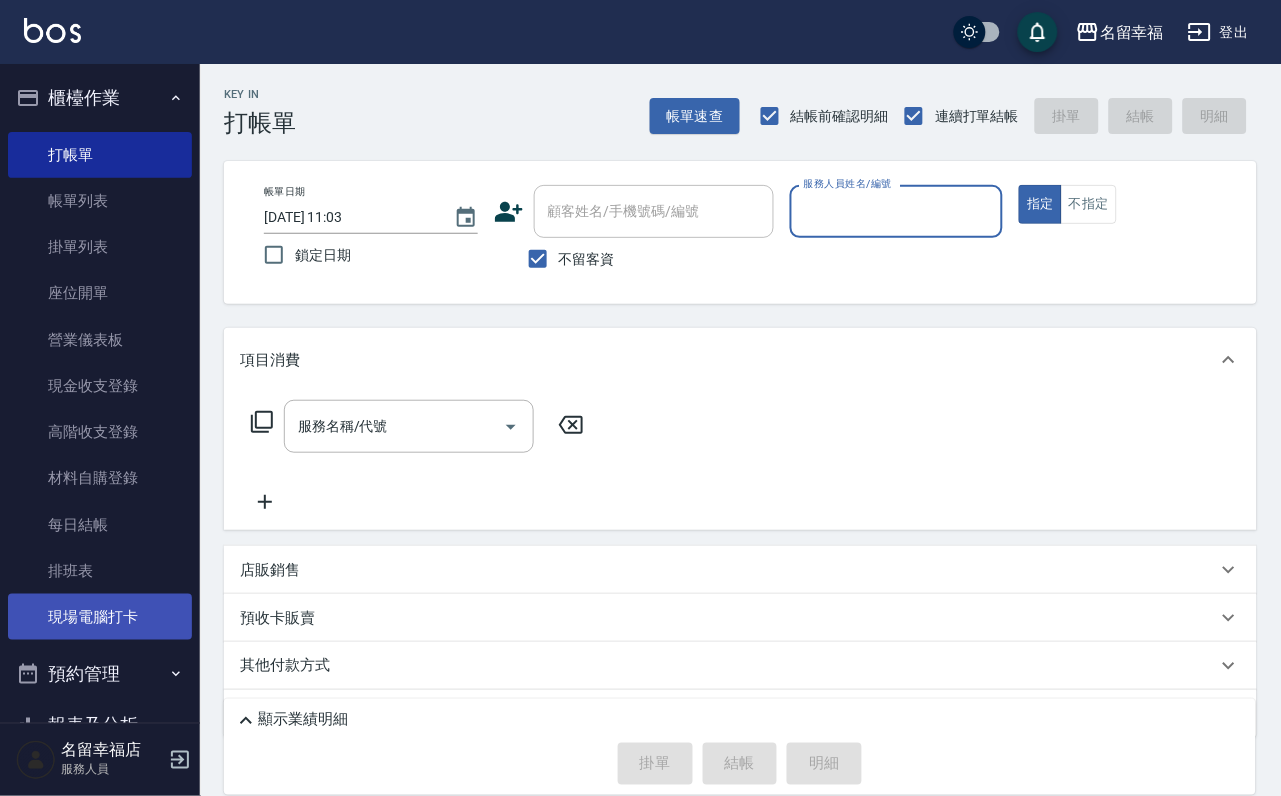 click on "現場電腦打卡" at bounding box center [100, 617] 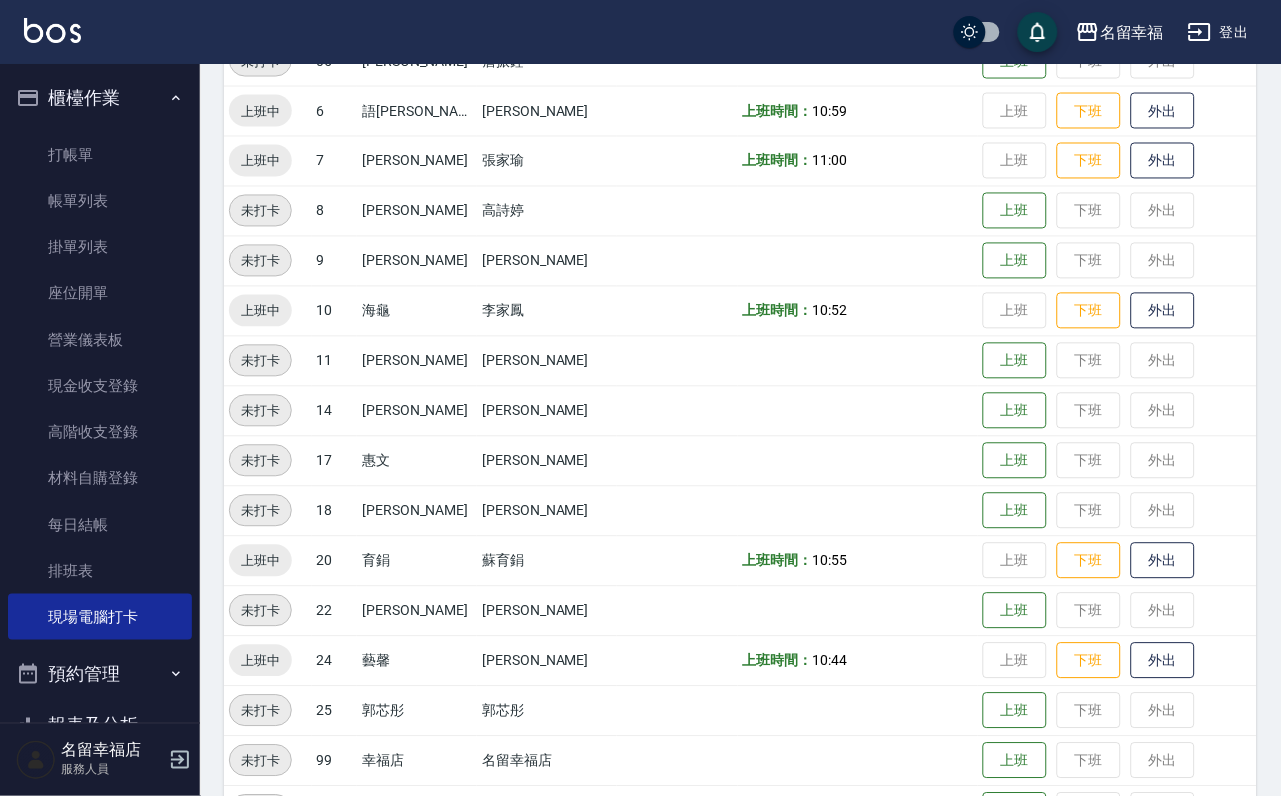 scroll, scrollTop: 600, scrollLeft: 0, axis: vertical 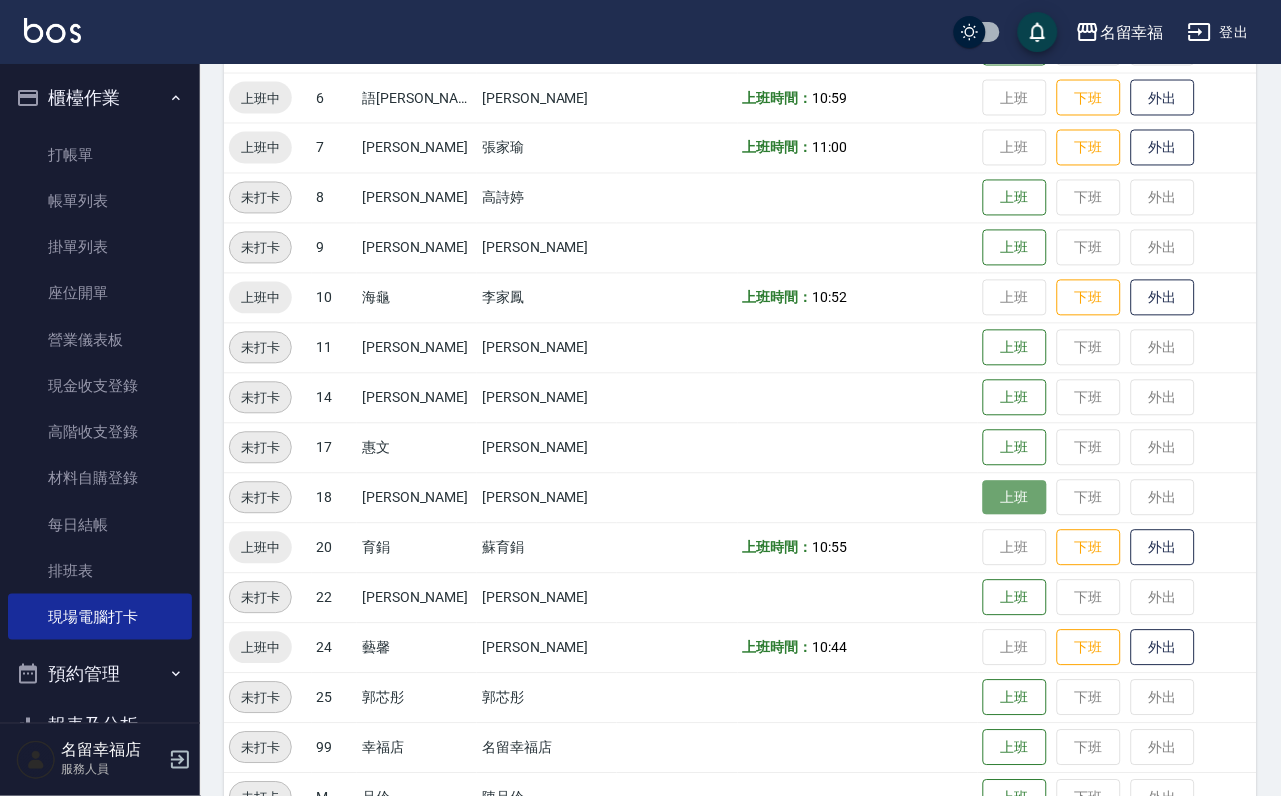 click on "上班" at bounding box center (1015, 498) 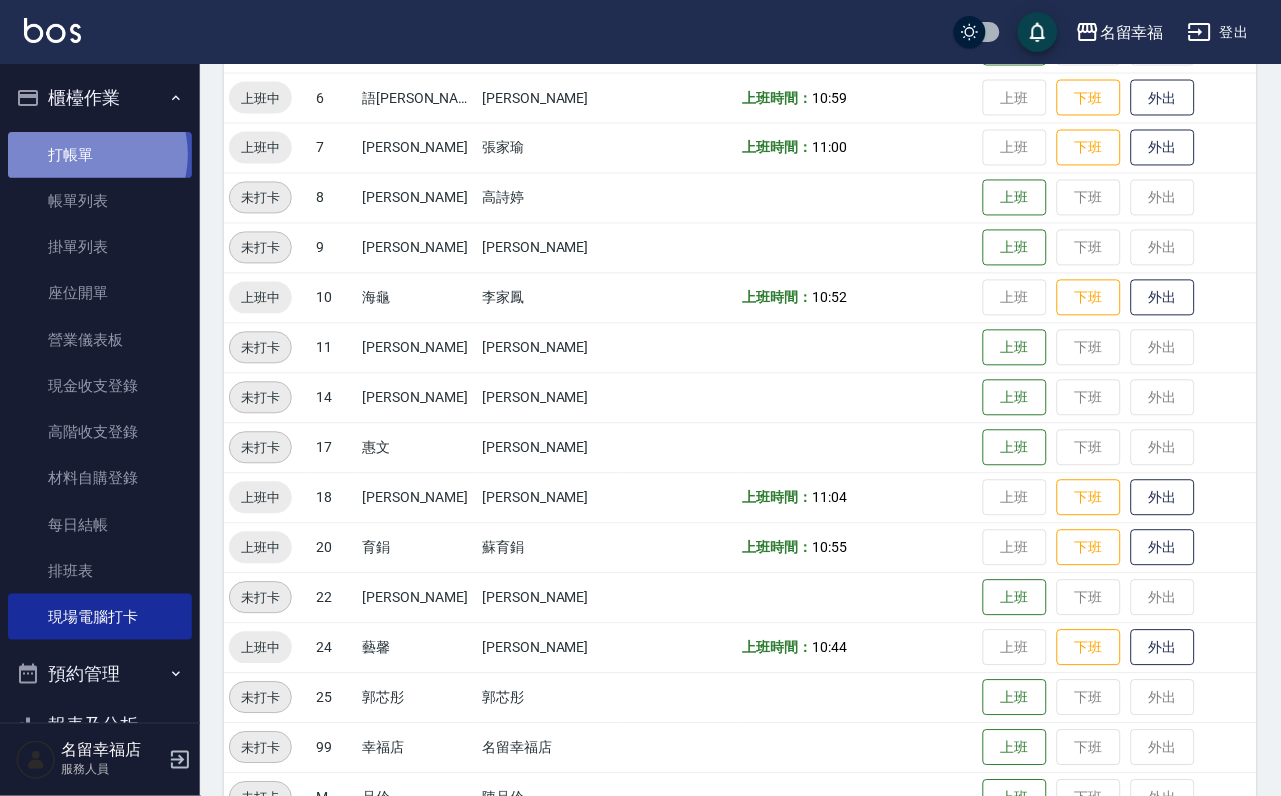 click on "打帳單" at bounding box center (100, 155) 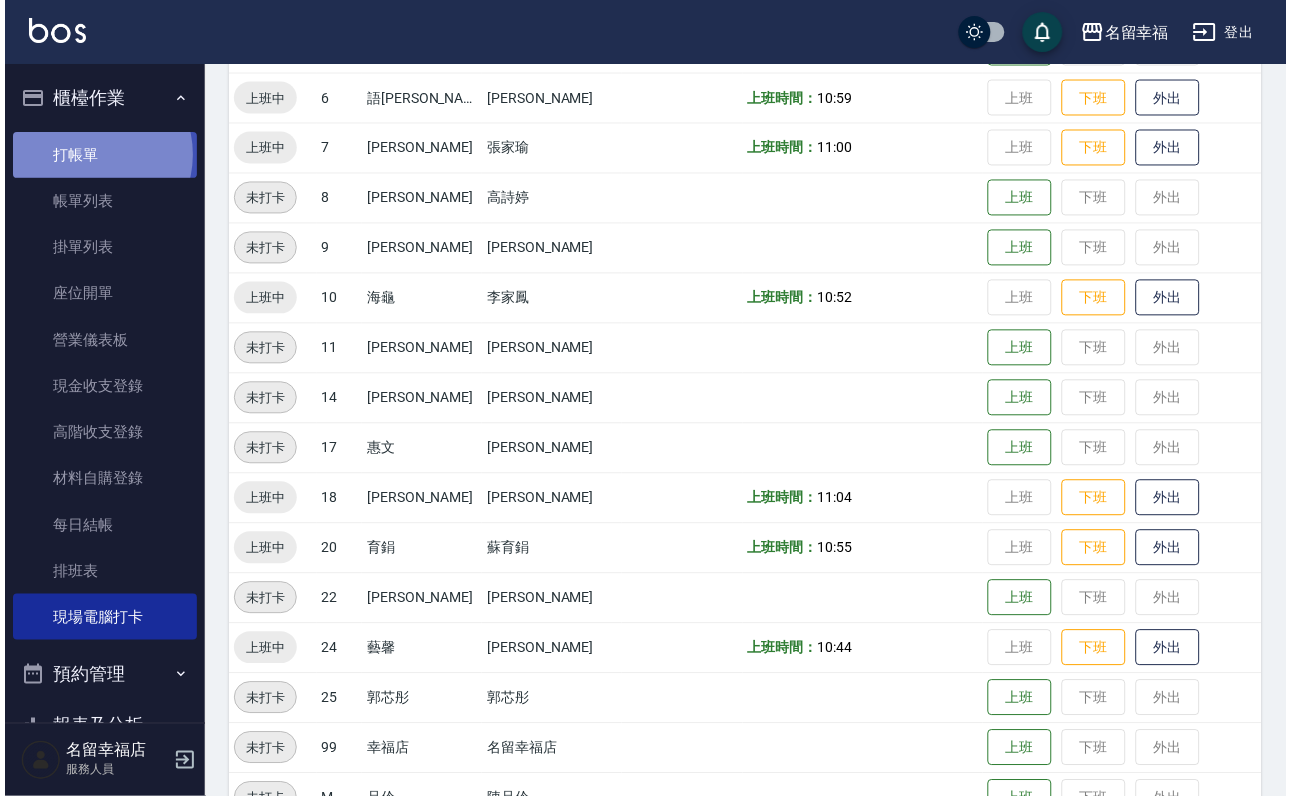 scroll, scrollTop: 0, scrollLeft: 0, axis: both 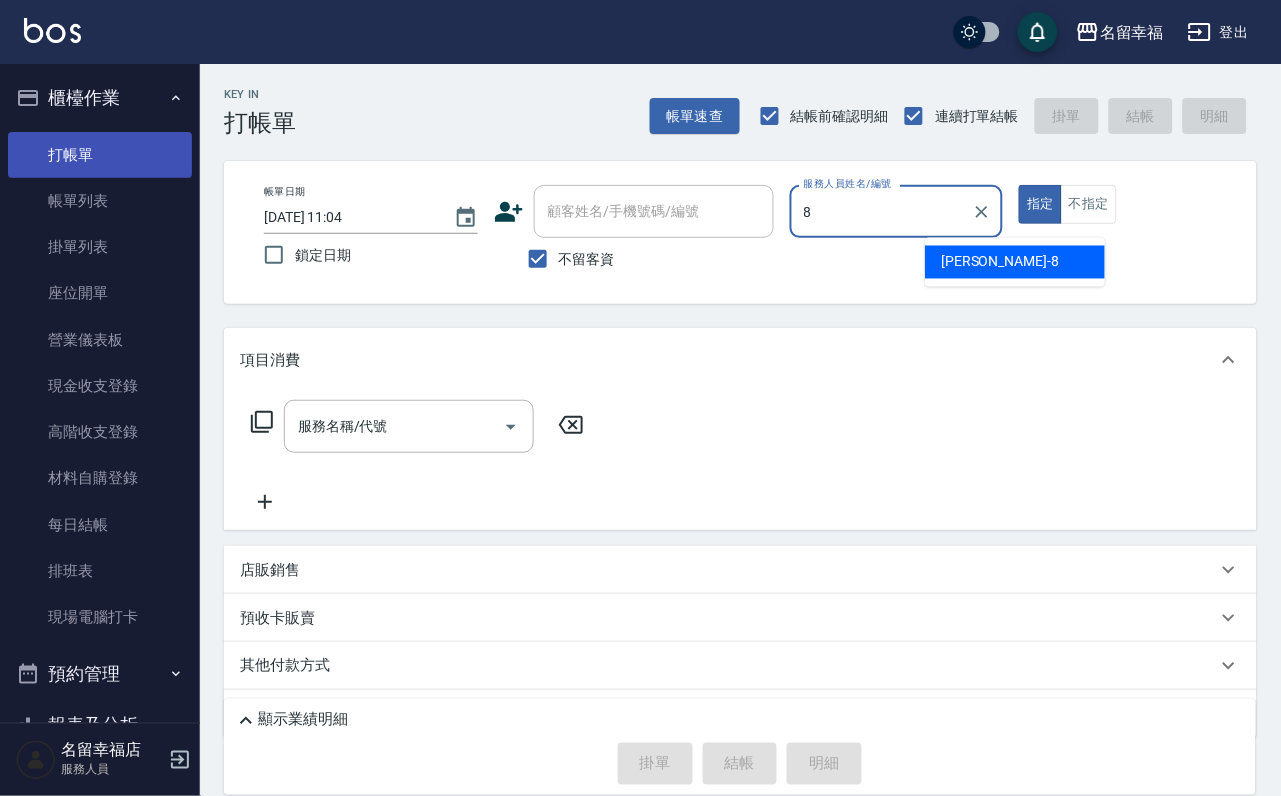 type on "[PERSON_NAME]-8" 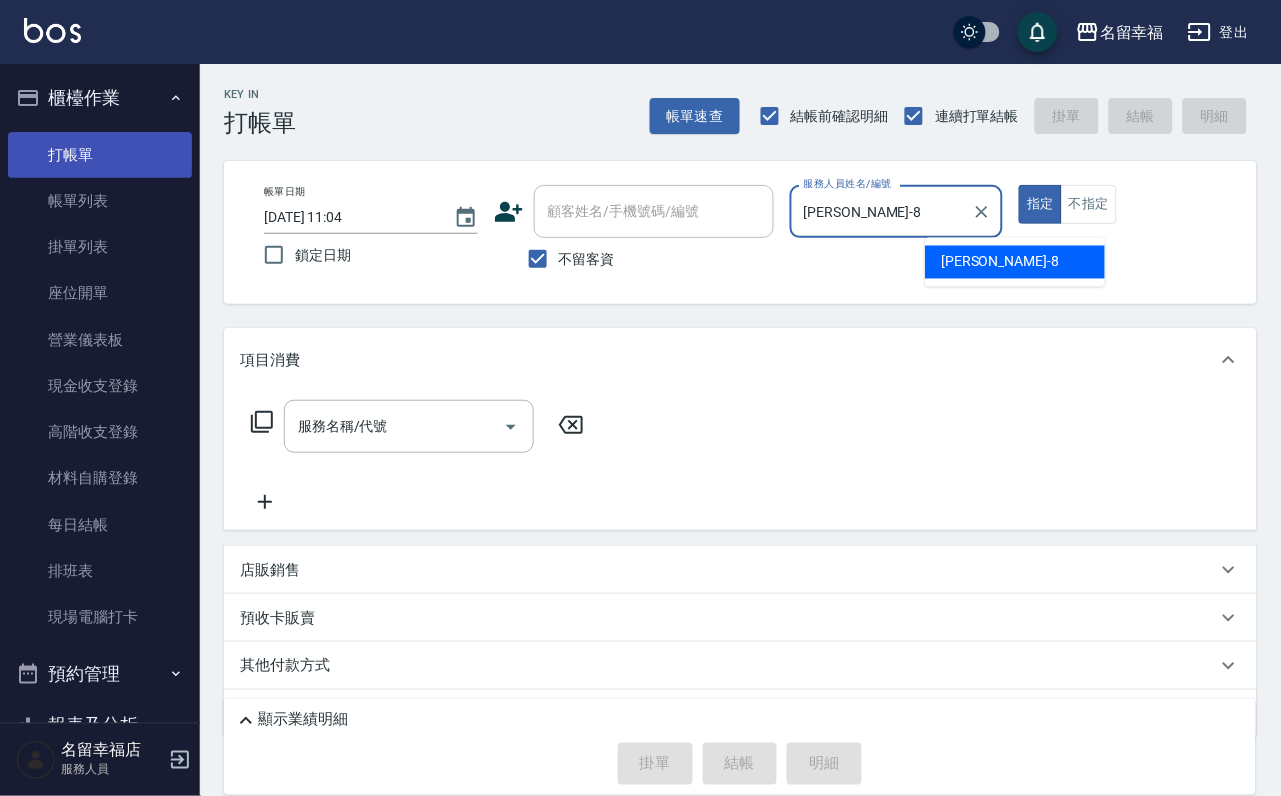 type on "true" 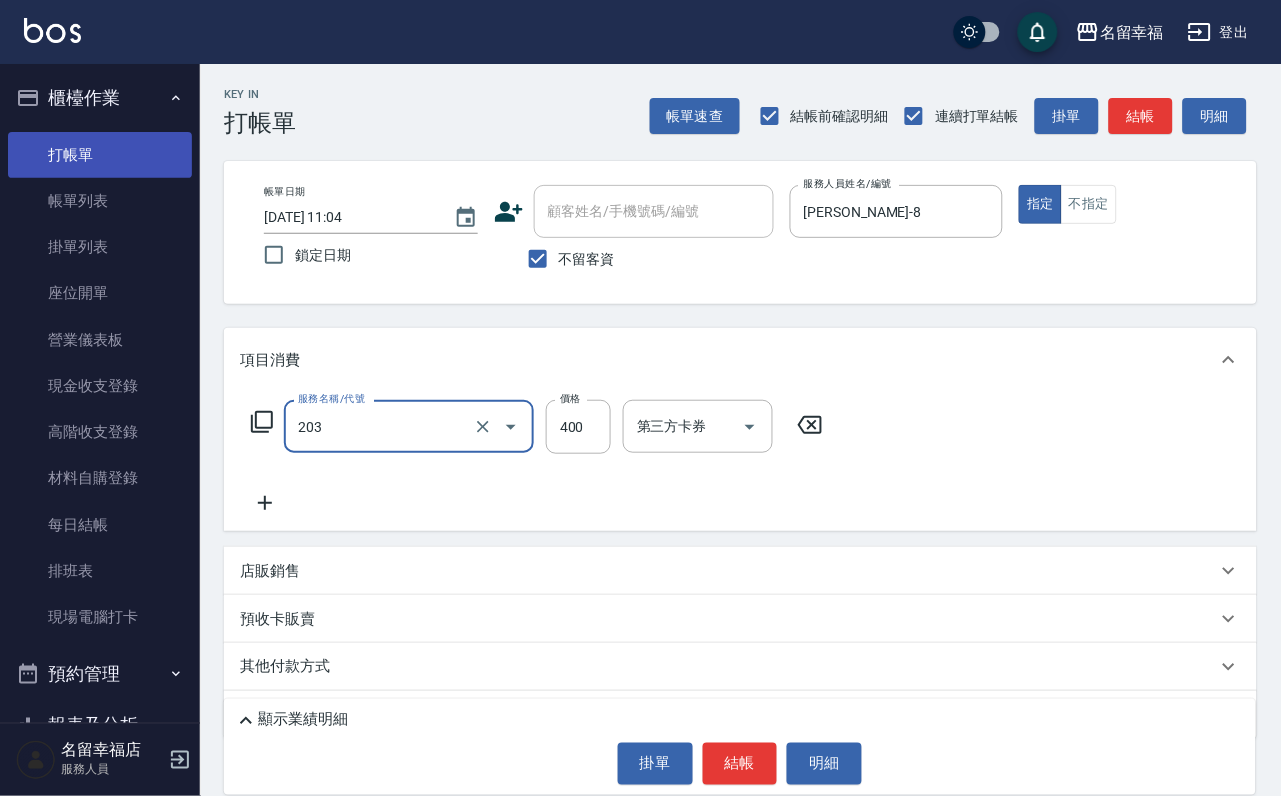 type on "指定單剪(203)" 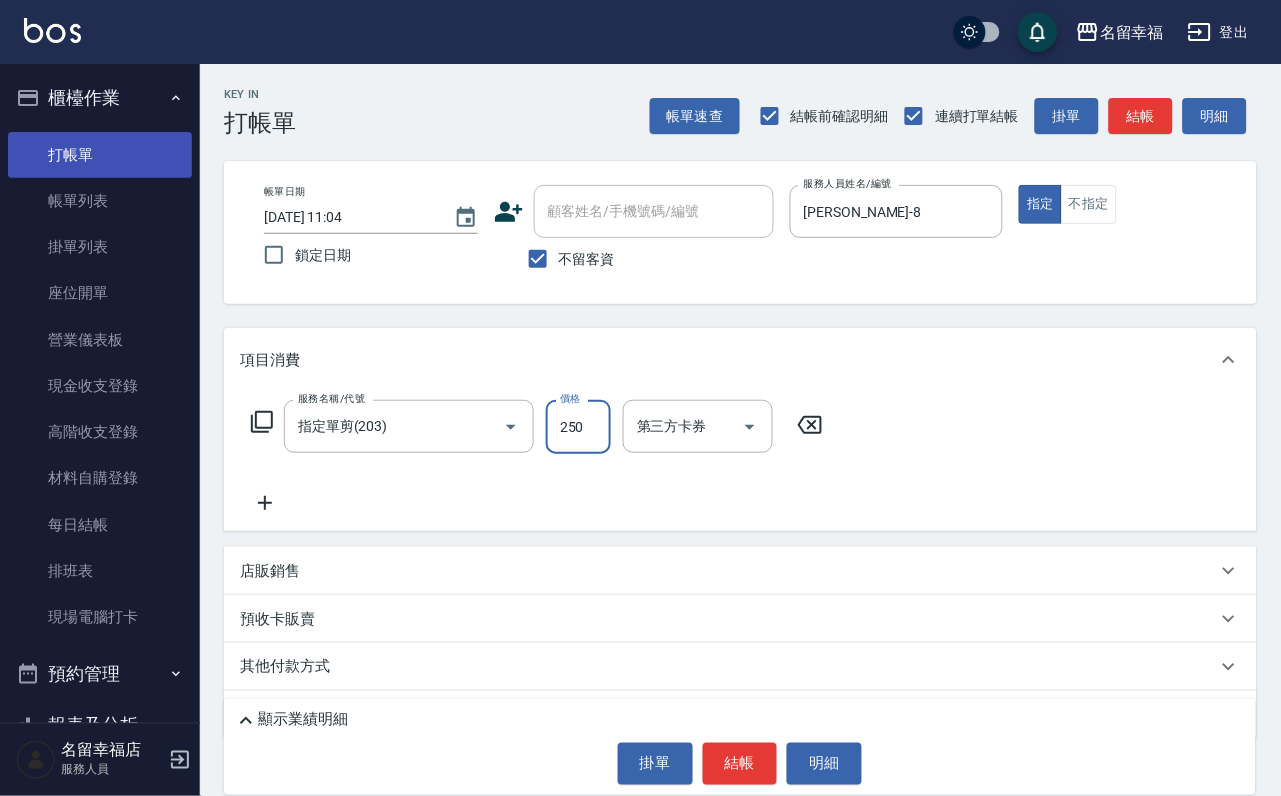 type on "250" 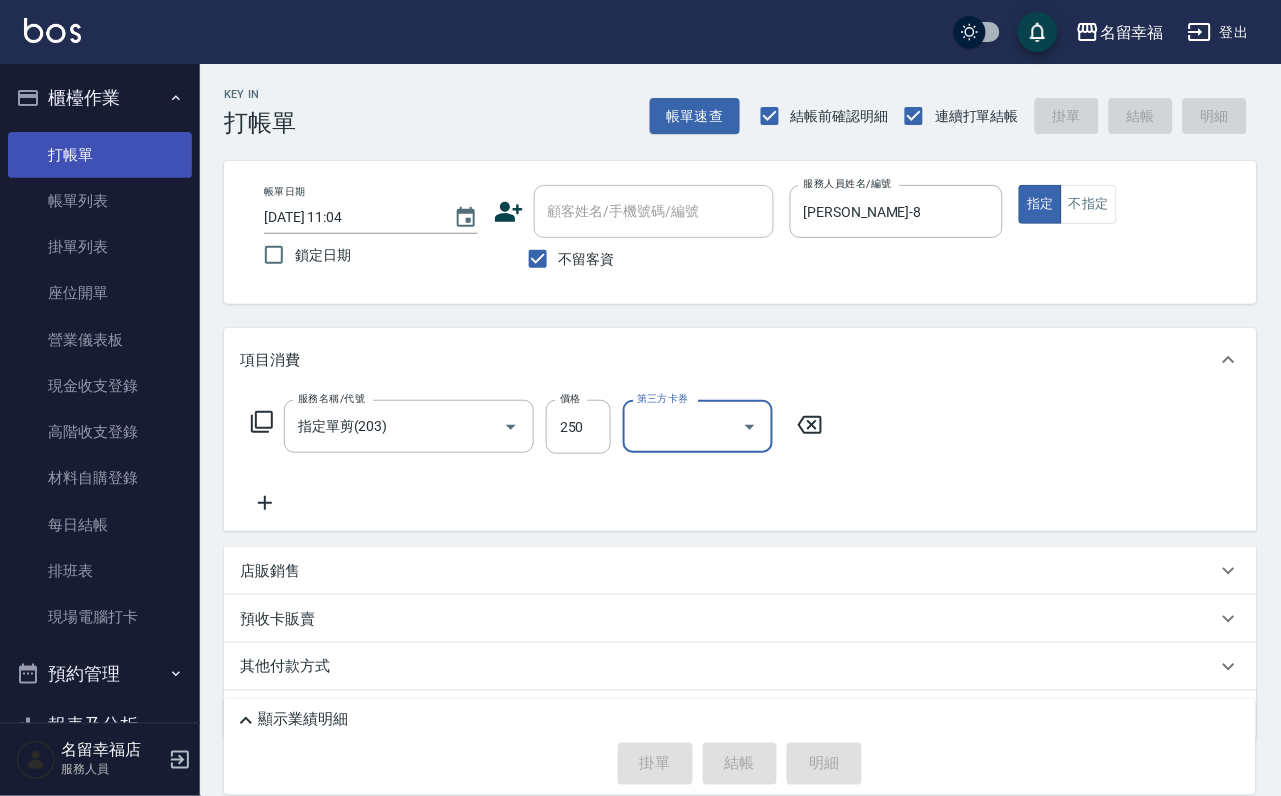 type on "[DATE] 11:21" 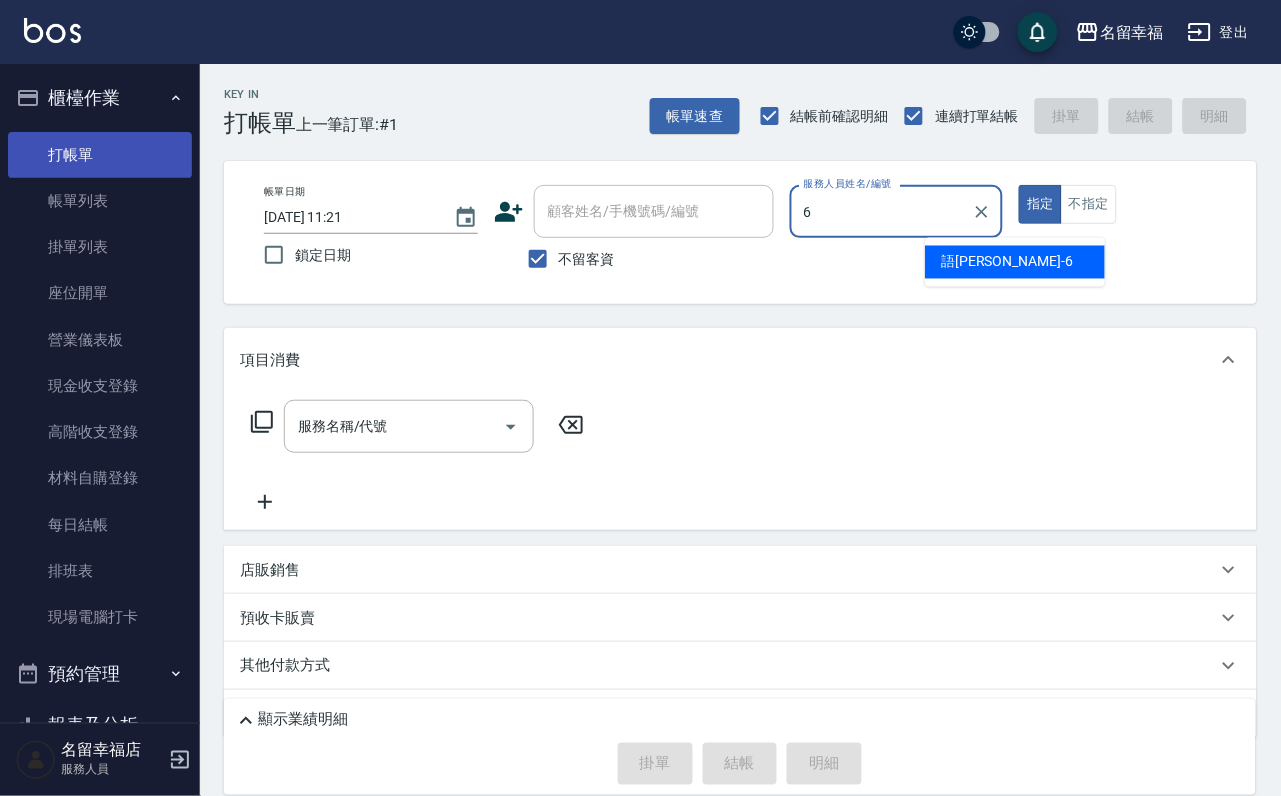 type on "語[PERSON_NAME]-6" 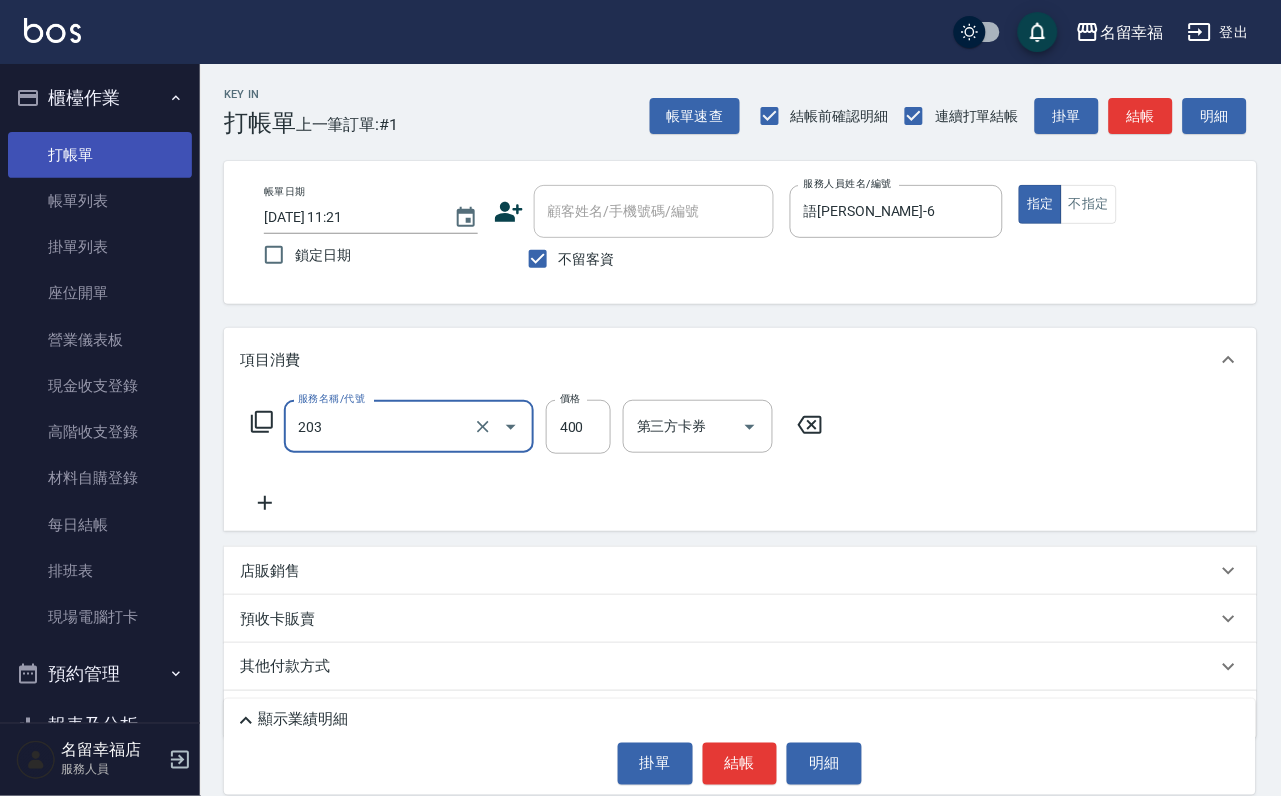 type on "指定單剪(203)" 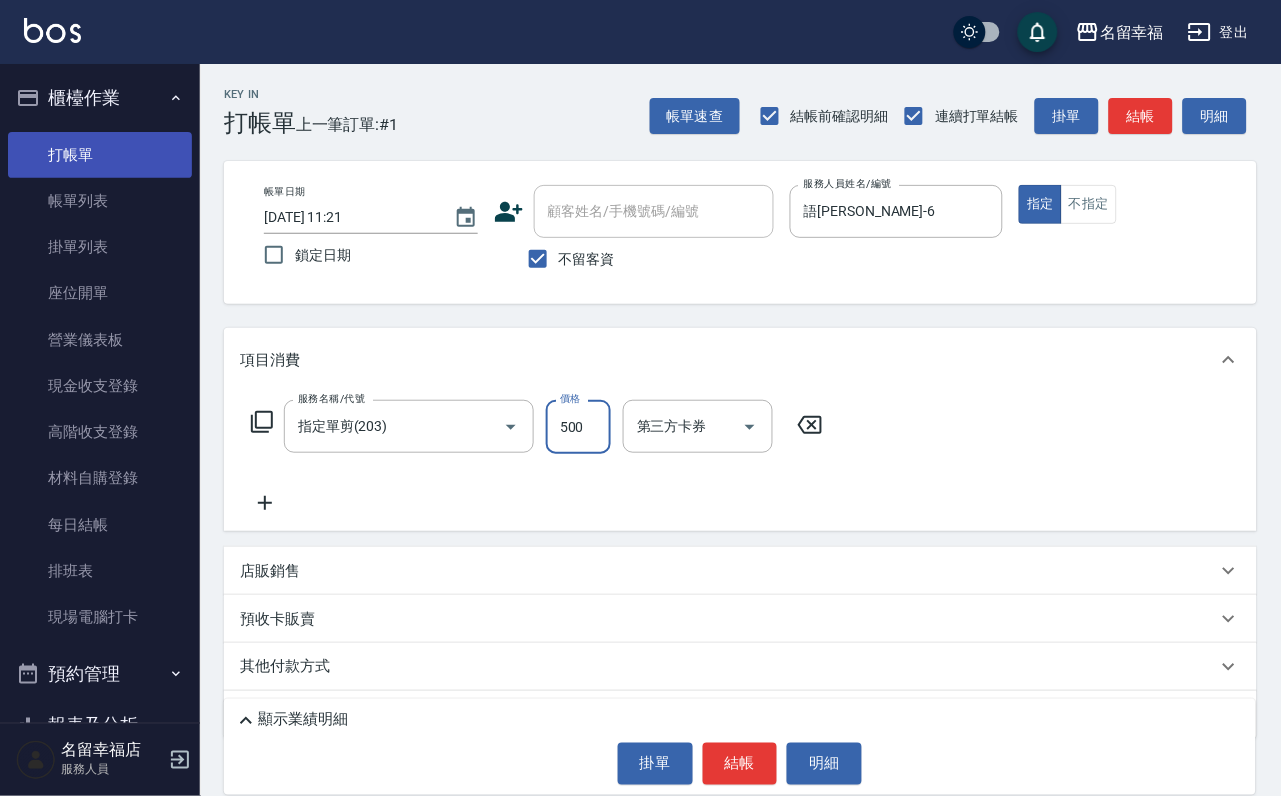 type on "500" 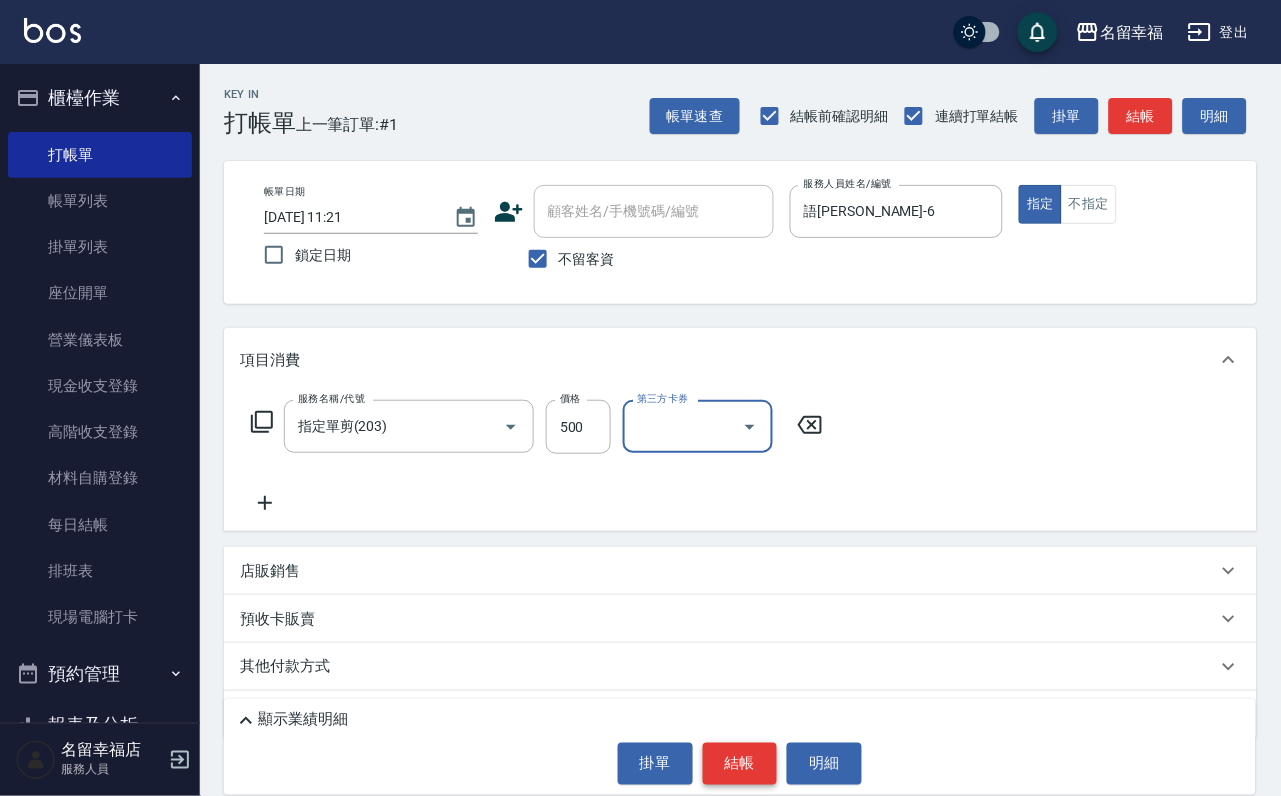 drag, startPoint x: 752, startPoint y: 760, endPoint x: 736, endPoint y: 771, distance: 19.416489 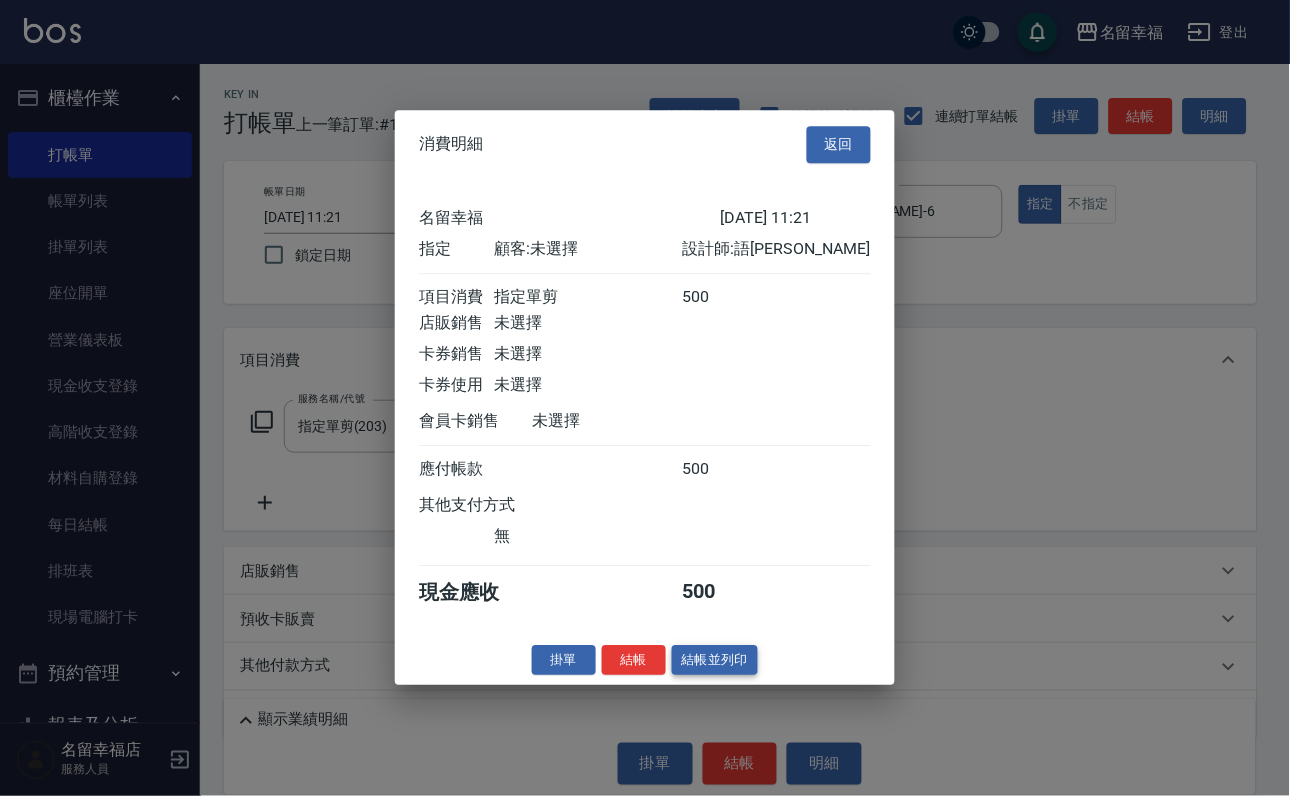 scroll, scrollTop: 247, scrollLeft: 0, axis: vertical 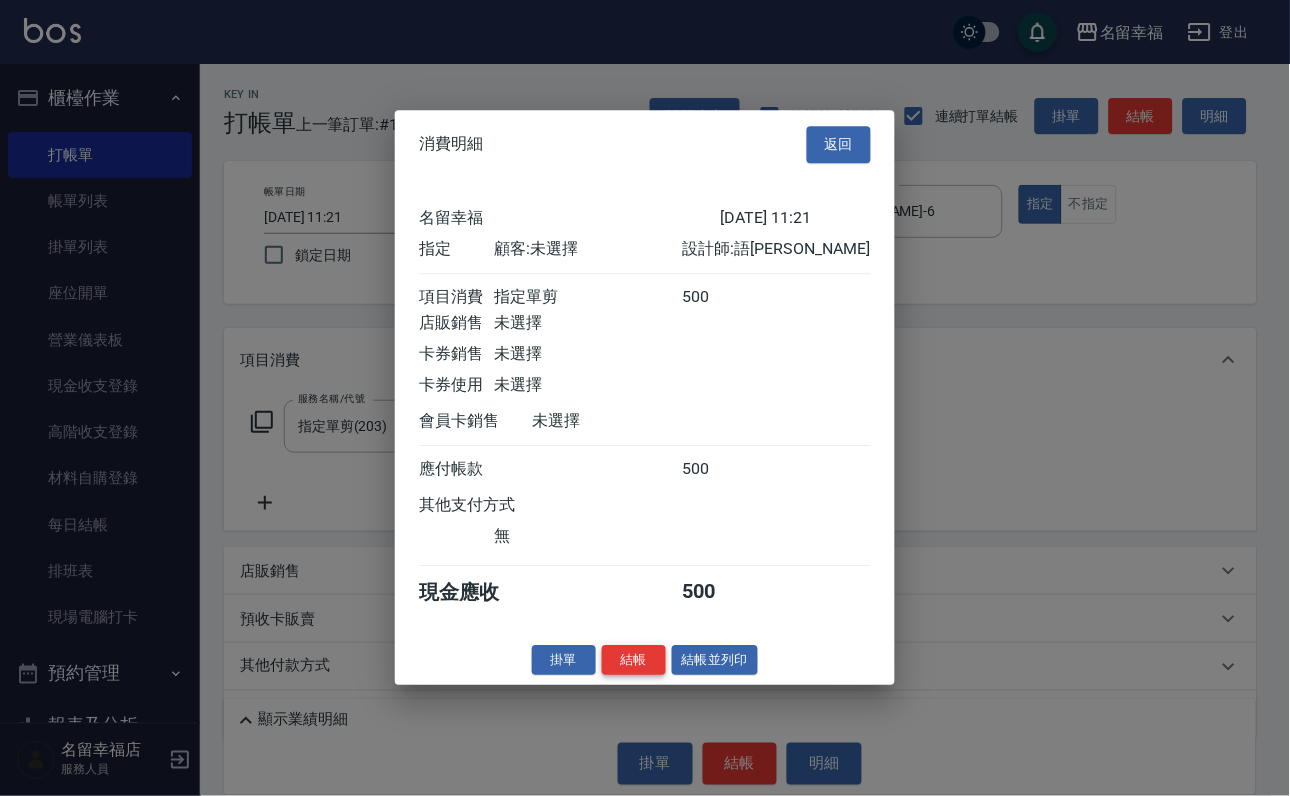 click on "結帳" at bounding box center (634, 660) 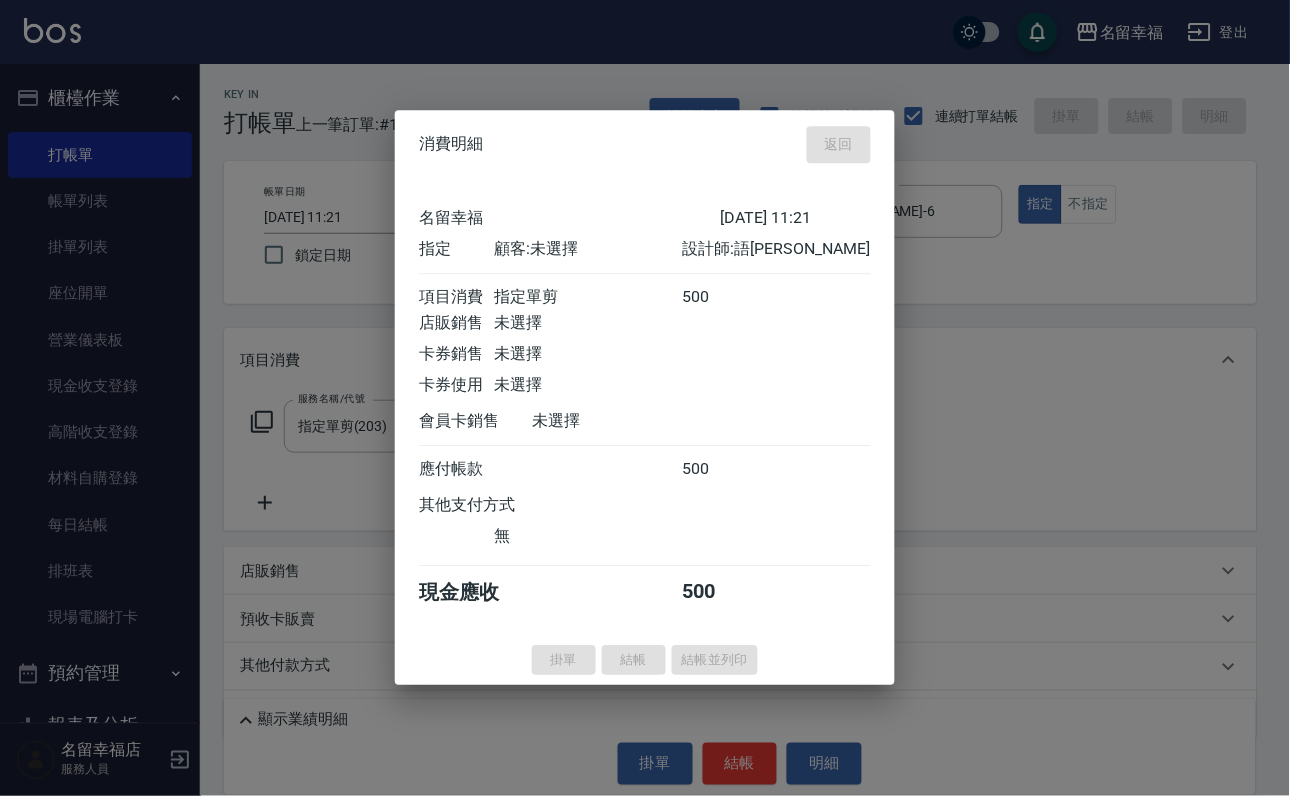 type on "[DATE] 11:32" 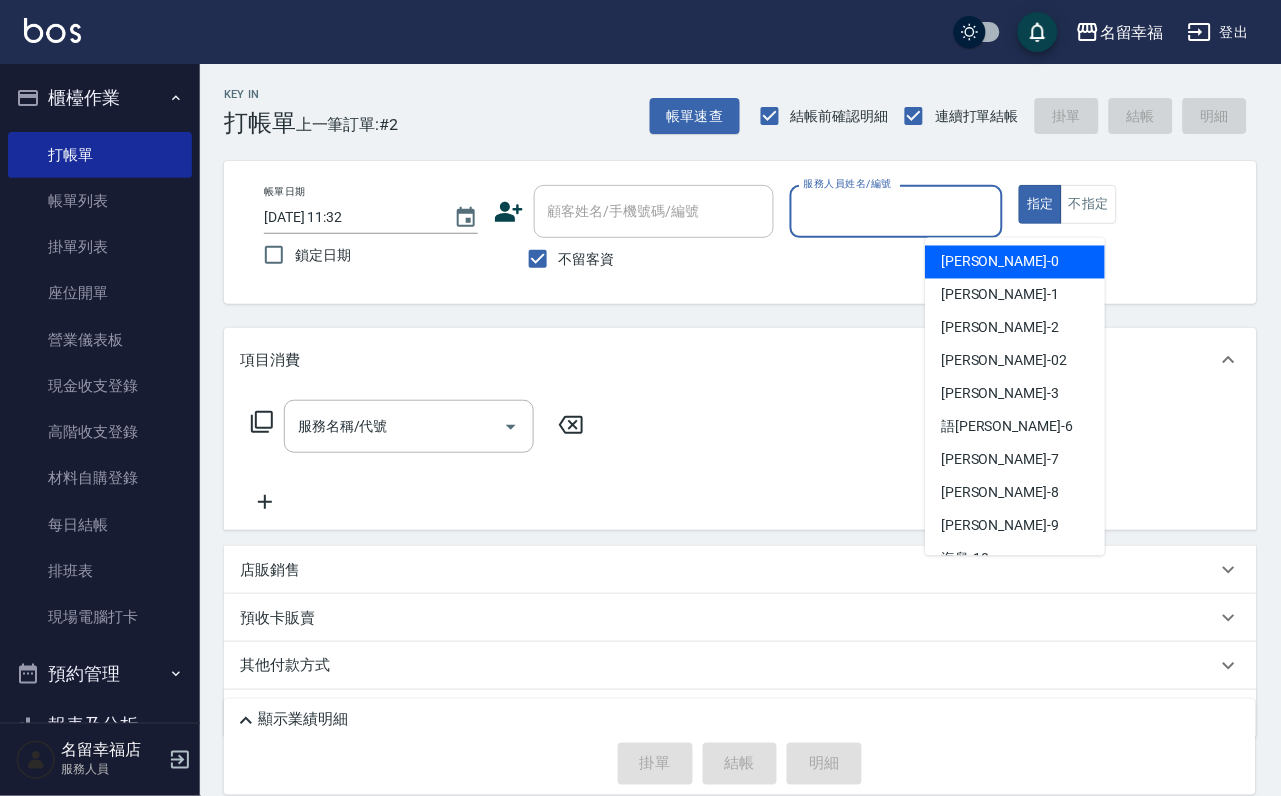 click on "服務人員姓名/編號" at bounding box center (897, 211) 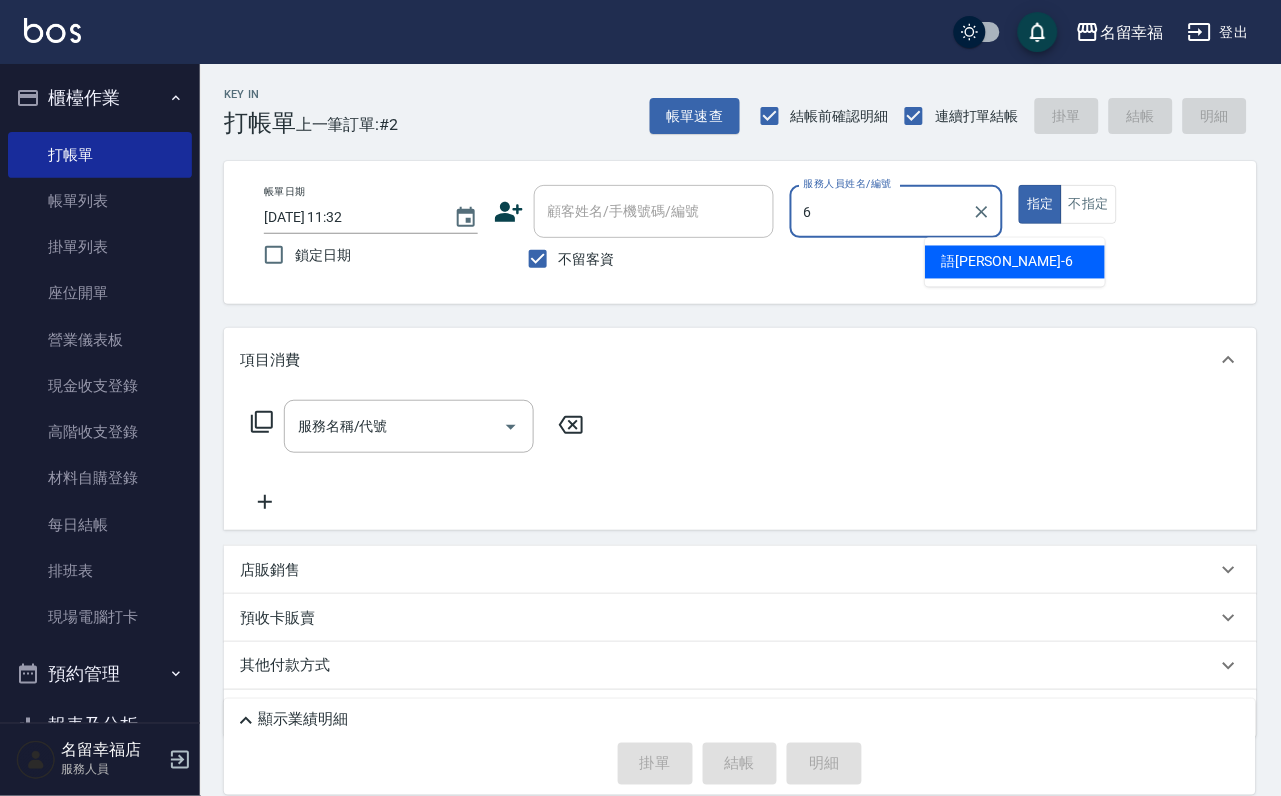 type on "語[PERSON_NAME]-6" 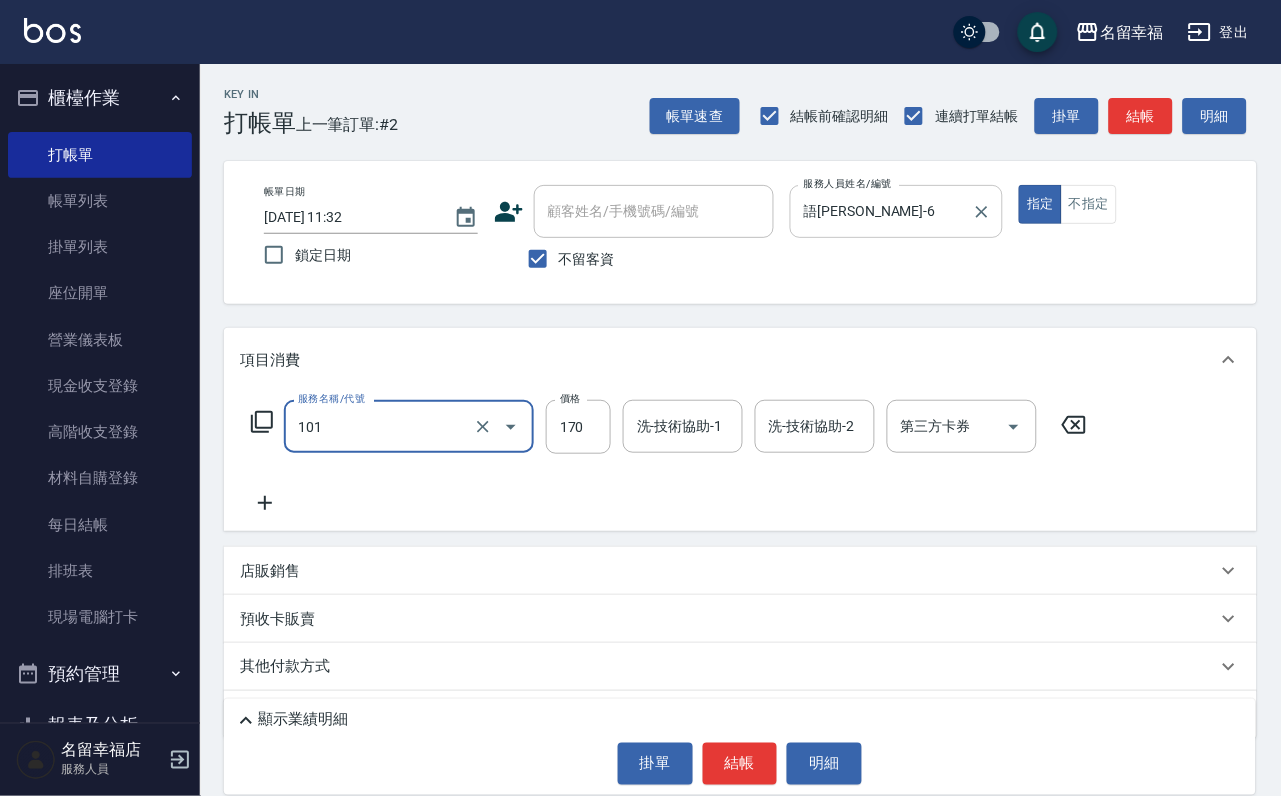 type on "洗髮(101)" 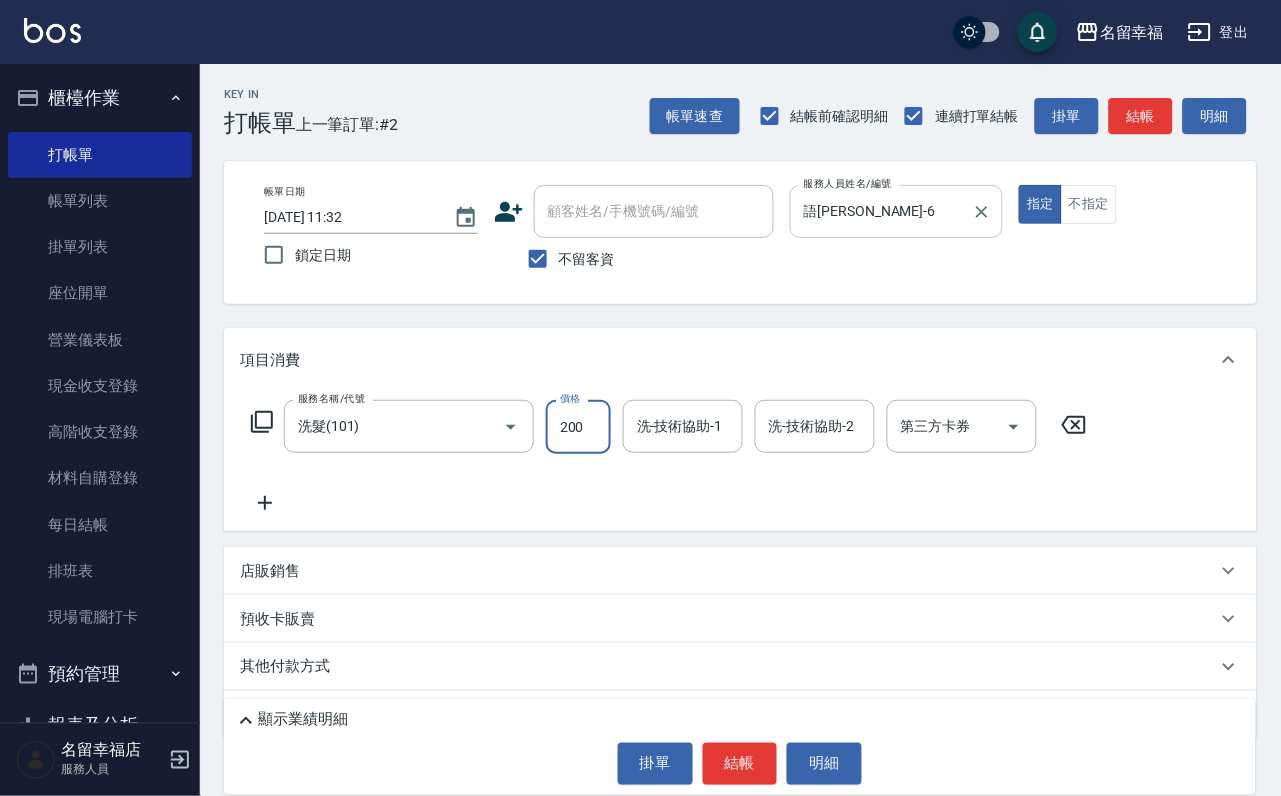 type on "200" 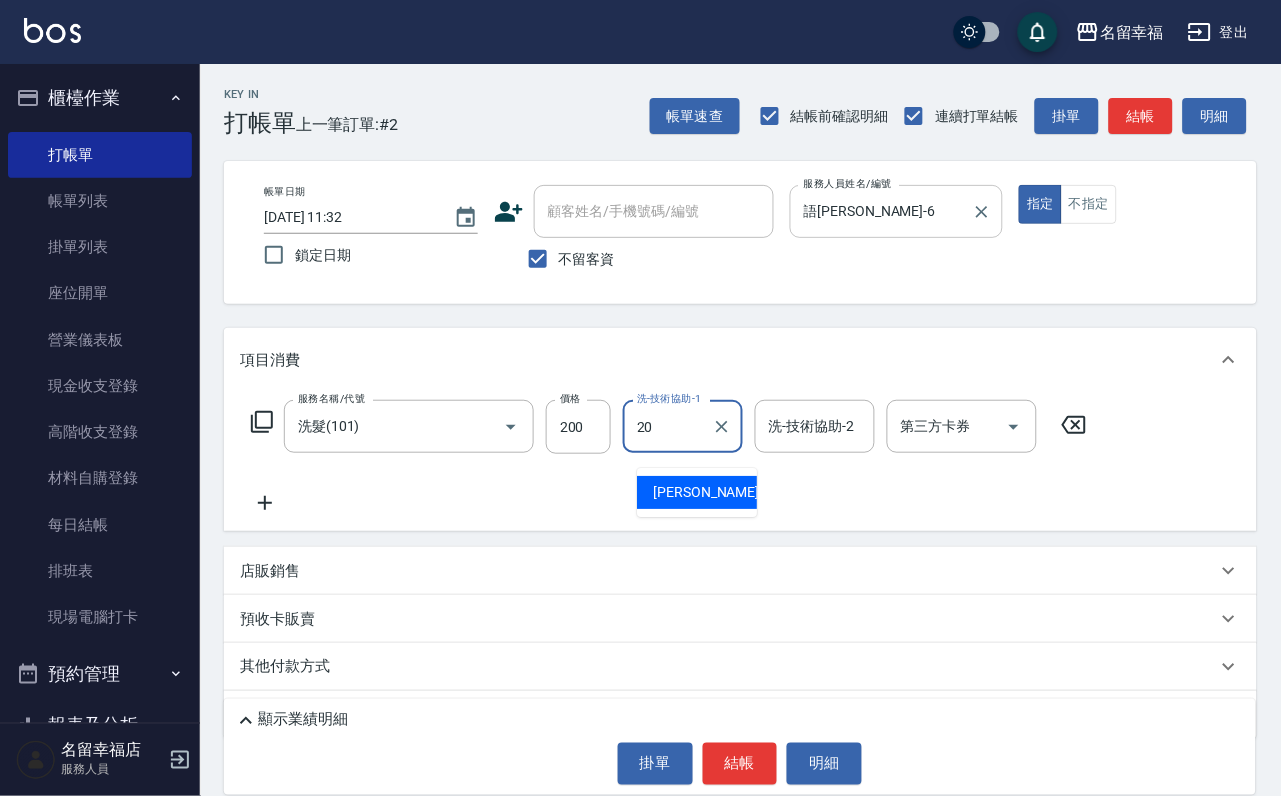 type on "育鋗-20" 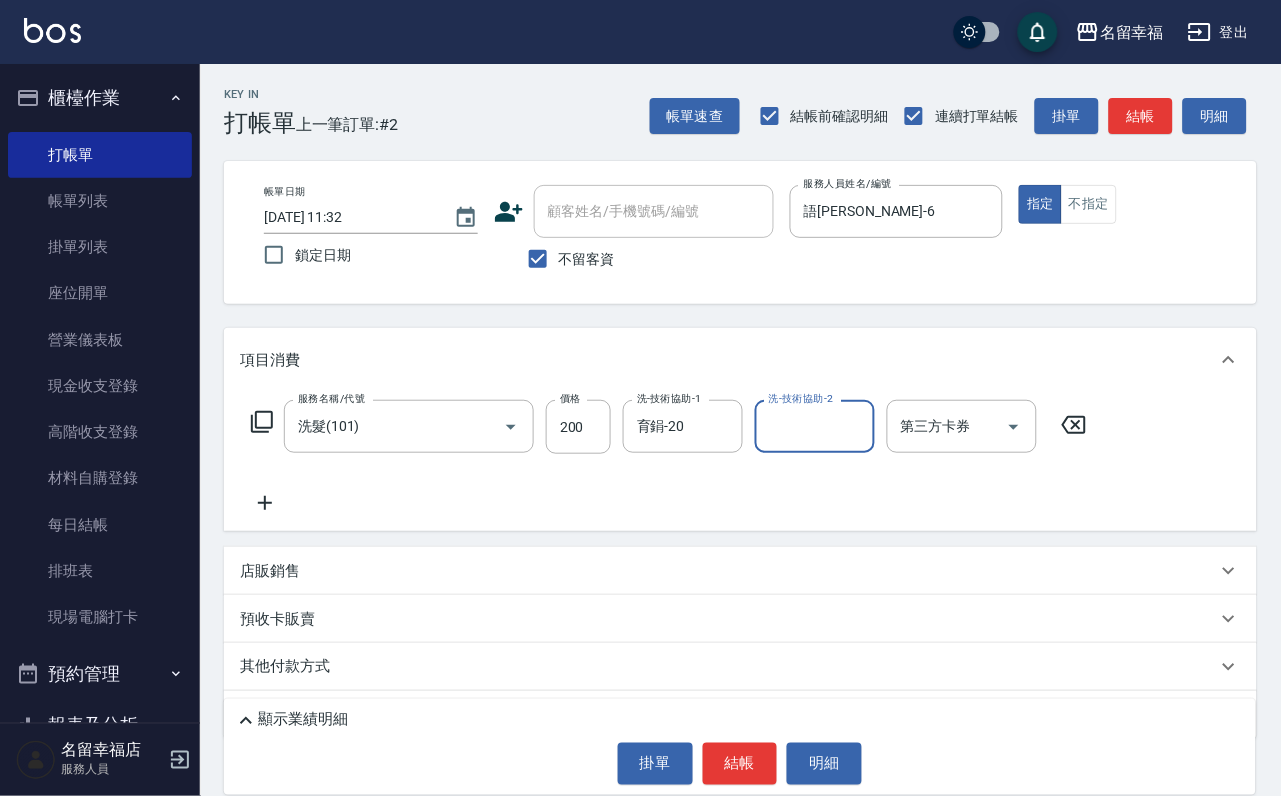 click 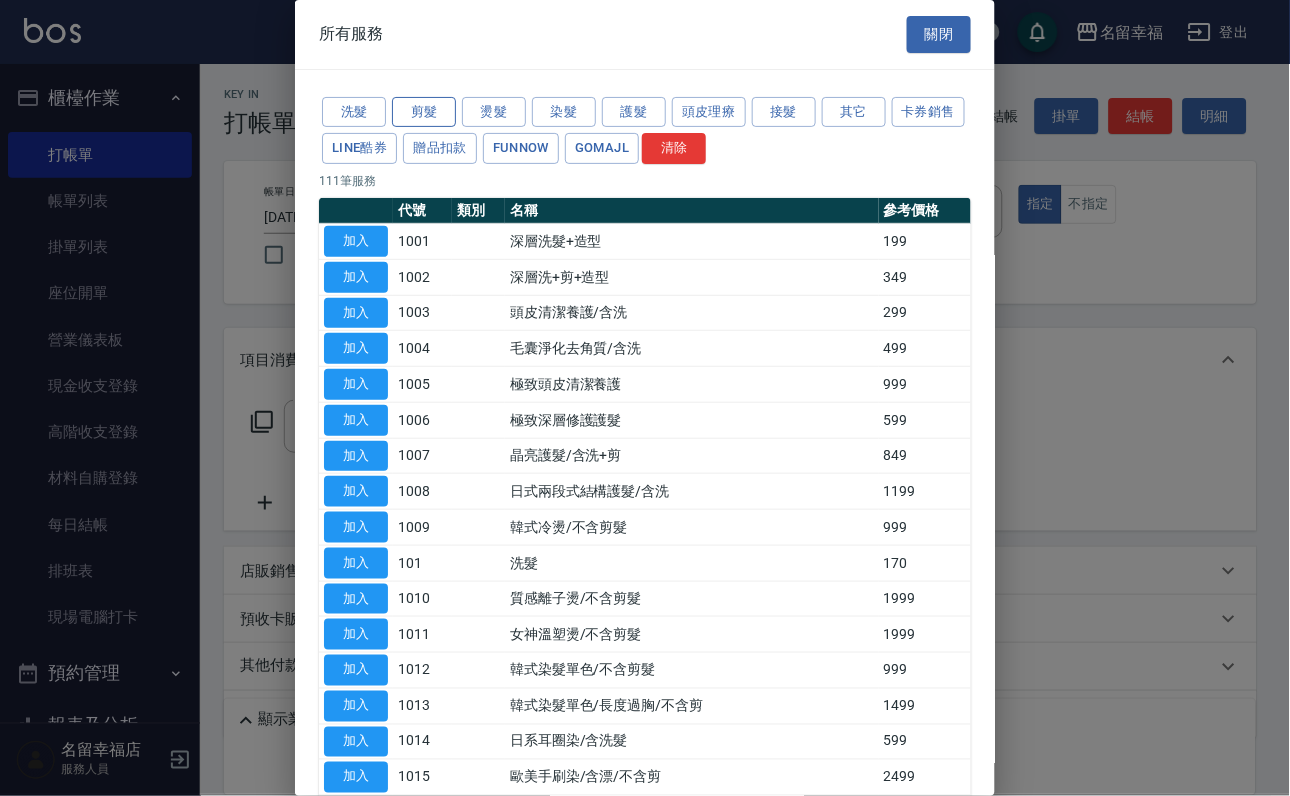click on "剪髮" at bounding box center (424, 112) 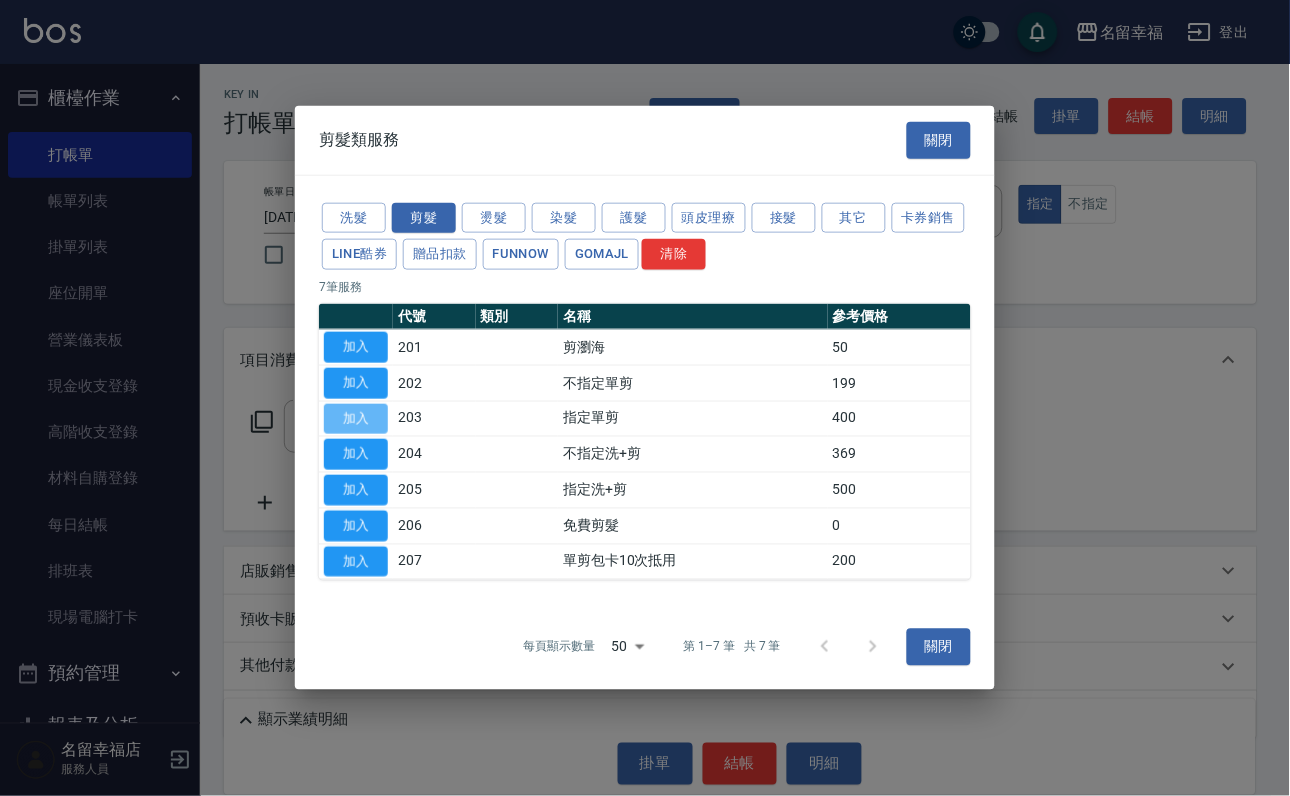 click on "加入" at bounding box center [356, 418] 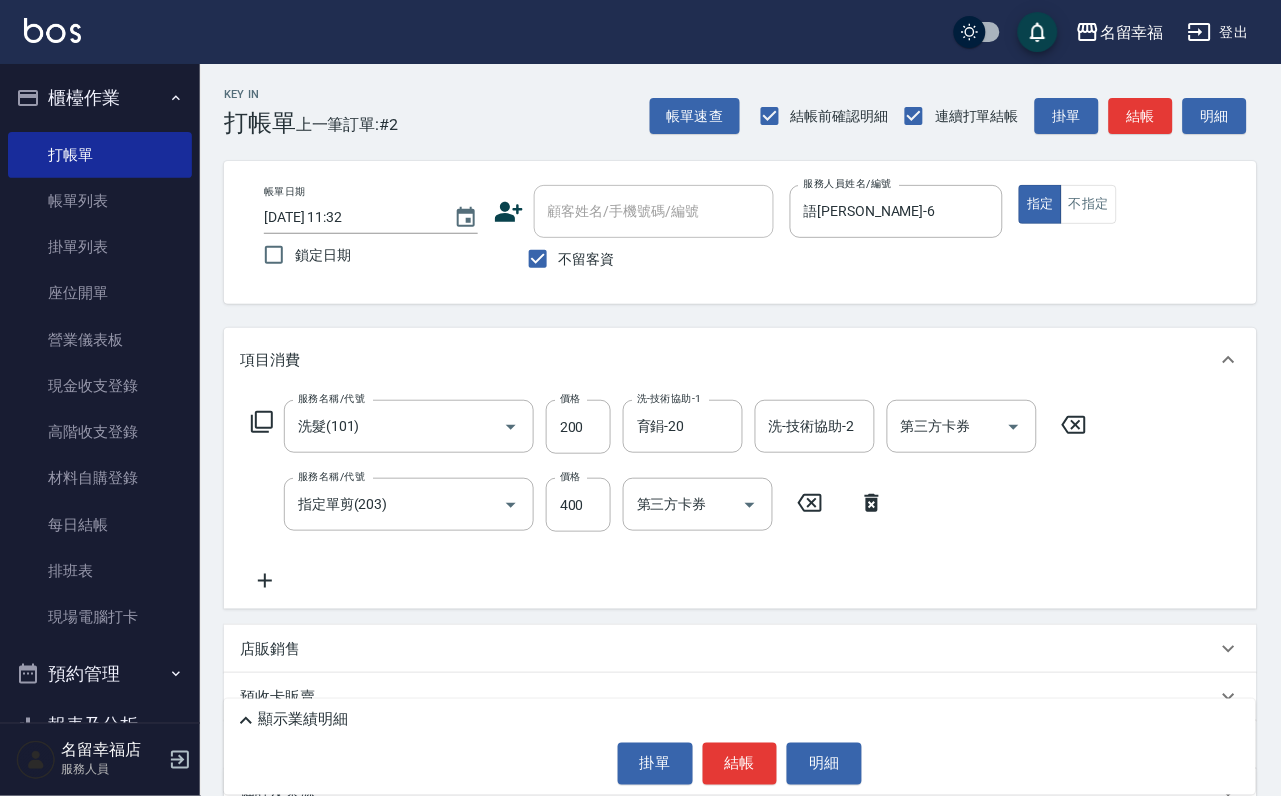 click on "顯示業績明細" at bounding box center [745, 721] 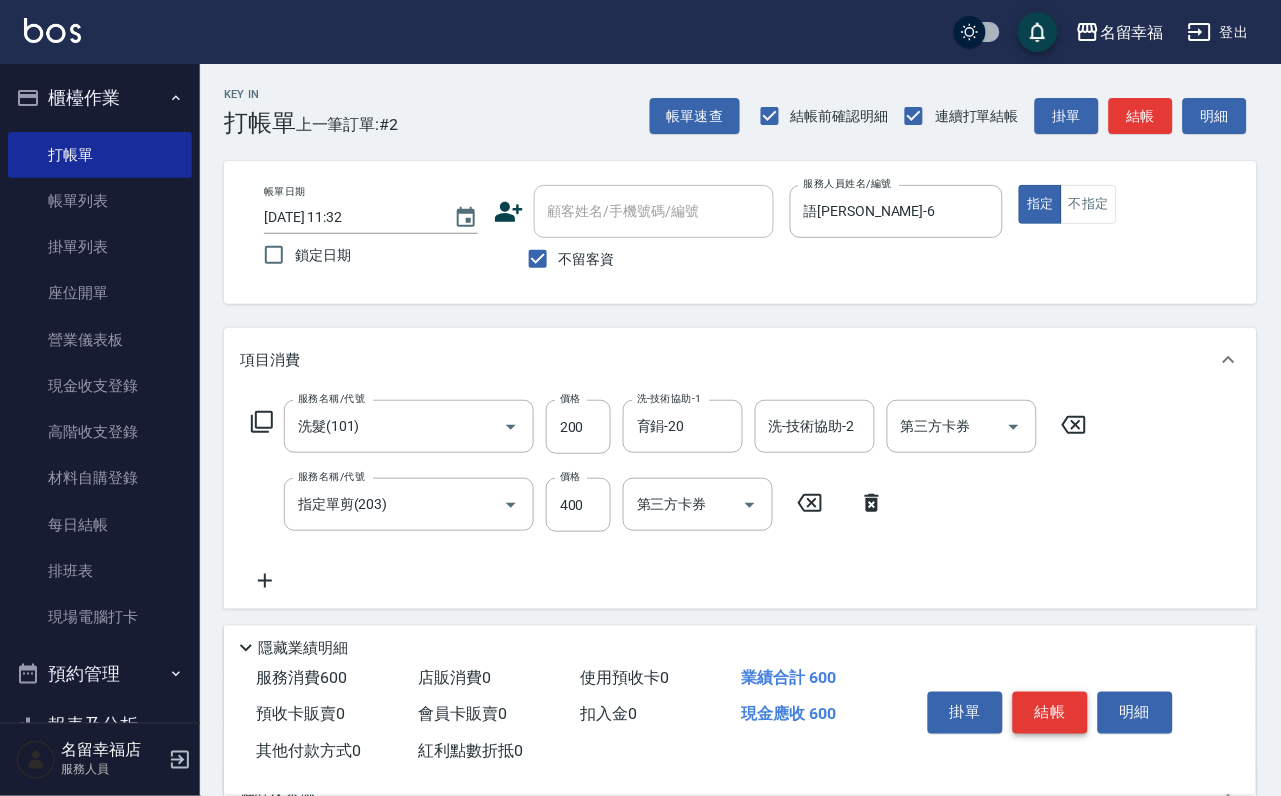 drag, startPoint x: 1048, startPoint y: 608, endPoint x: 1061, endPoint y: 592, distance: 20.615528 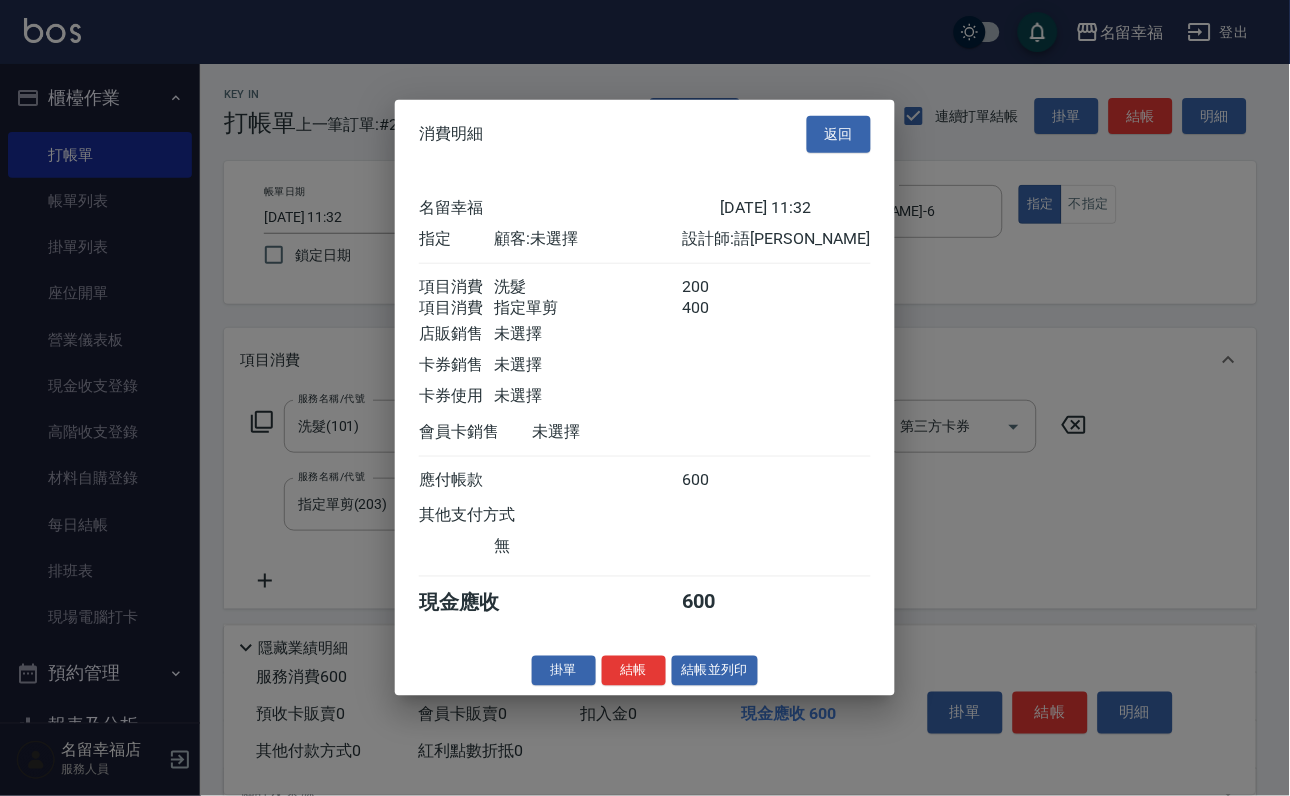 scroll, scrollTop: 322, scrollLeft: 0, axis: vertical 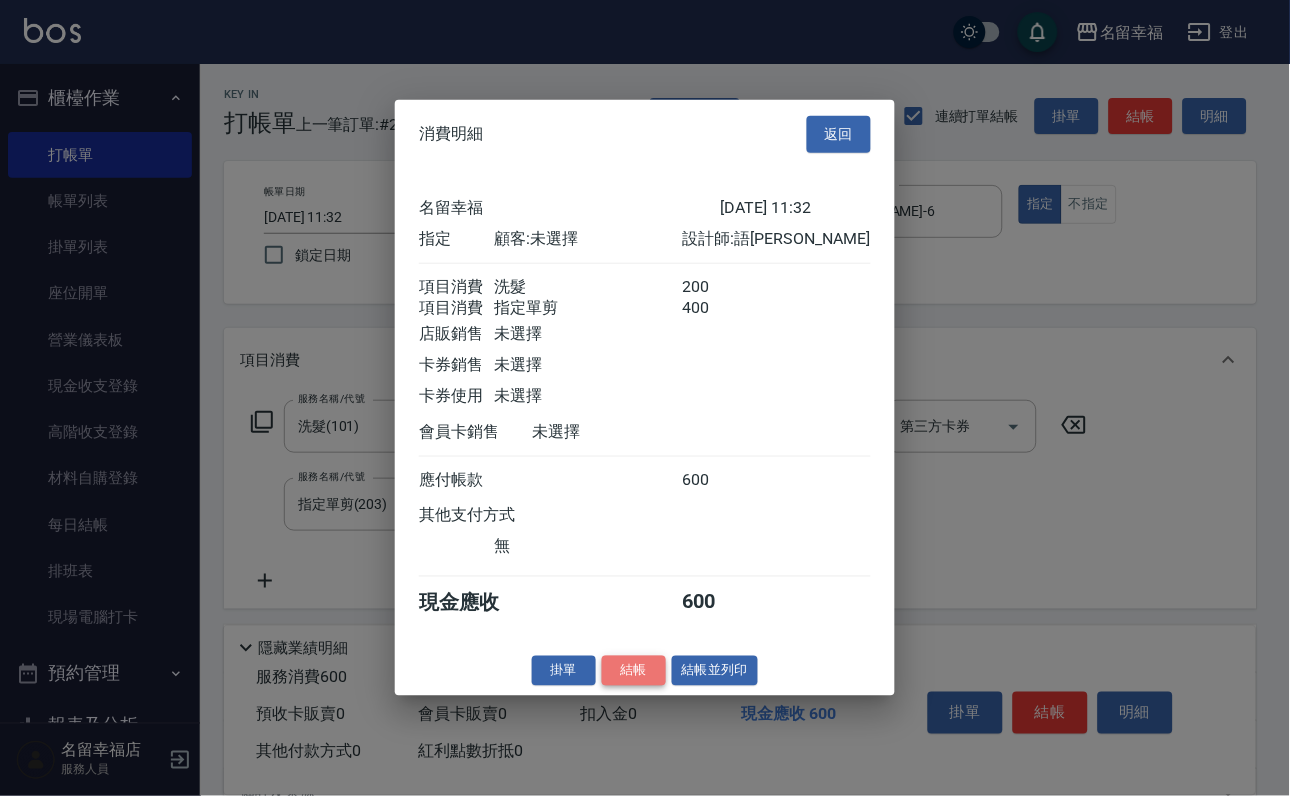 click on "結帳" at bounding box center [634, 670] 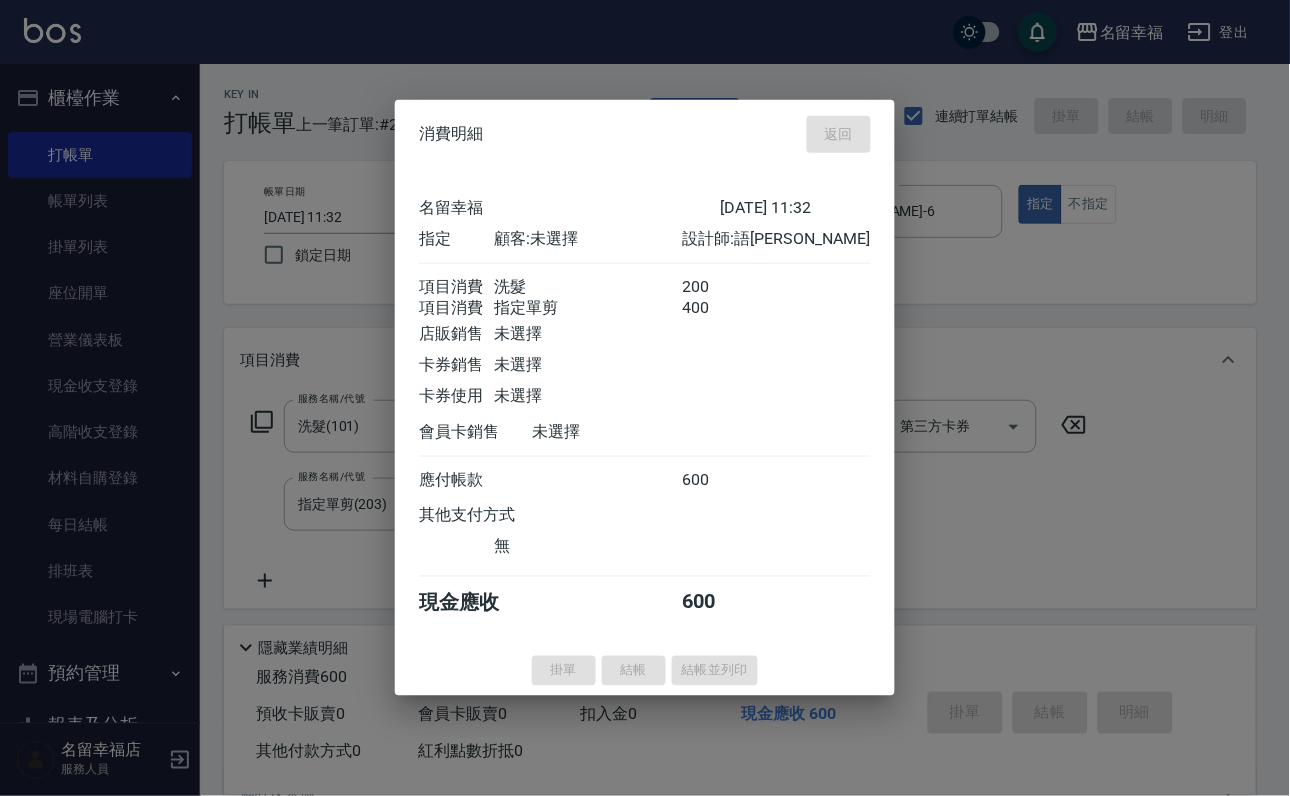 type on "[DATE] 11:57" 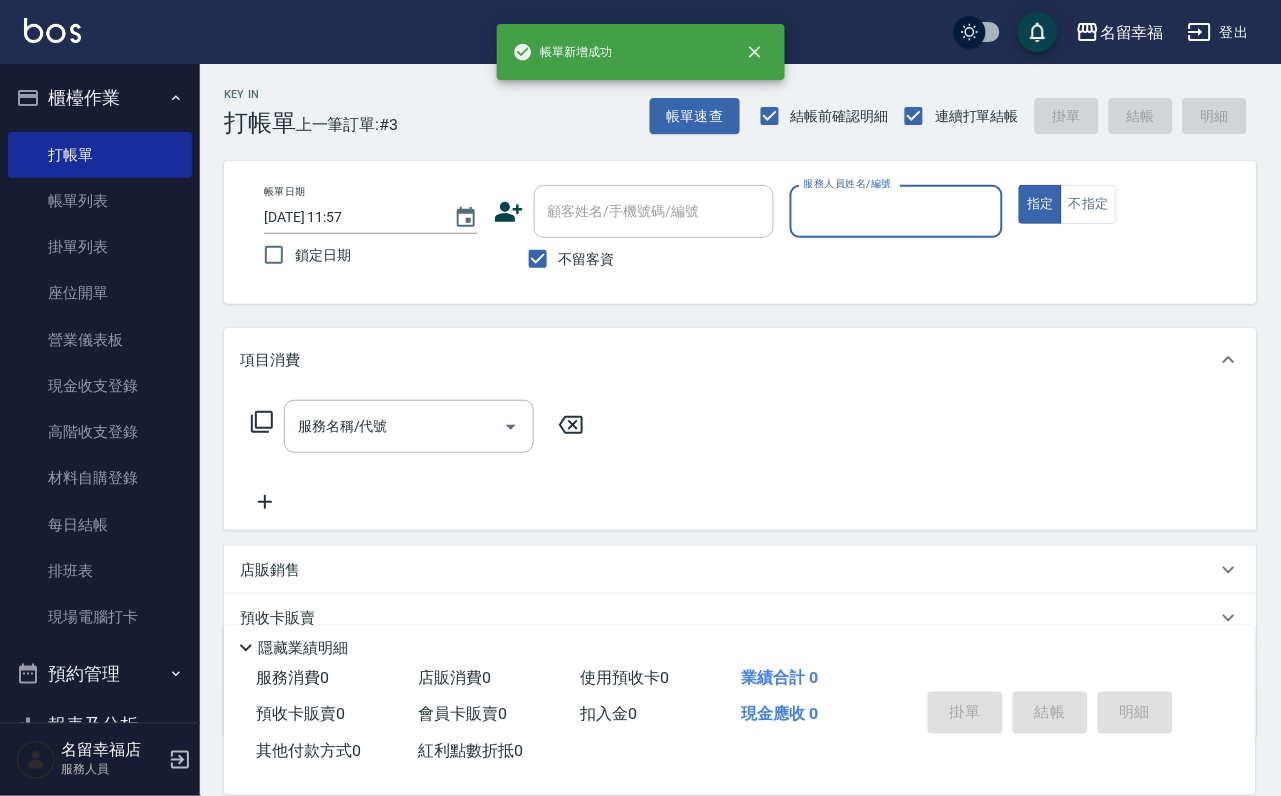 click on "隱藏業績明細" at bounding box center [745, 648] 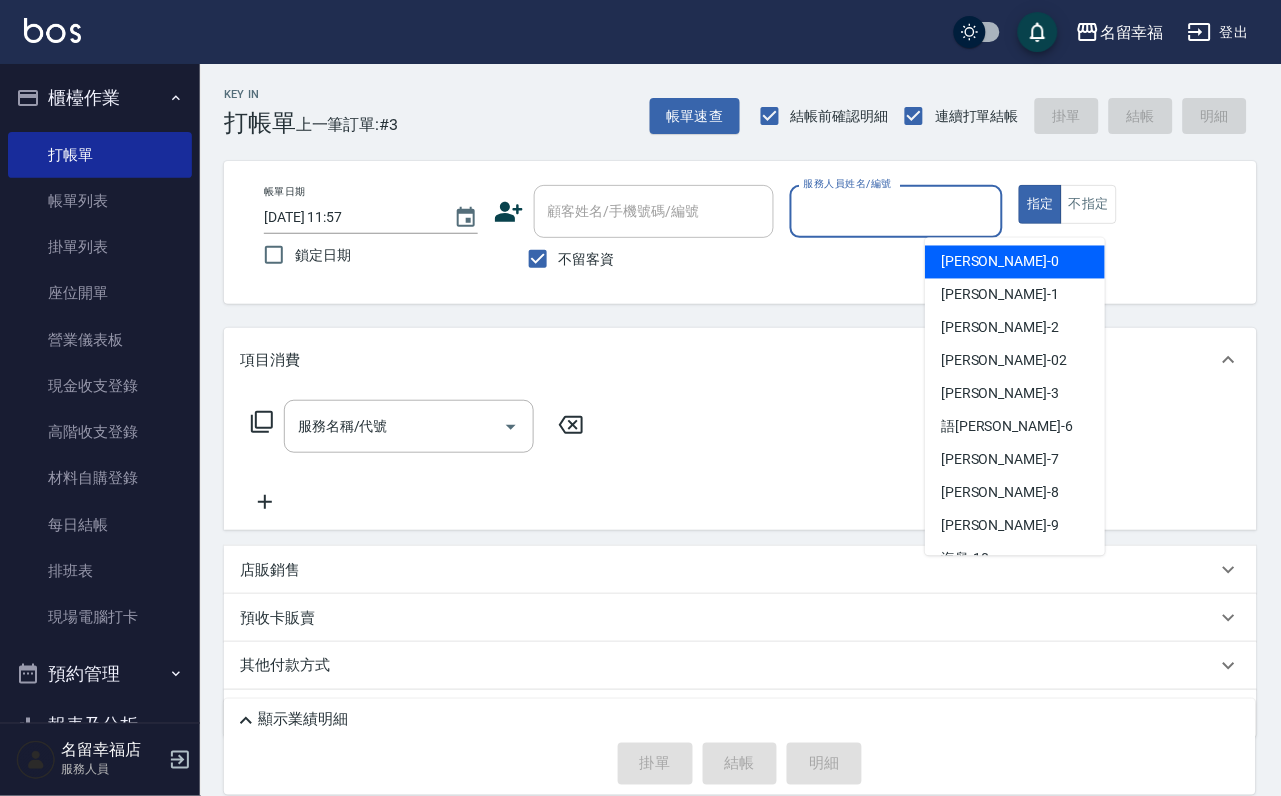 click on "服務人員姓名/編號" at bounding box center (897, 211) 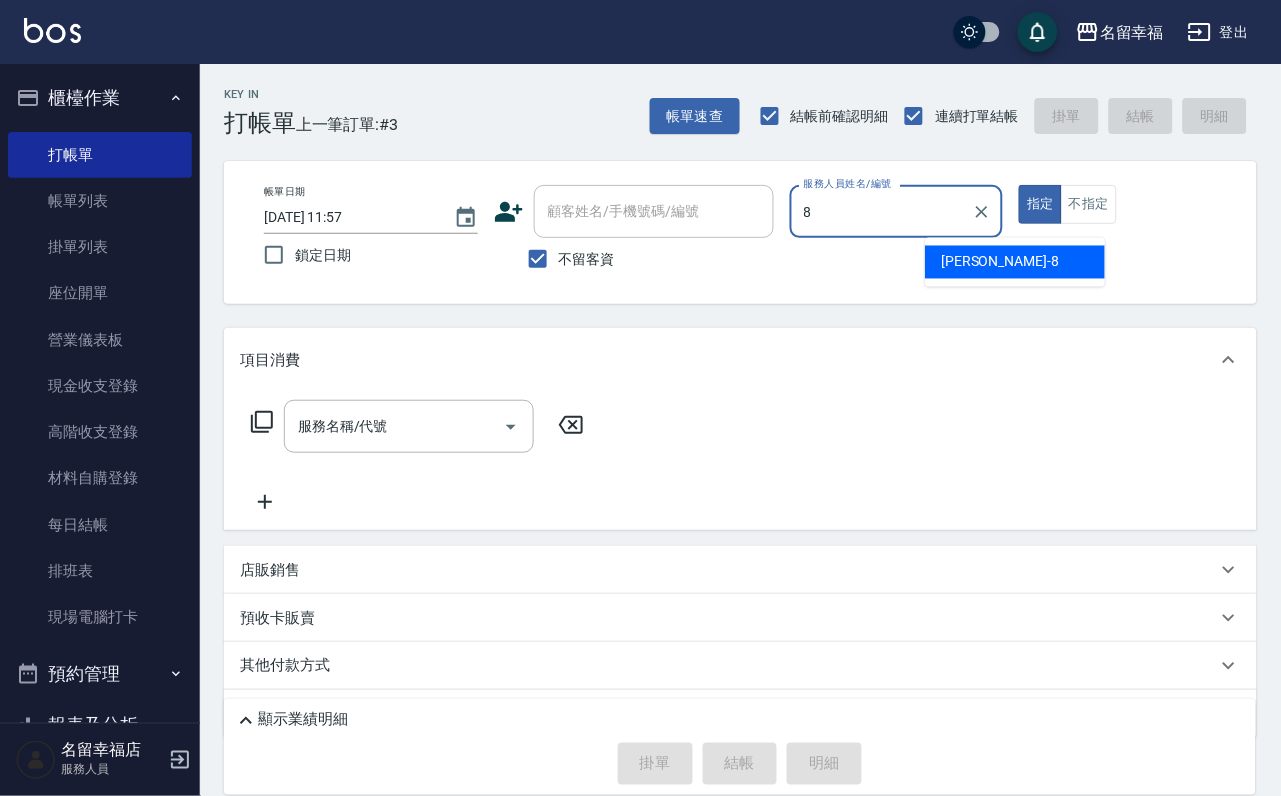 type on "[PERSON_NAME]-8" 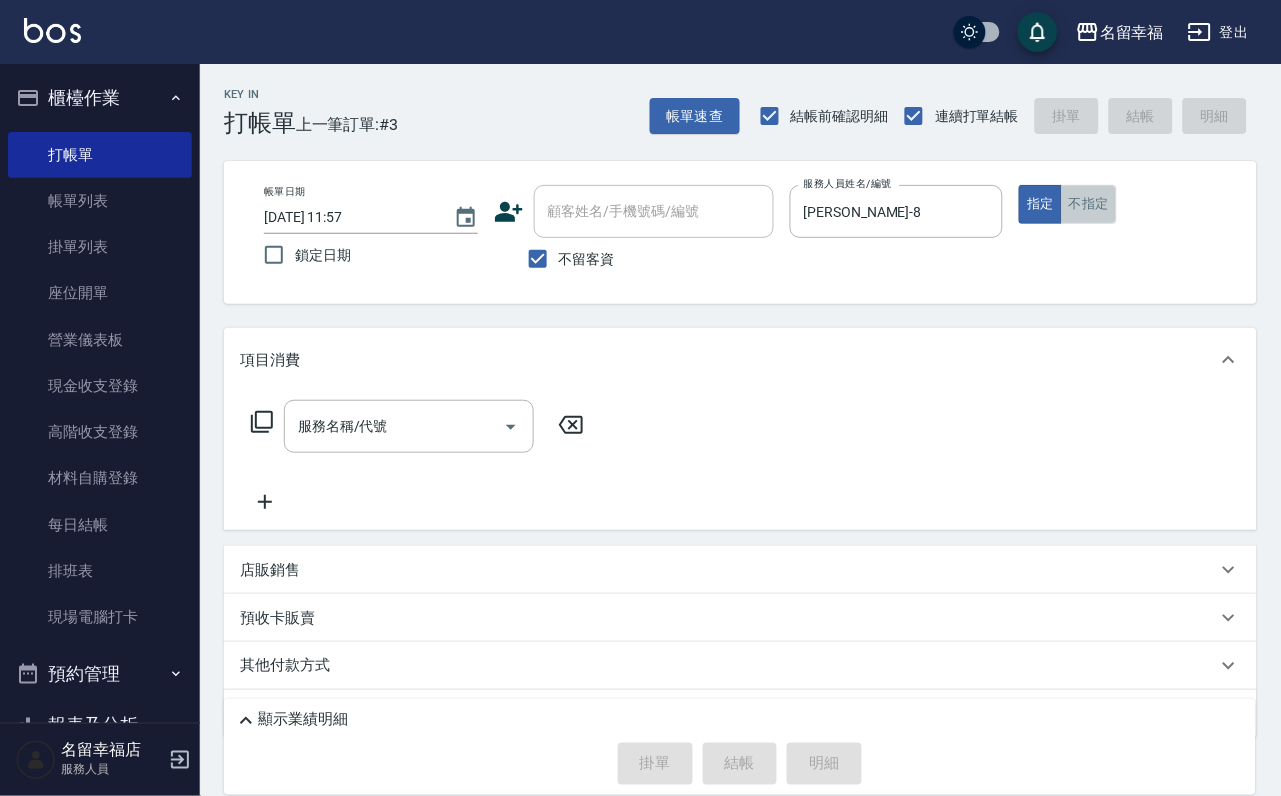 click on "不指定" at bounding box center (1089, 204) 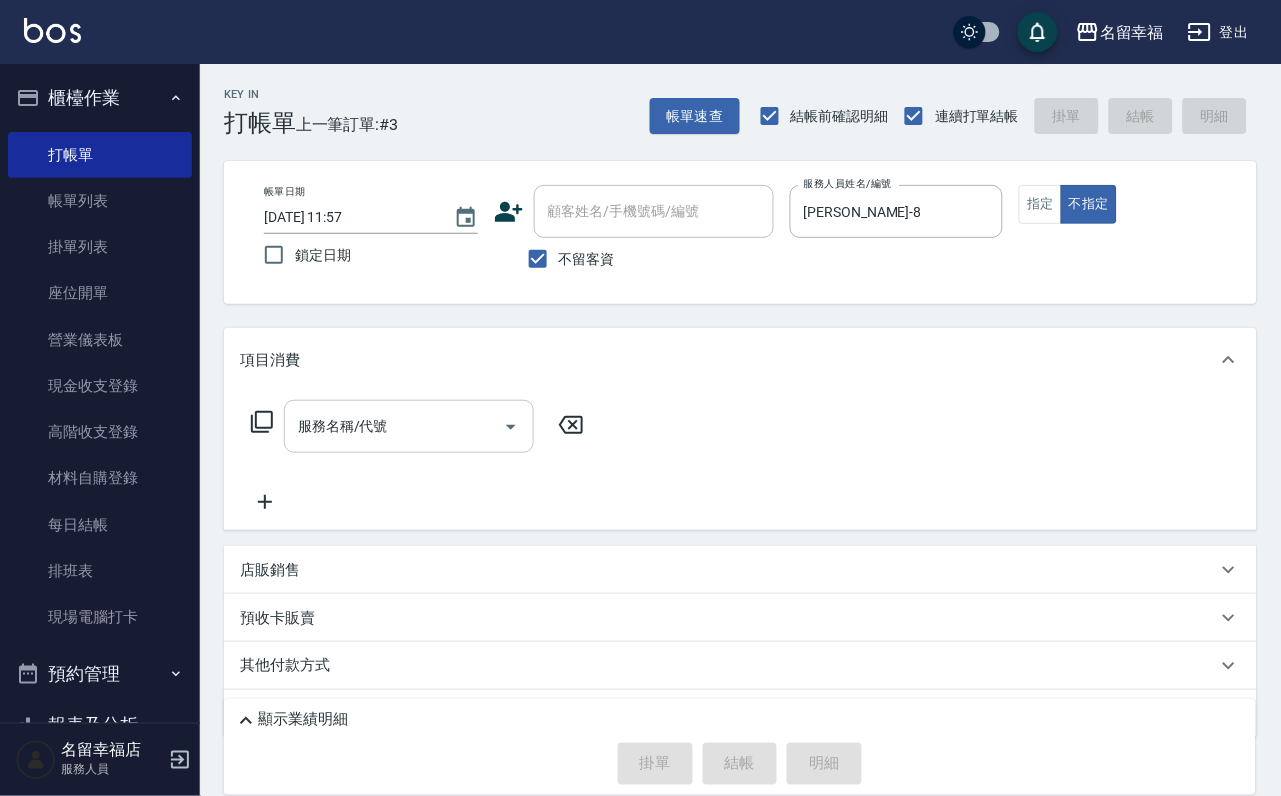 click on "服務名稱/代號" at bounding box center (394, 426) 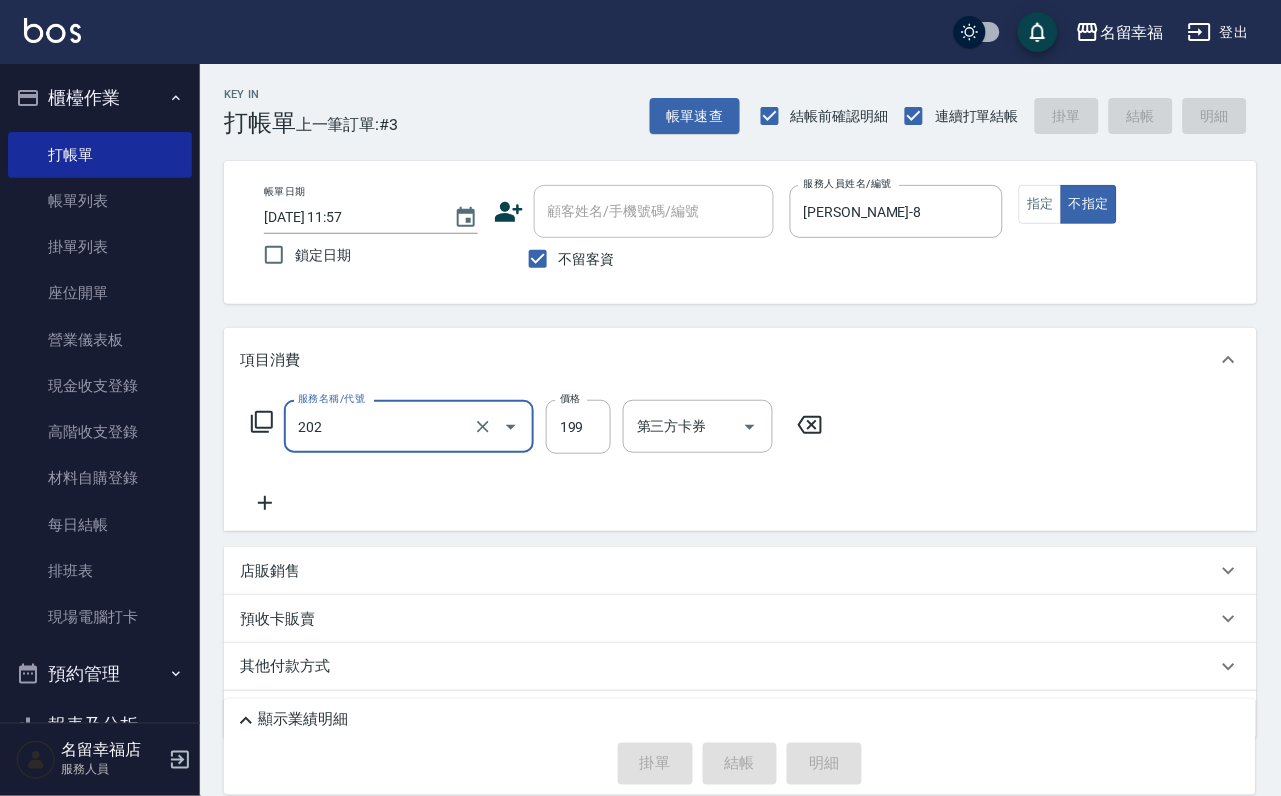 type on "202" 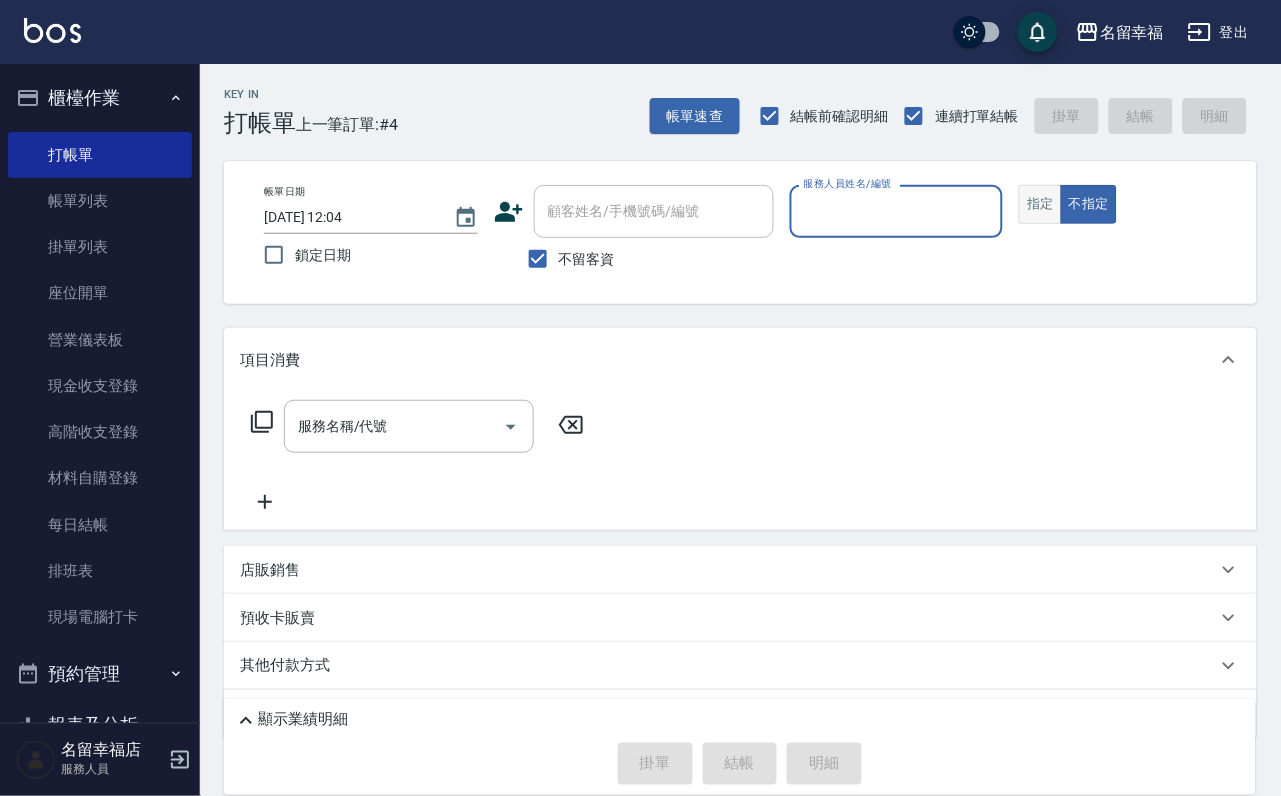 click on "指定" at bounding box center (1040, 204) 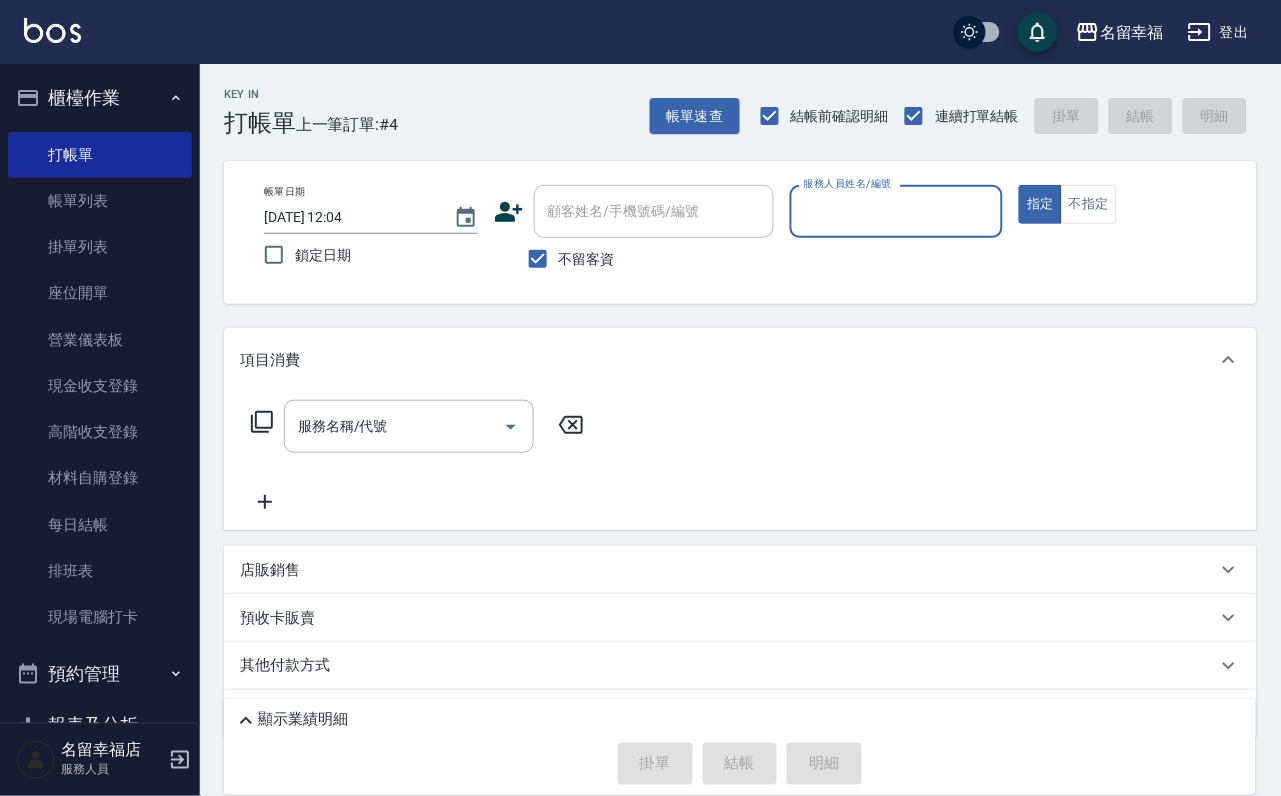 click on "服務人員姓名/編號" at bounding box center [897, 211] 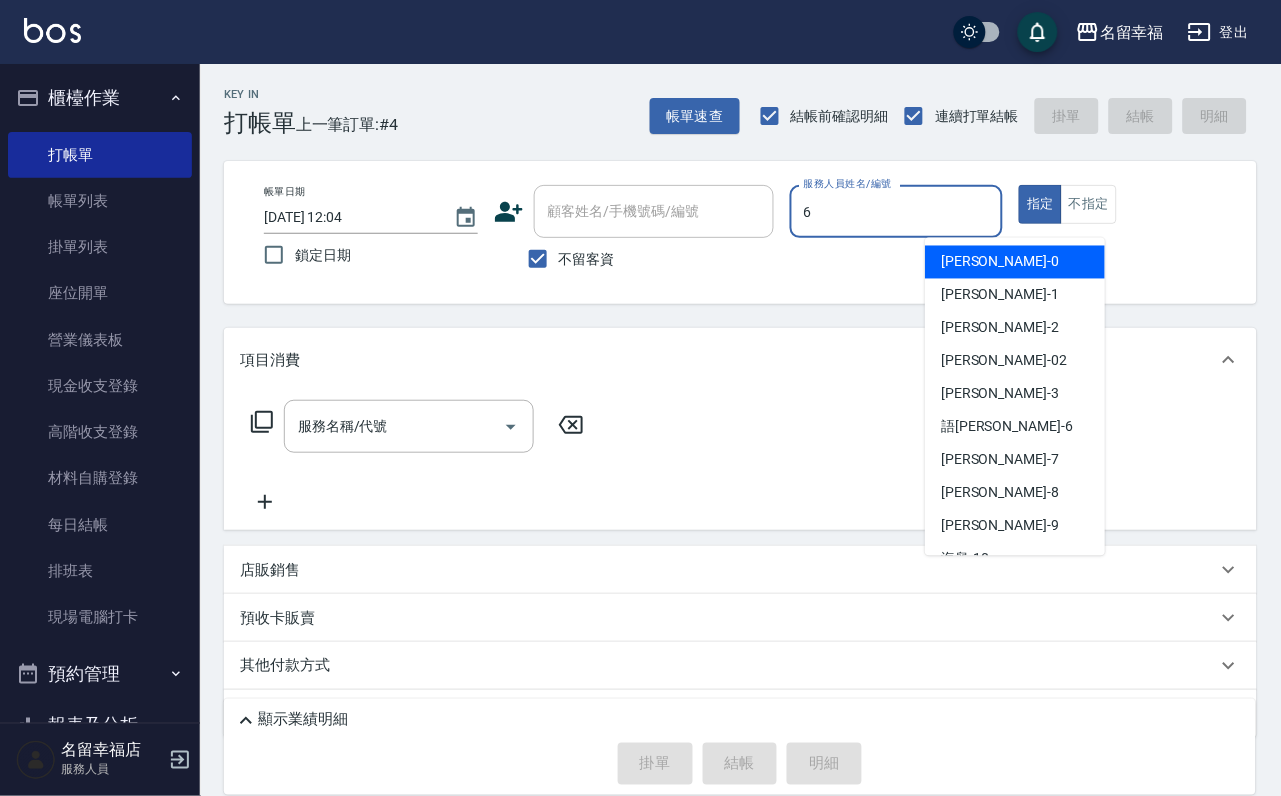 type on "語[PERSON_NAME]-6" 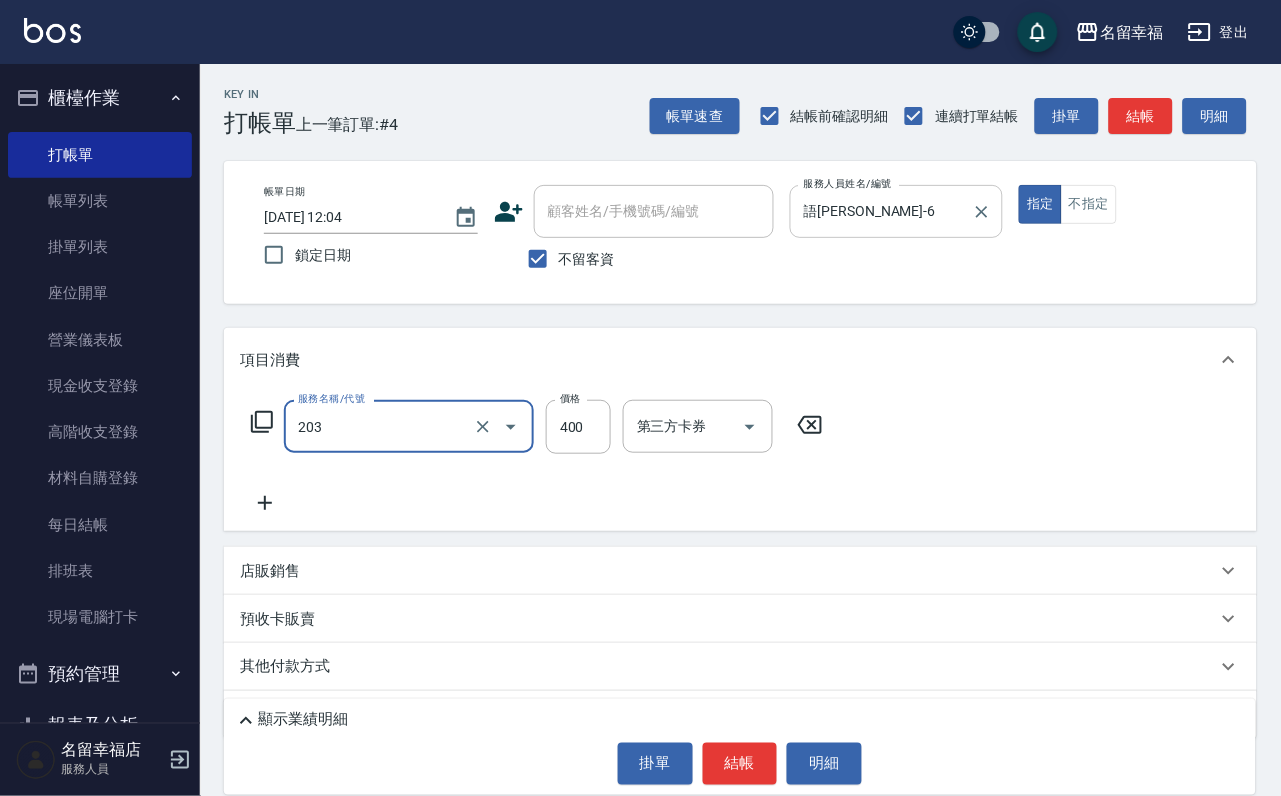 type on "指定單剪(203)" 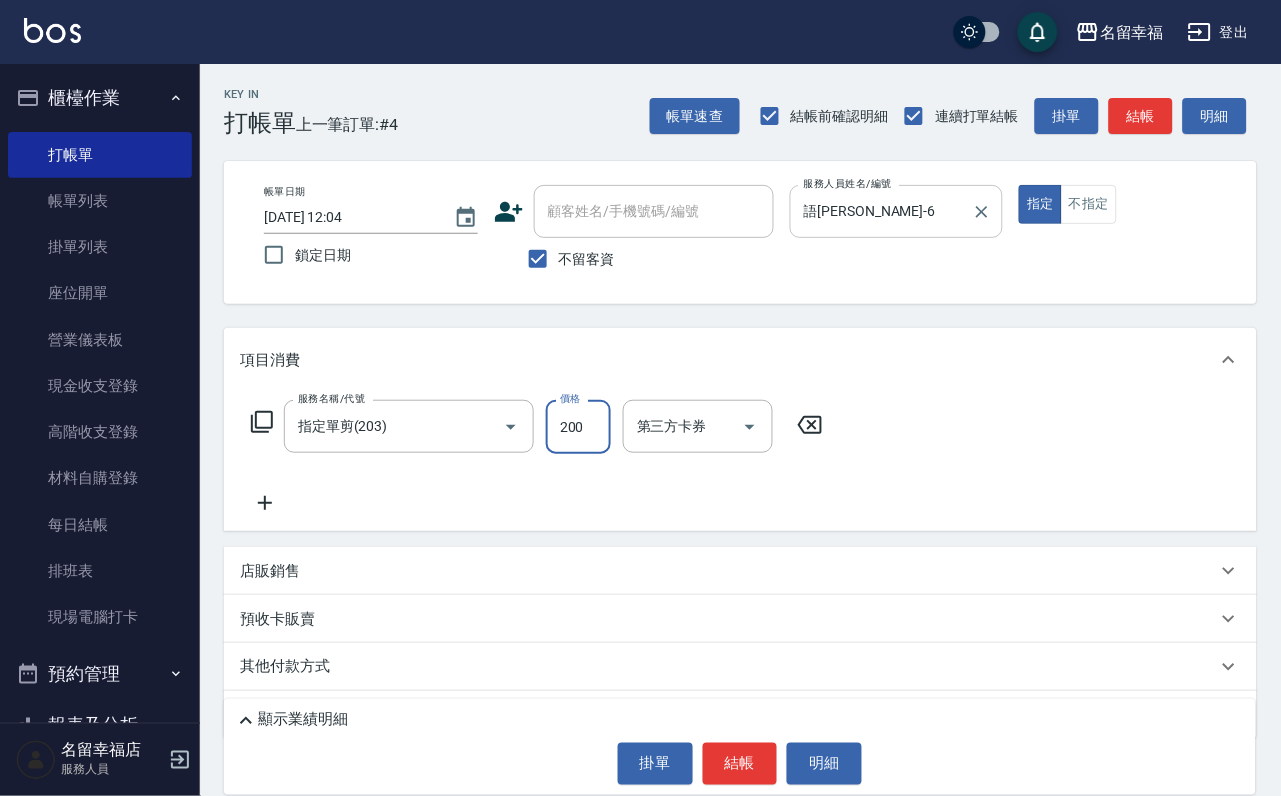 type on "200" 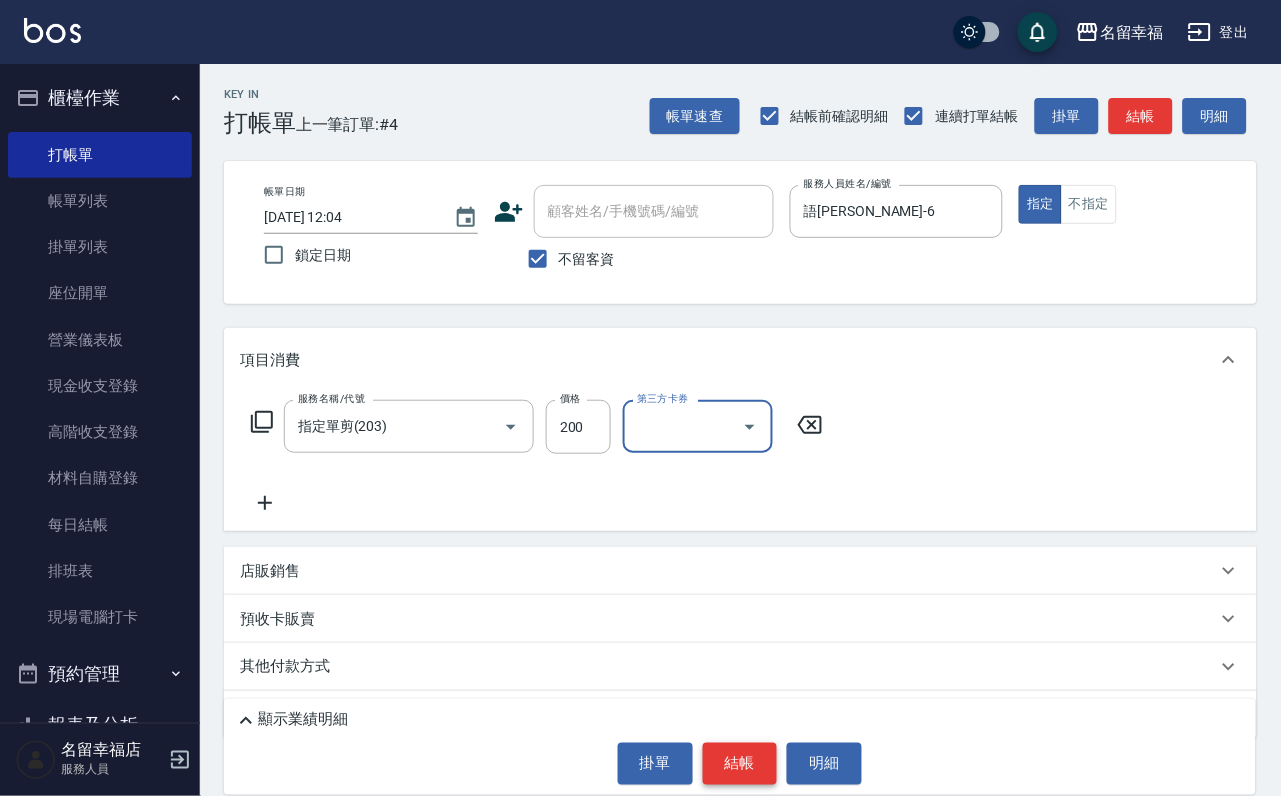 click on "結帳" at bounding box center [740, 764] 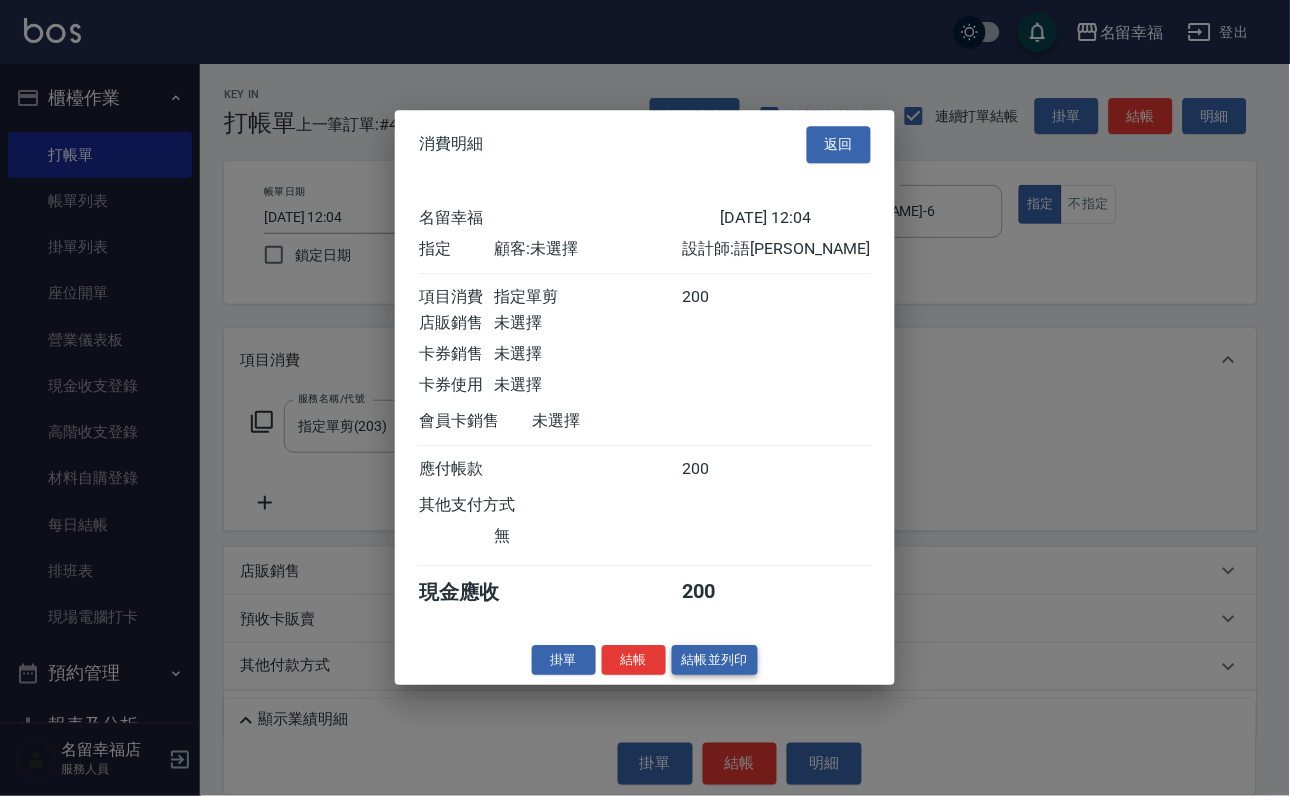 scroll, scrollTop: 247, scrollLeft: 0, axis: vertical 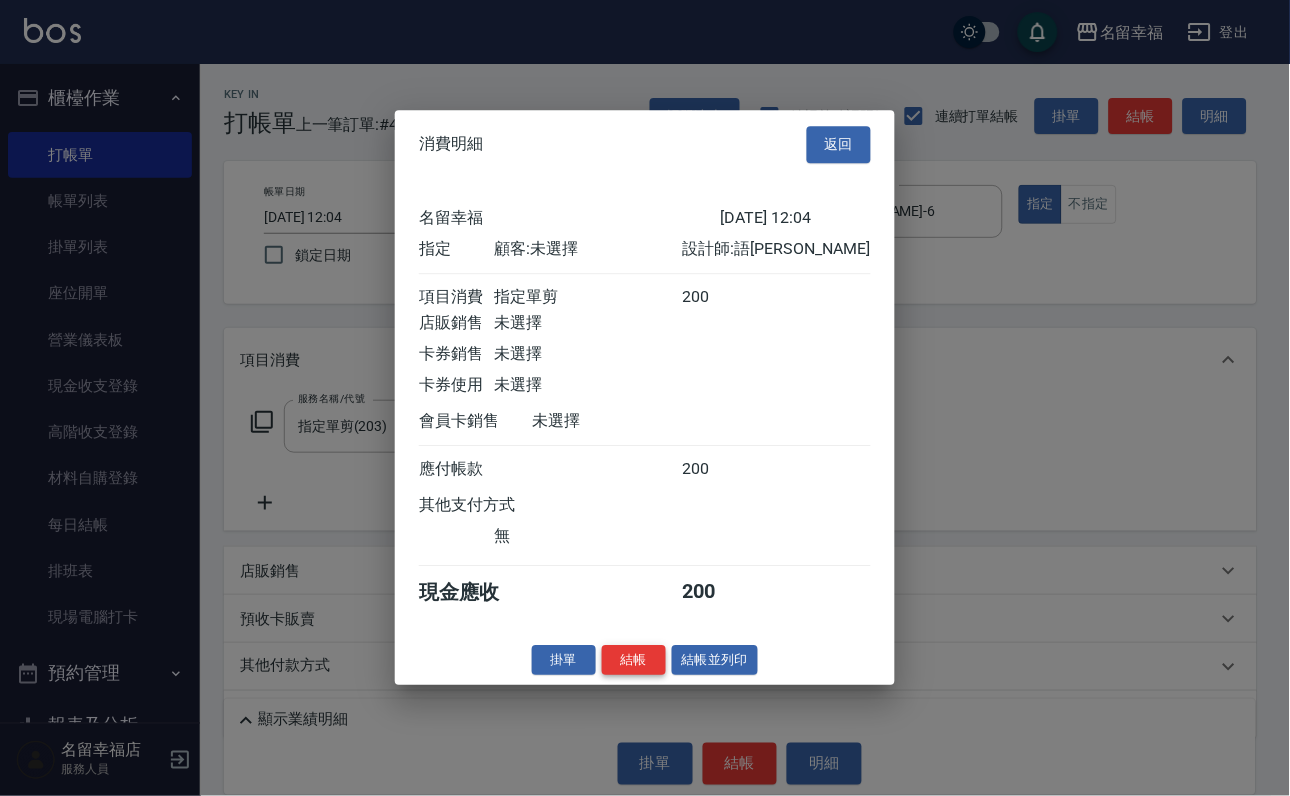 click on "結帳" at bounding box center [634, 660] 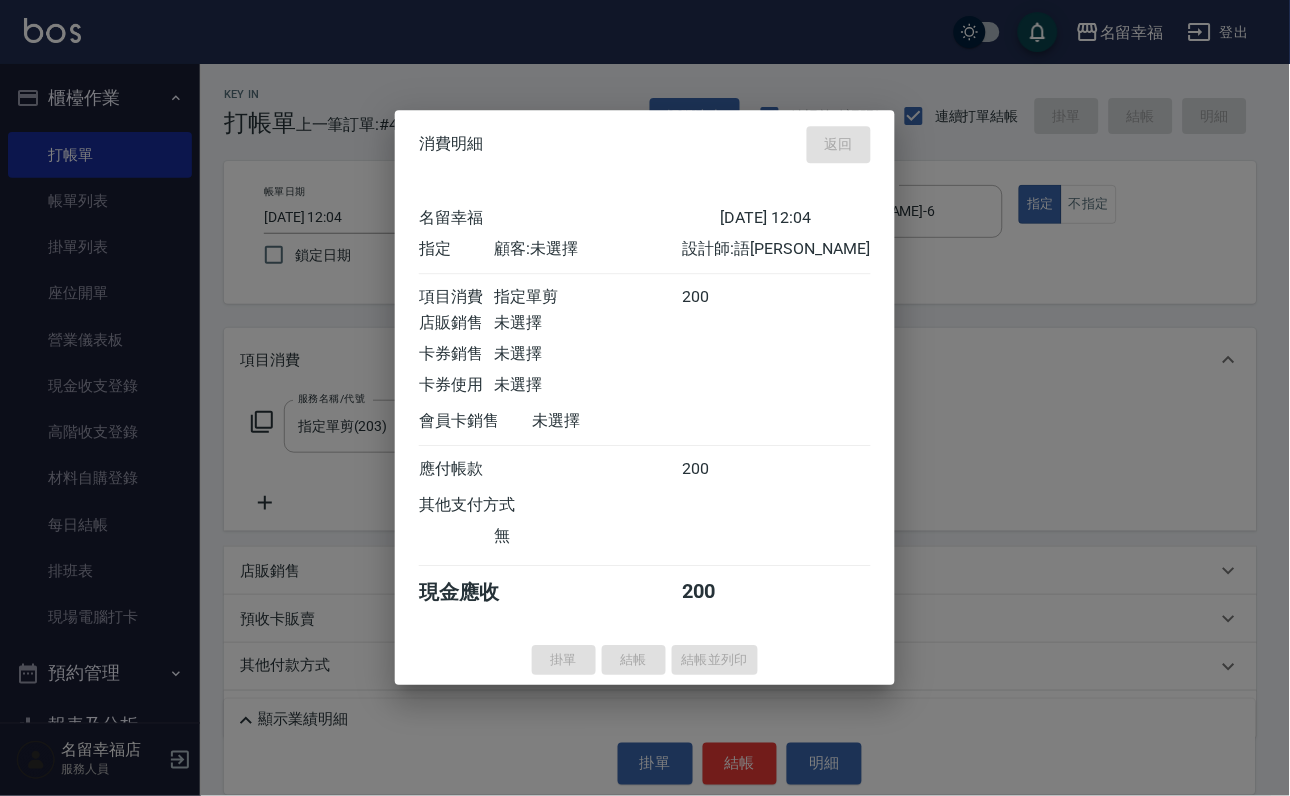 type on "[DATE] 12:24" 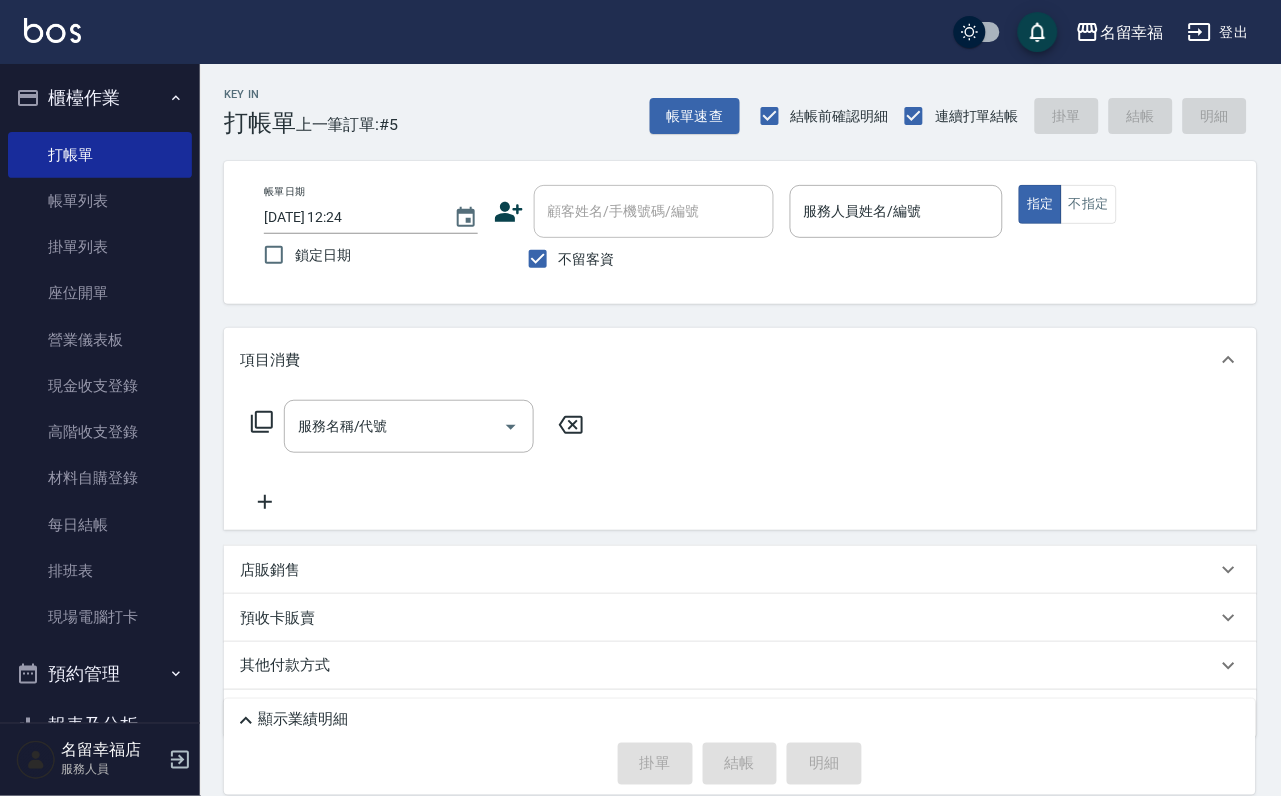 click 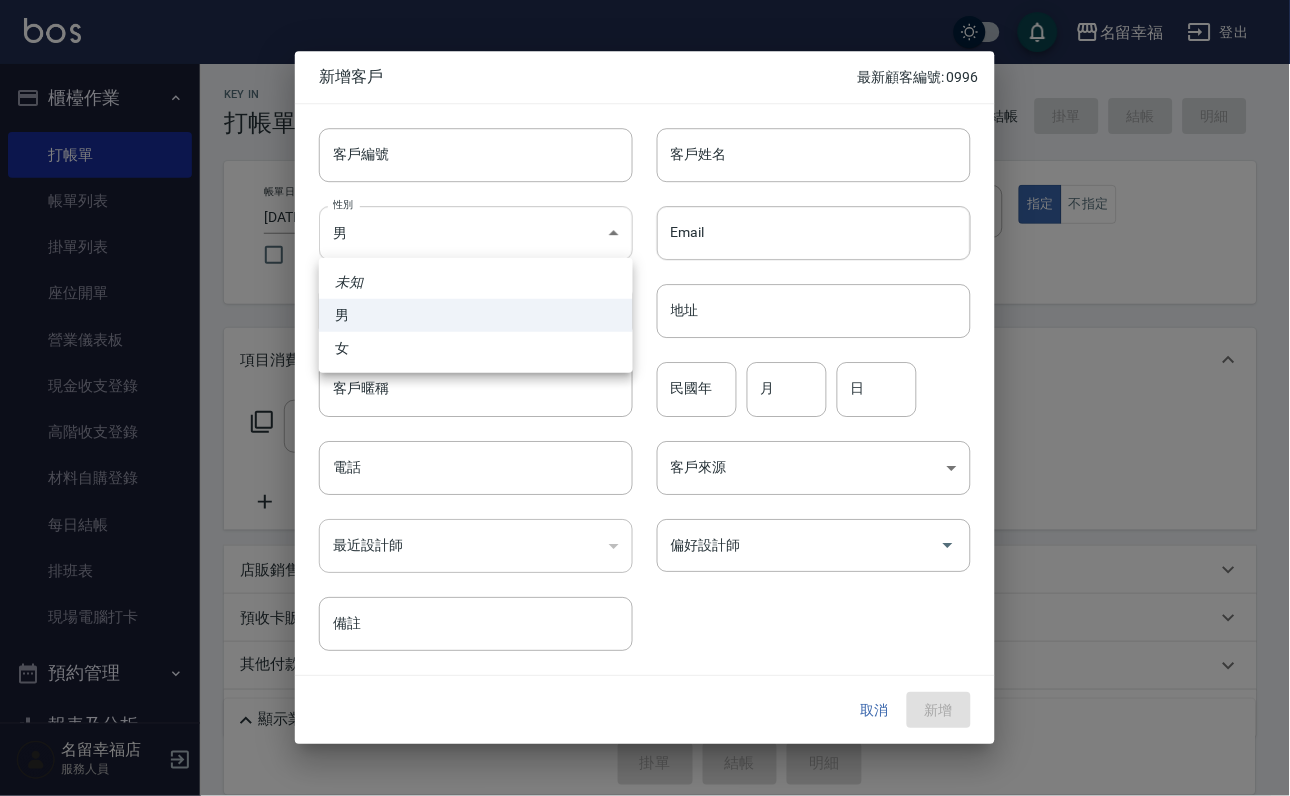 click on "名留幸福 登出 櫃檯作業 打帳單 帳單列表 掛單列表 座位開單 營業儀表板 現金收支登錄 高階收支登錄 材料自購登錄 每日結帳 排班表 現場電腦打卡 預約管理 預約管理 單日預約紀錄 單週預約紀錄 報表及分析 報表目錄 店家日報表 互助日報表 互助排行榜 互助點數明細 互助業績報表 全店業績分析表 設計師日報表 設計師業績分析表 設計師業績月報表 設計師排行榜 商品銷售排行榜 商品消耗明細 店販抽成明細 顧客入金餘額表 每日非現金明細 每日收支明細 收支分類明細表 客戶管理 客戶列表 卡券管理 入金管理 員工及薪資 員工列表 全店打卡記錄 名留幸福店 服務人員 Key In 打帳單 上一筆訂單:#5 帳單速查 結帳前確認明細 連續打單結帳 掛單 結帳 明細 帳單日期 [DATE] 12:24 鎖定日期 顧客姓名/手機號碼/編號 顧客姓名/手機號碼/編號 不留客資 服務人員姓名/編號 ​" at bounding box center (645, 440) 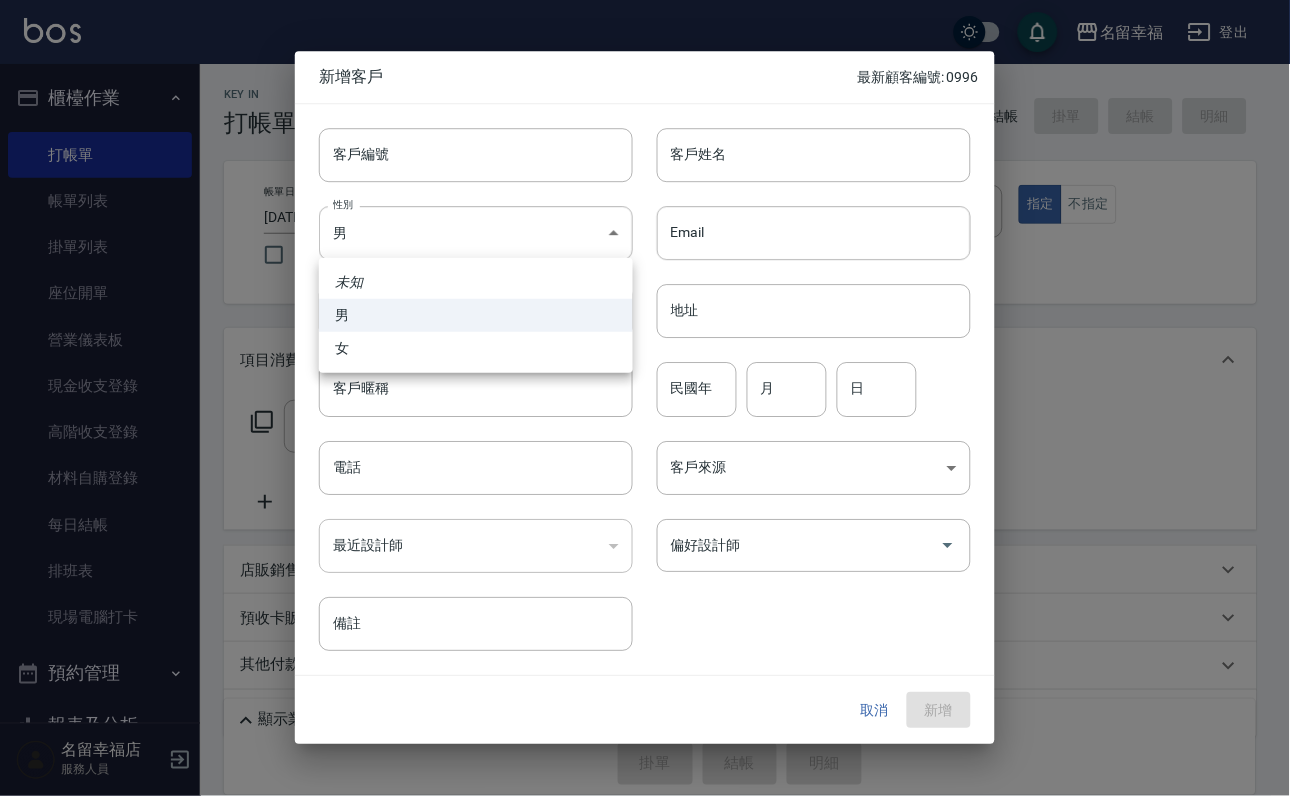 click on "女" at bounding box center (476, 348) 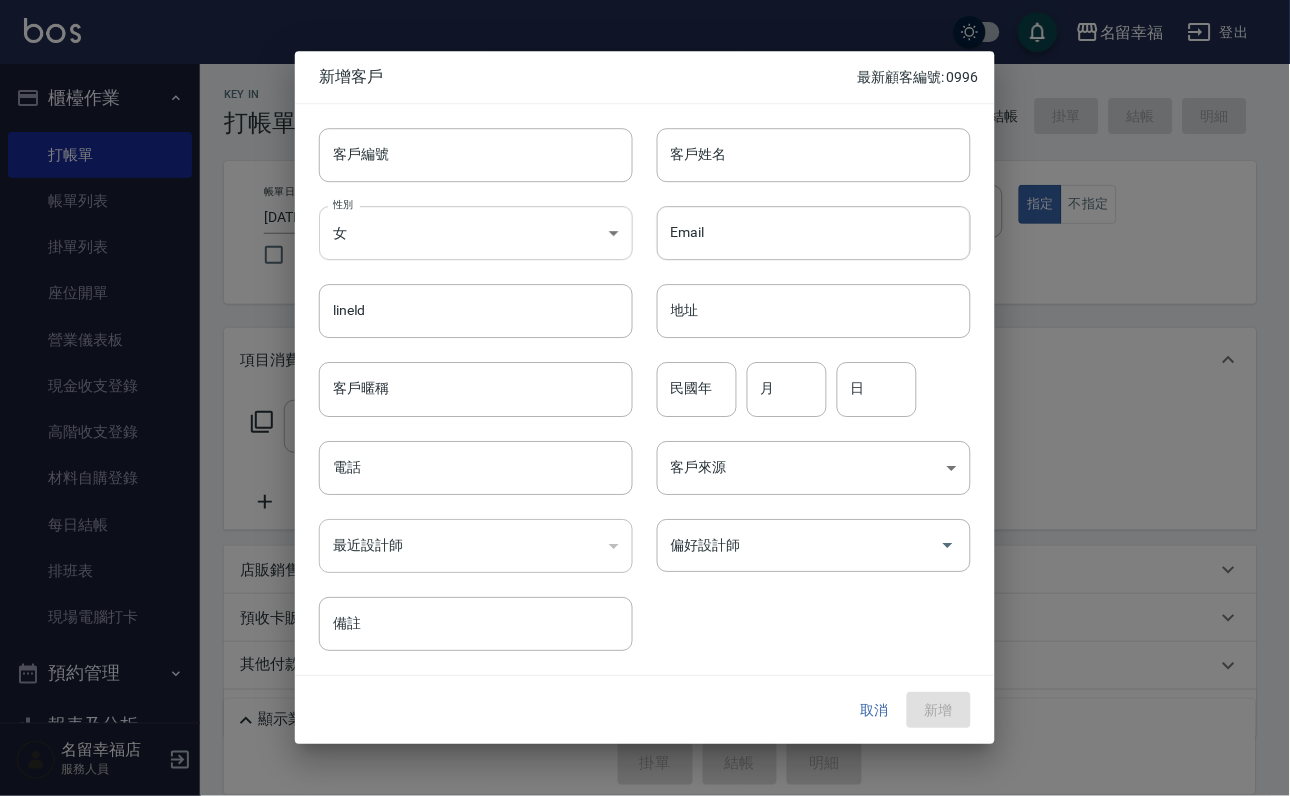 click on "名留幸福 登出 櫃檯作業 打帳單 帳單列表 掛單列表 座位開單 營業儀表板 現金收支登錄 高階收支登錄 材料自購登錄 每日結帳 排班表 現場電腦打卡 預約管理 預約管理 單日預約紀錄 單週預約紀錄 報表及分析 報表目錄 店家日報表 互助日報表 互助排行榜 互助點數明細 互助業績報表 全店業績分析表 設計師日報表 設計師業績分析表 設計師業績月報表 設計師排行榜 商品銷售排行榜 商品消耗明細 店販抽成明細 顧客入金餘額表 每日非現金明細 每日收支明細 收支分類明細表 客戶管理 客戶列表 卡券管理 入金管理 員工及薪資 員工列表 全店打卡記錄 名留幸福店 服務人員 Key In 打帳單 上一筆訂單:#5 帳單速查 結帳前確認明細 連續打單結帳 掛單 結帳 明細 帳單日期 [DATE] 12:24 鎖定日期 顧客姓名/手機號碼/編號 顧客姓名/手機號碼/編號 不留客資 服務人員姓名/編號 ​" at bounding box center (645, 440) 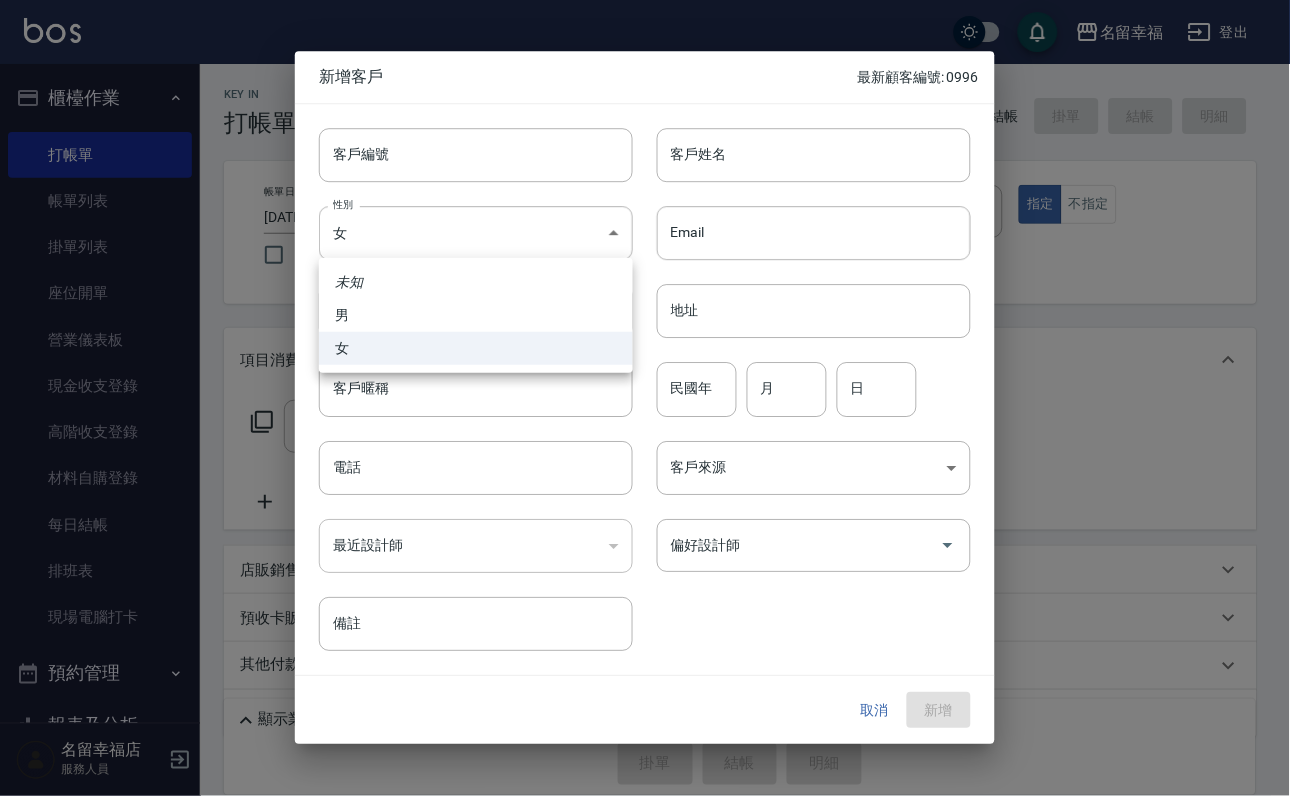 click at bounding box center (645, 398) 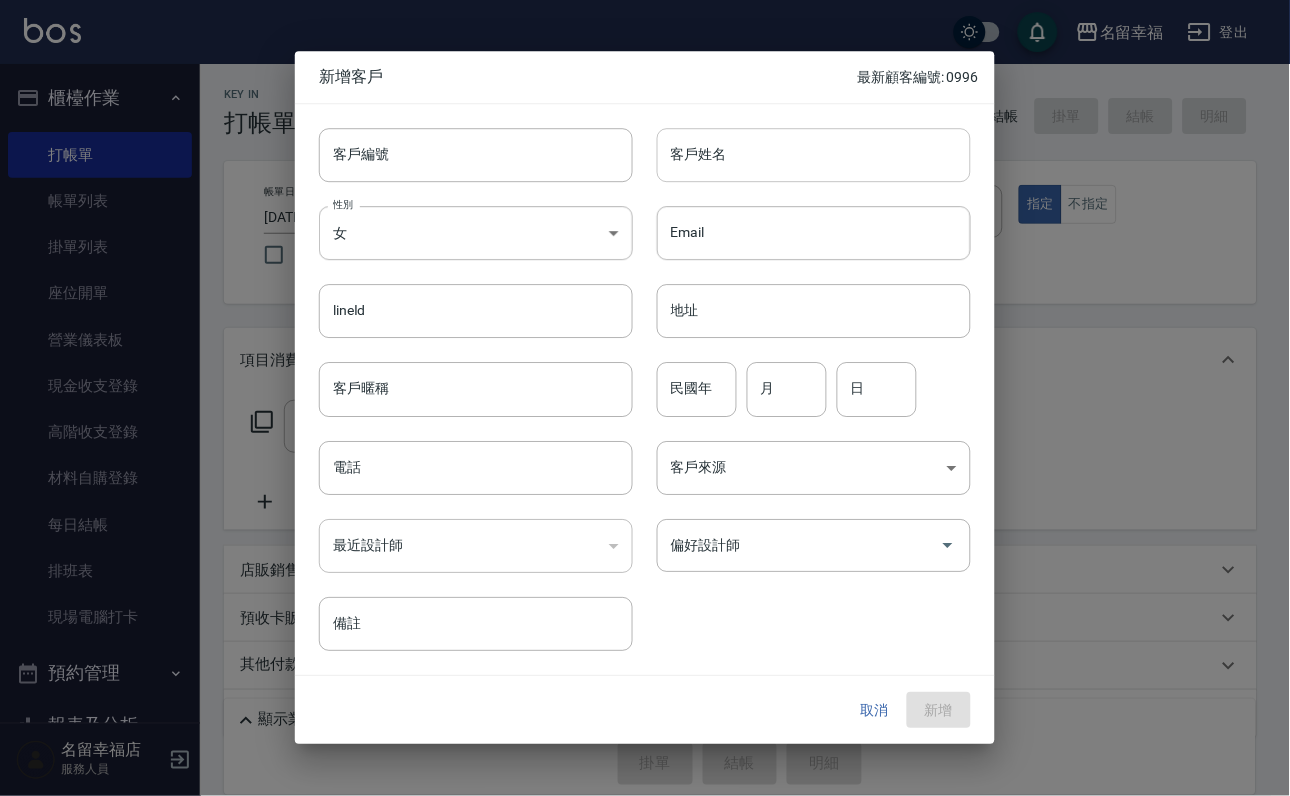click on "客戶姓名" at bounding box center [814, 155] 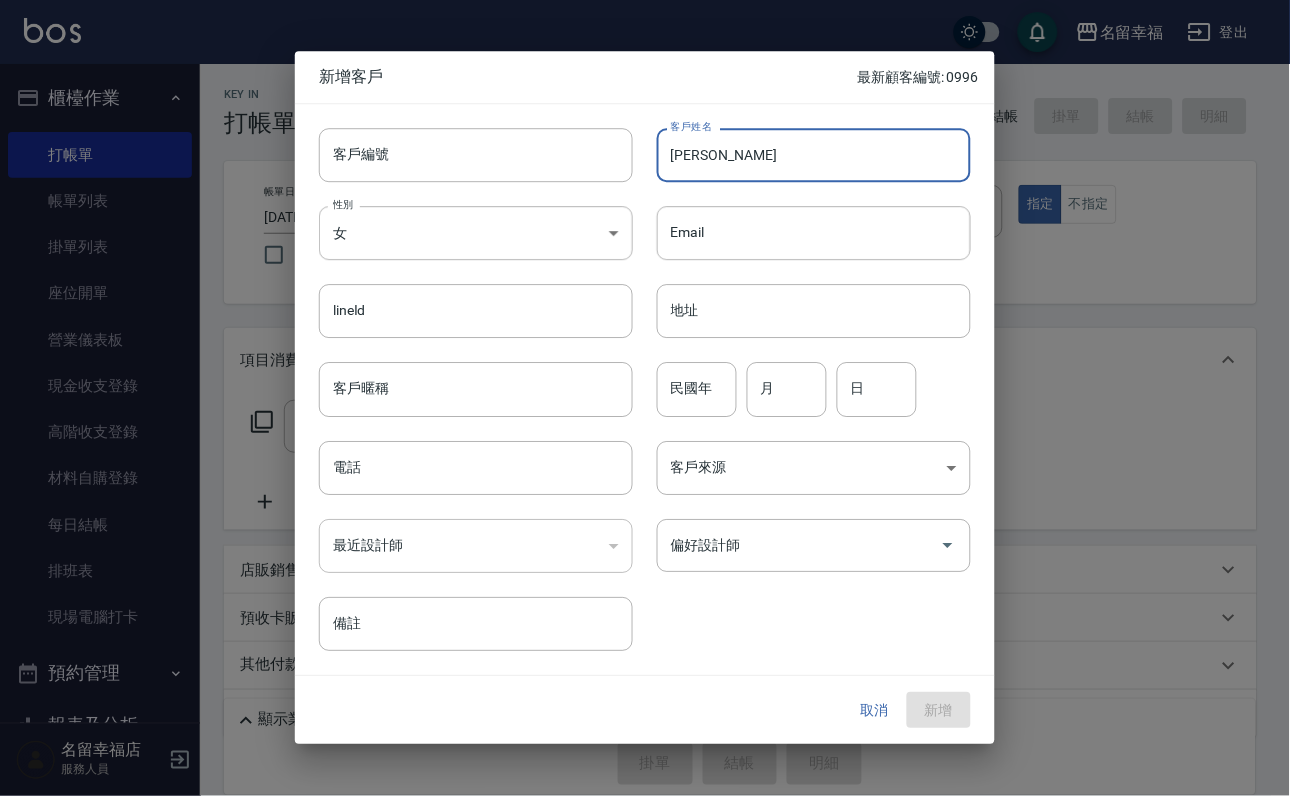 click on "[PERSON_NAME]" at bounding box center (814, 155) 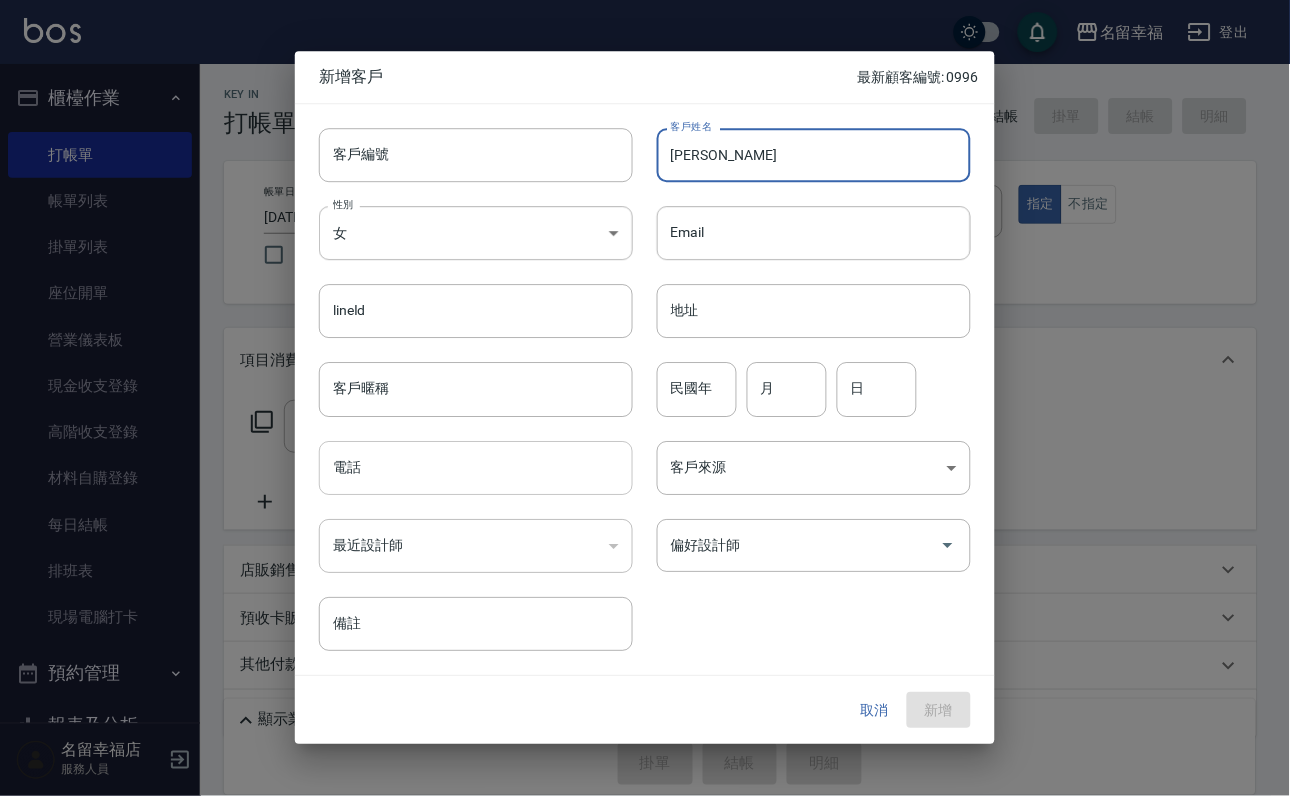 type on "[PERSON_NAME]" 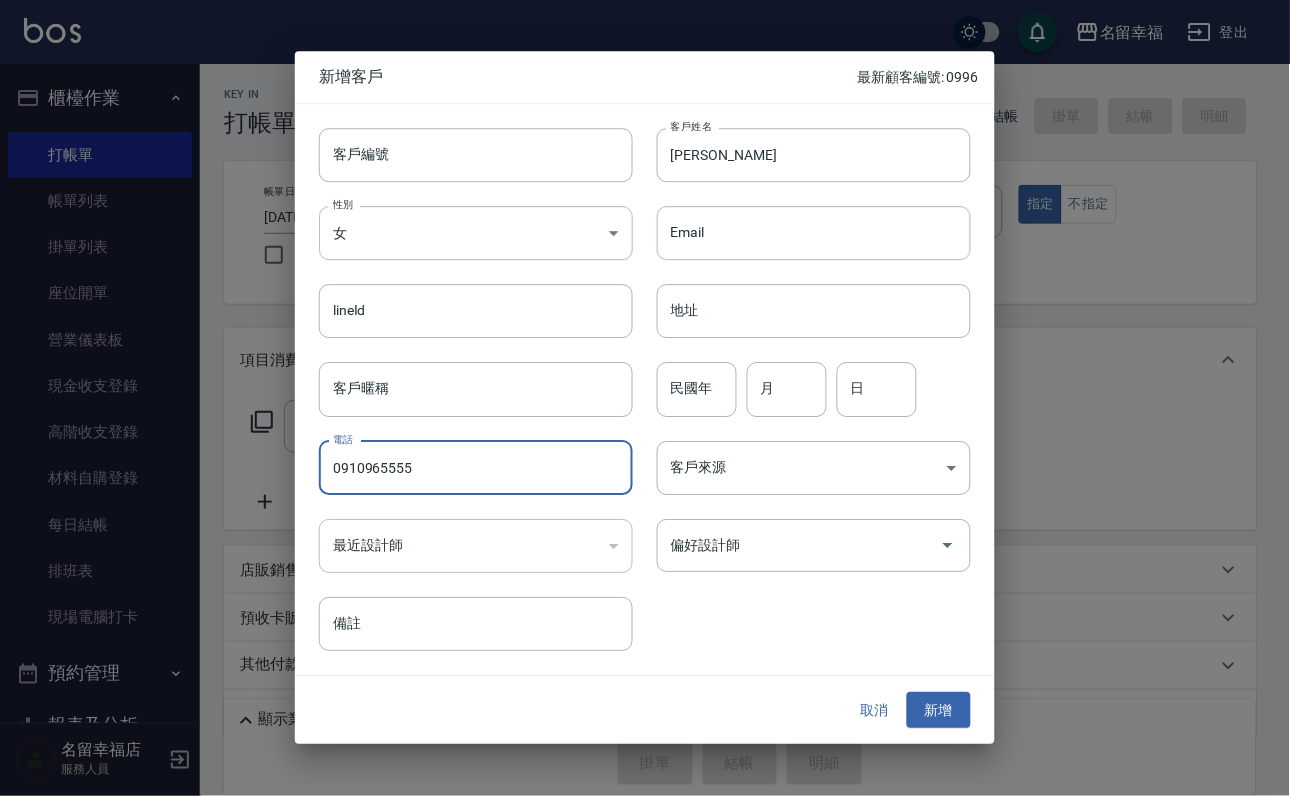 type on "0910965555" 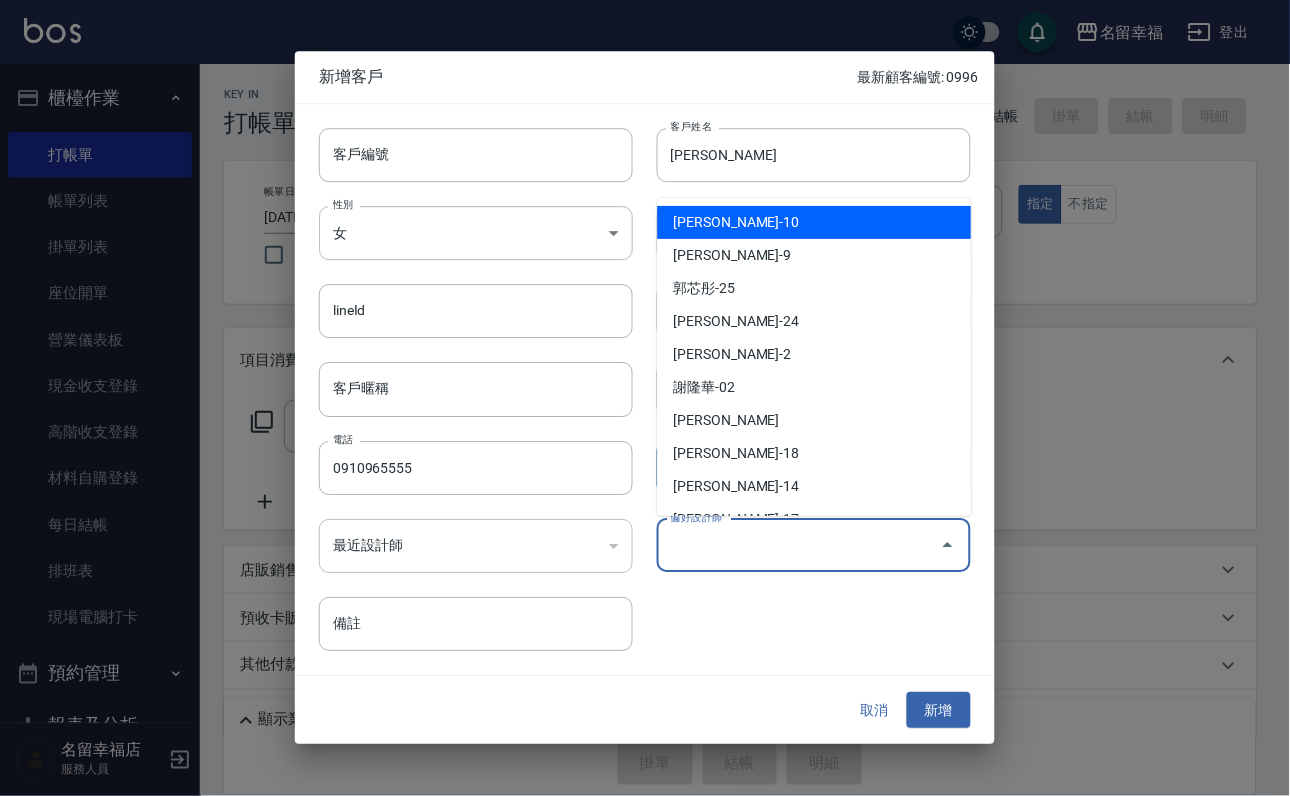 click on "偏好設計師" at bounding box center (814, 545) 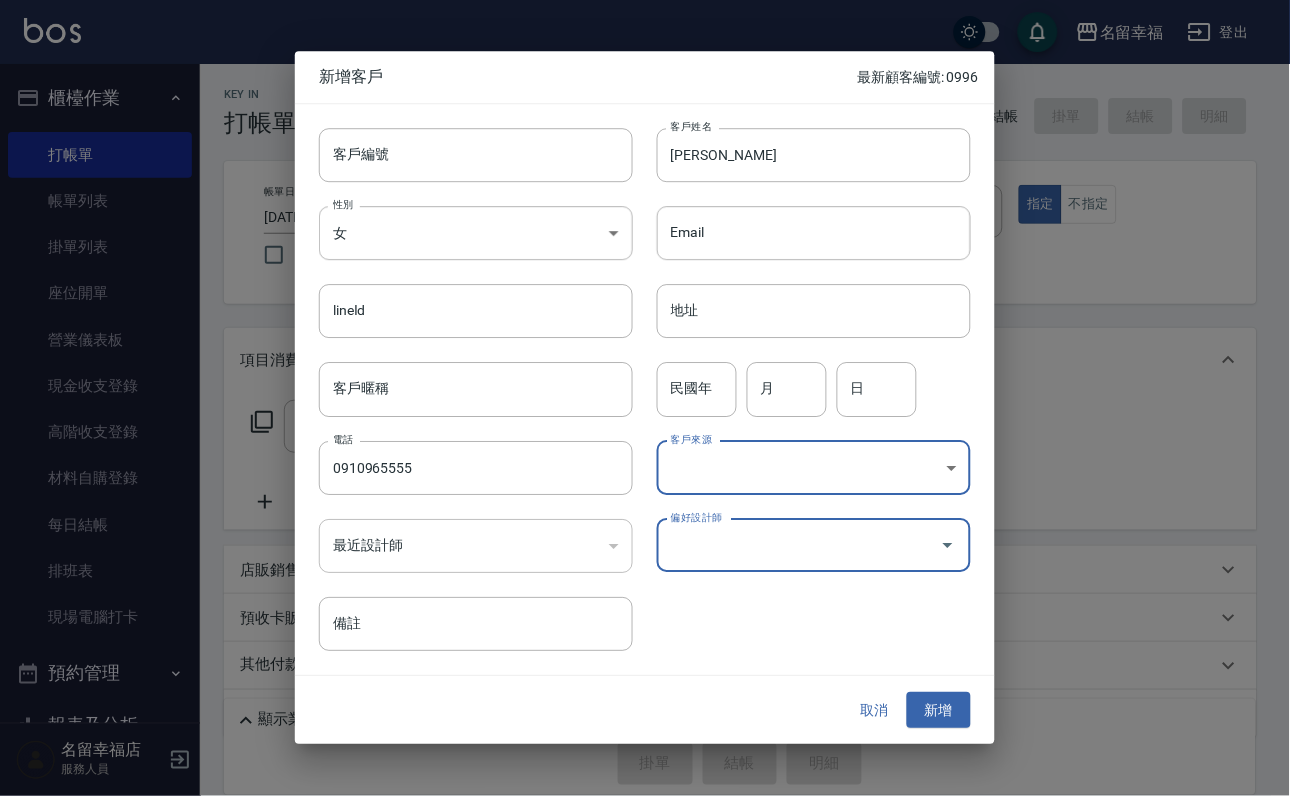 click on "偏好設計師" at bounding box center (799, 545) 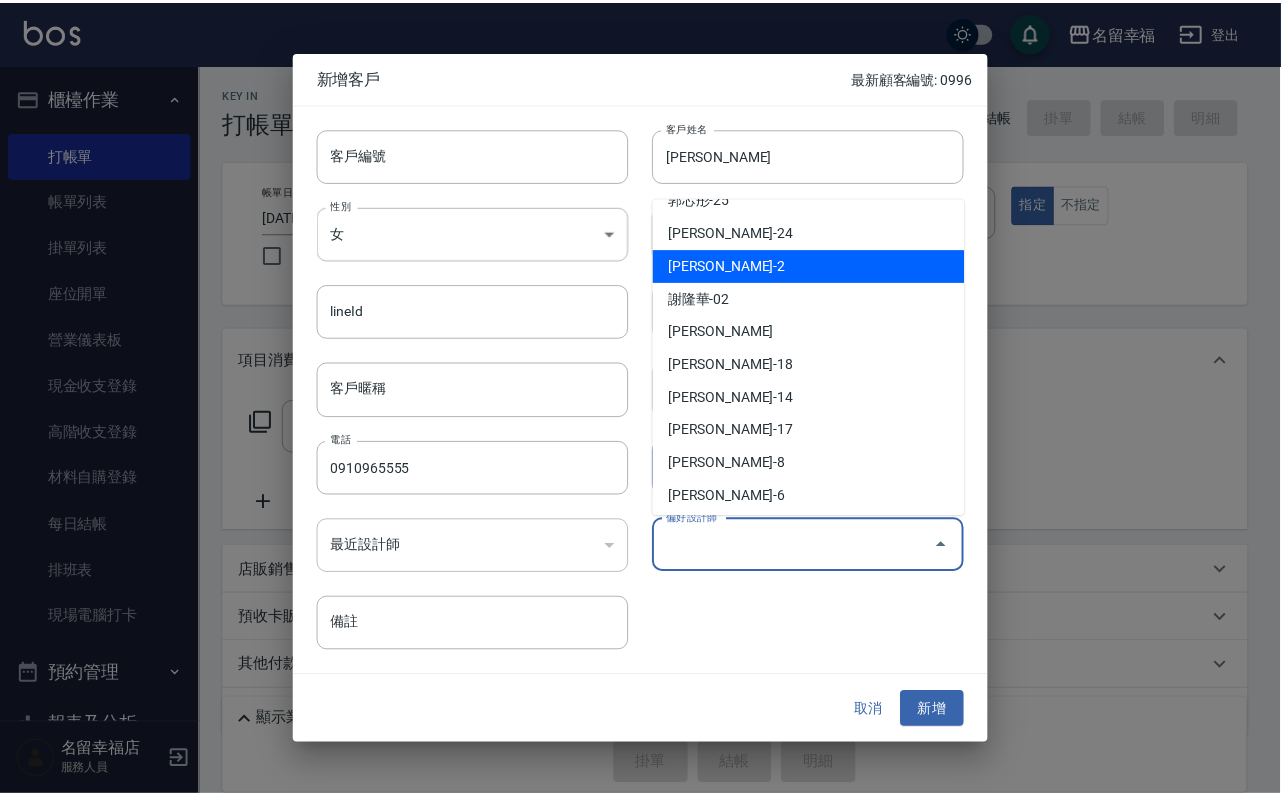 scroll, scrollTop: 150, scrollLeft: 0, axis: vertical 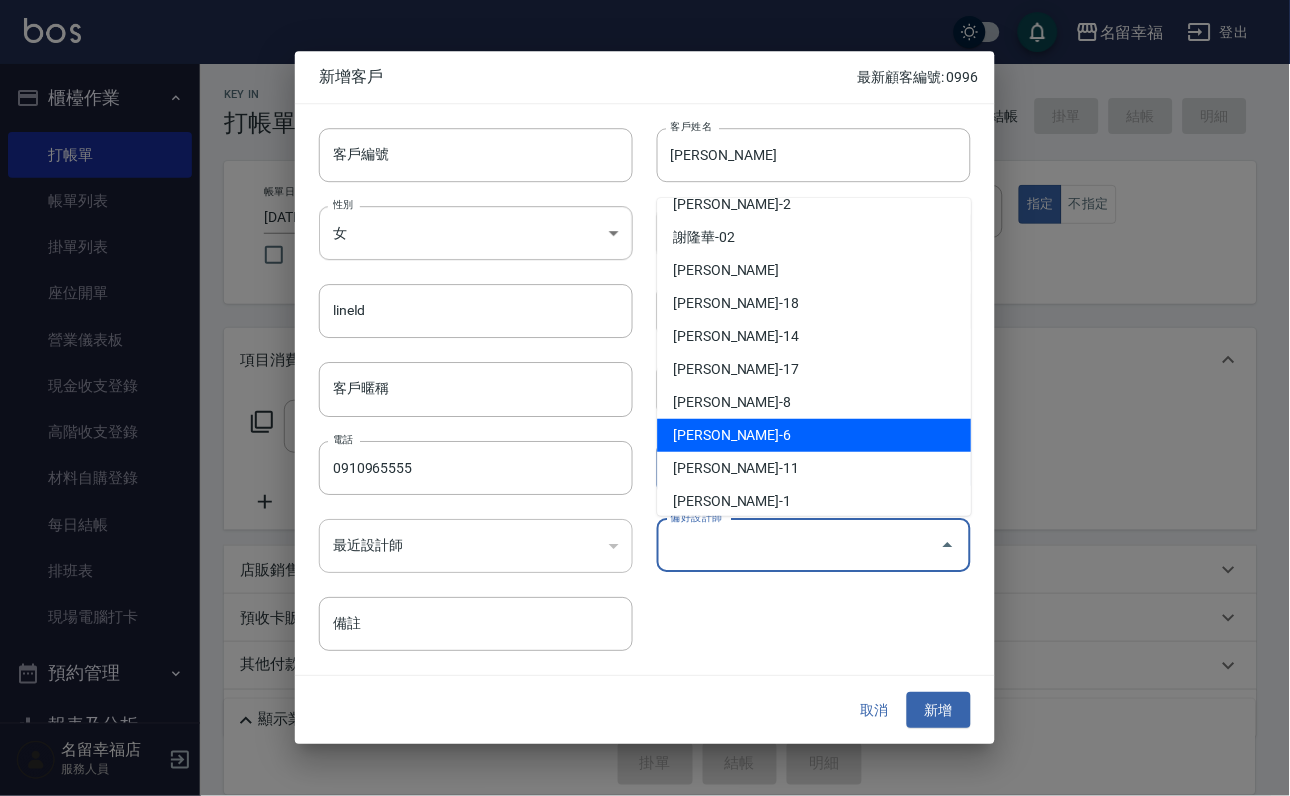click on "[PERSON_NAME]-6" at bounding box center [815, 435] 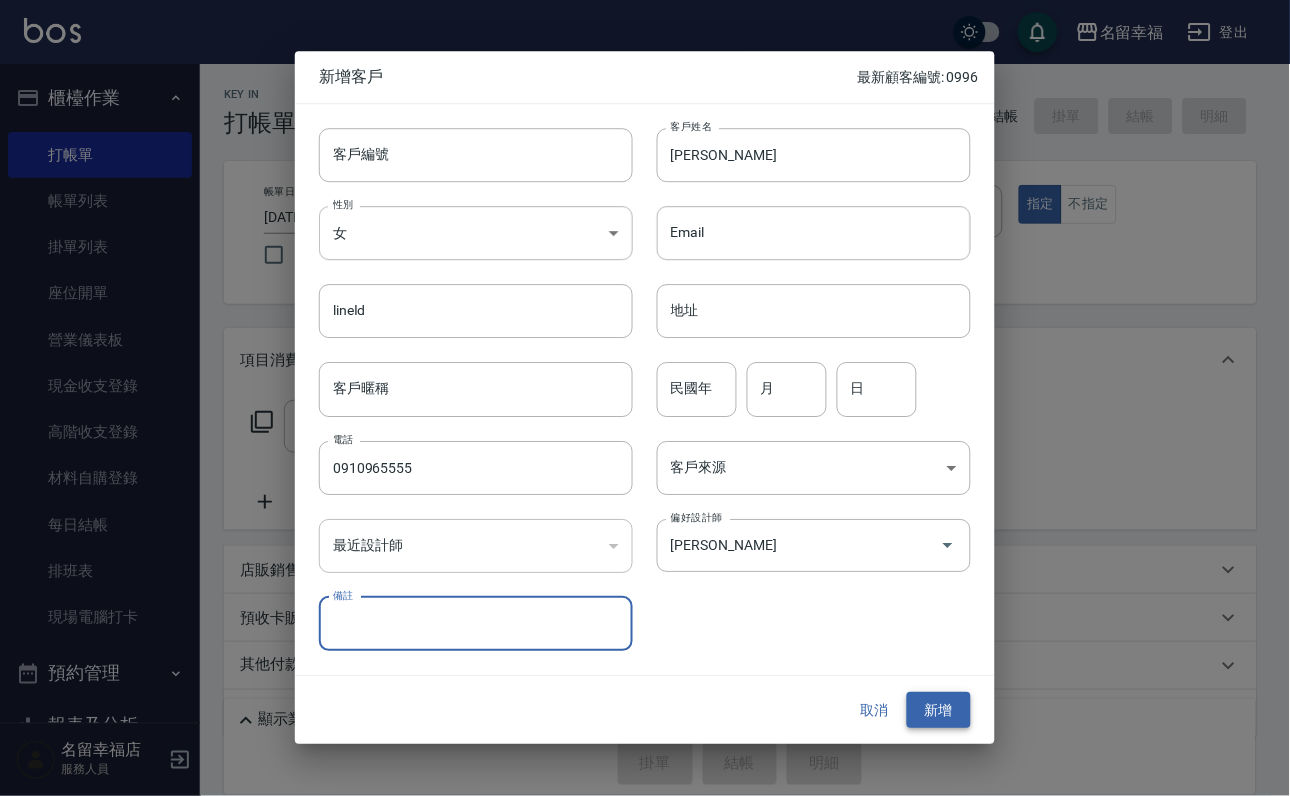 click on "新增" at bounding box center (939, 710) 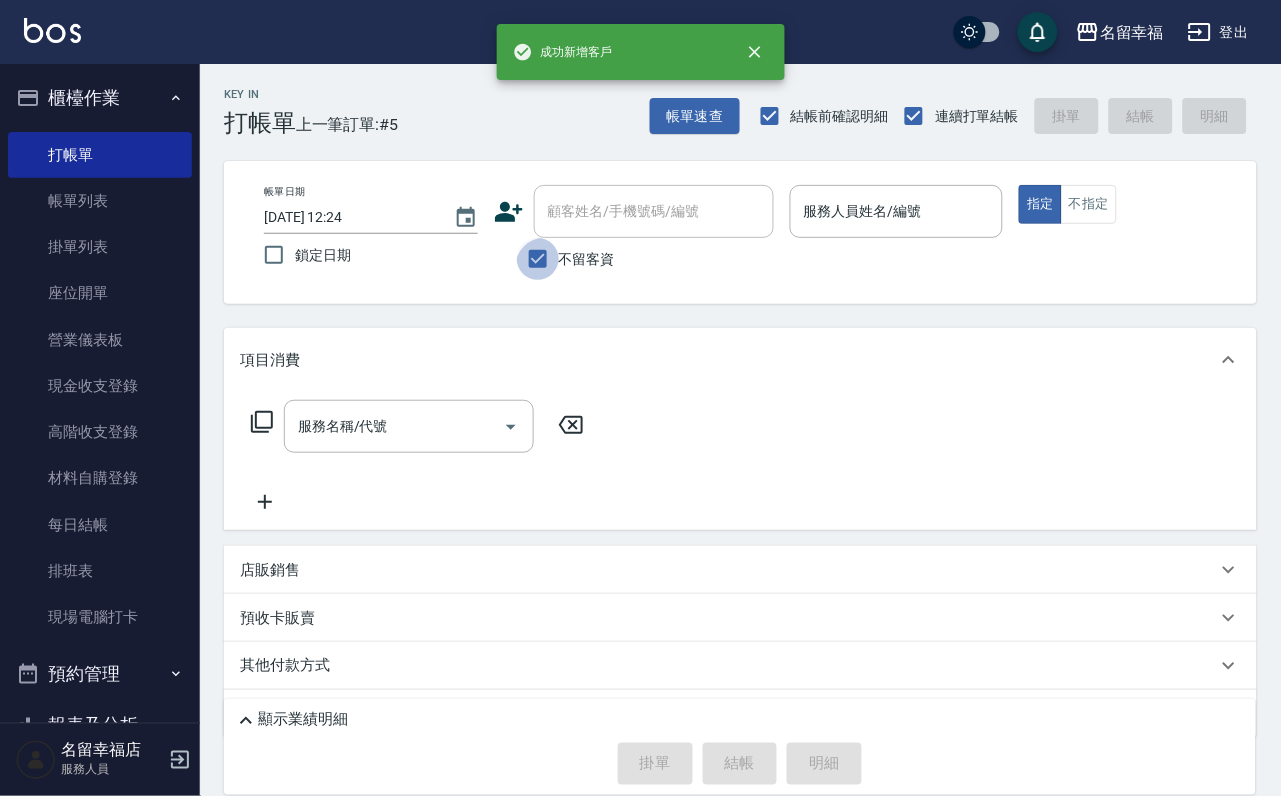click on "不留客資" at bounding box center (538, 259) 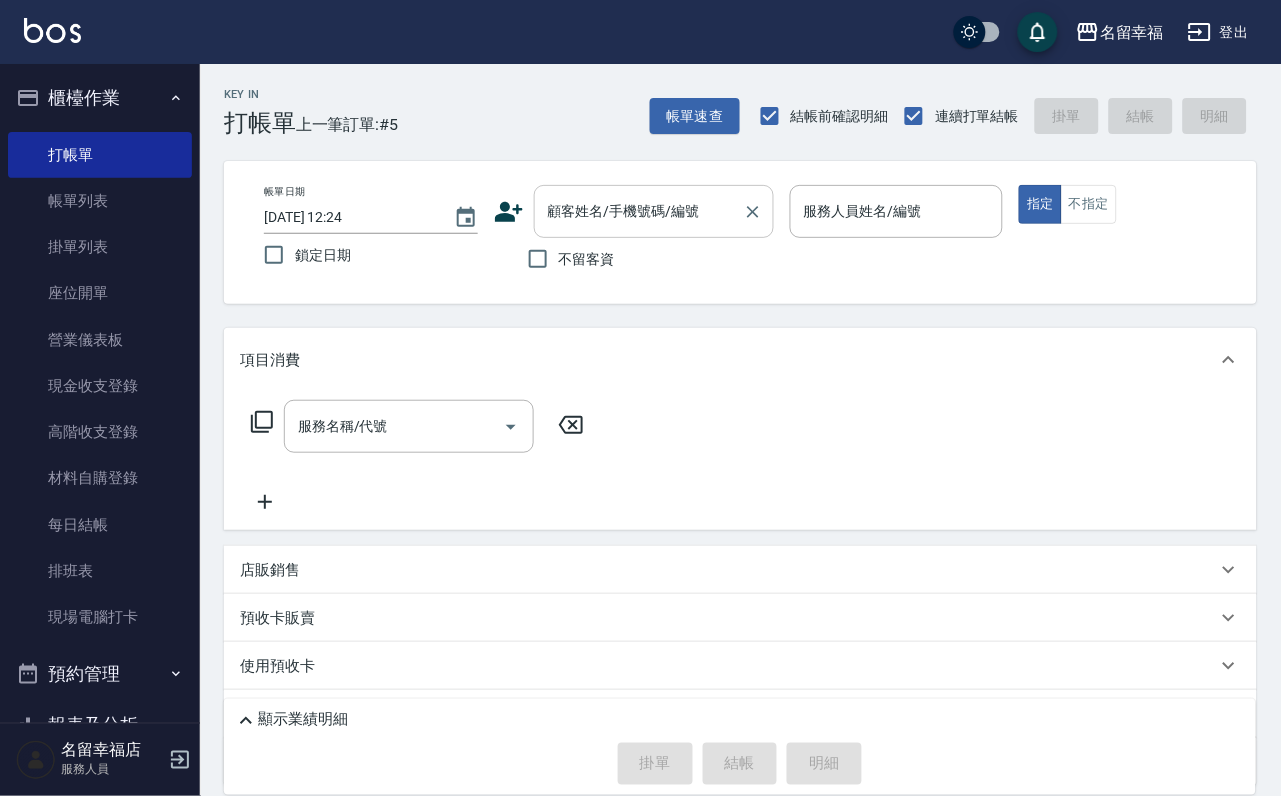 click on "顧客姓名/手機號碼/編號" at bounding box center [639, 211] 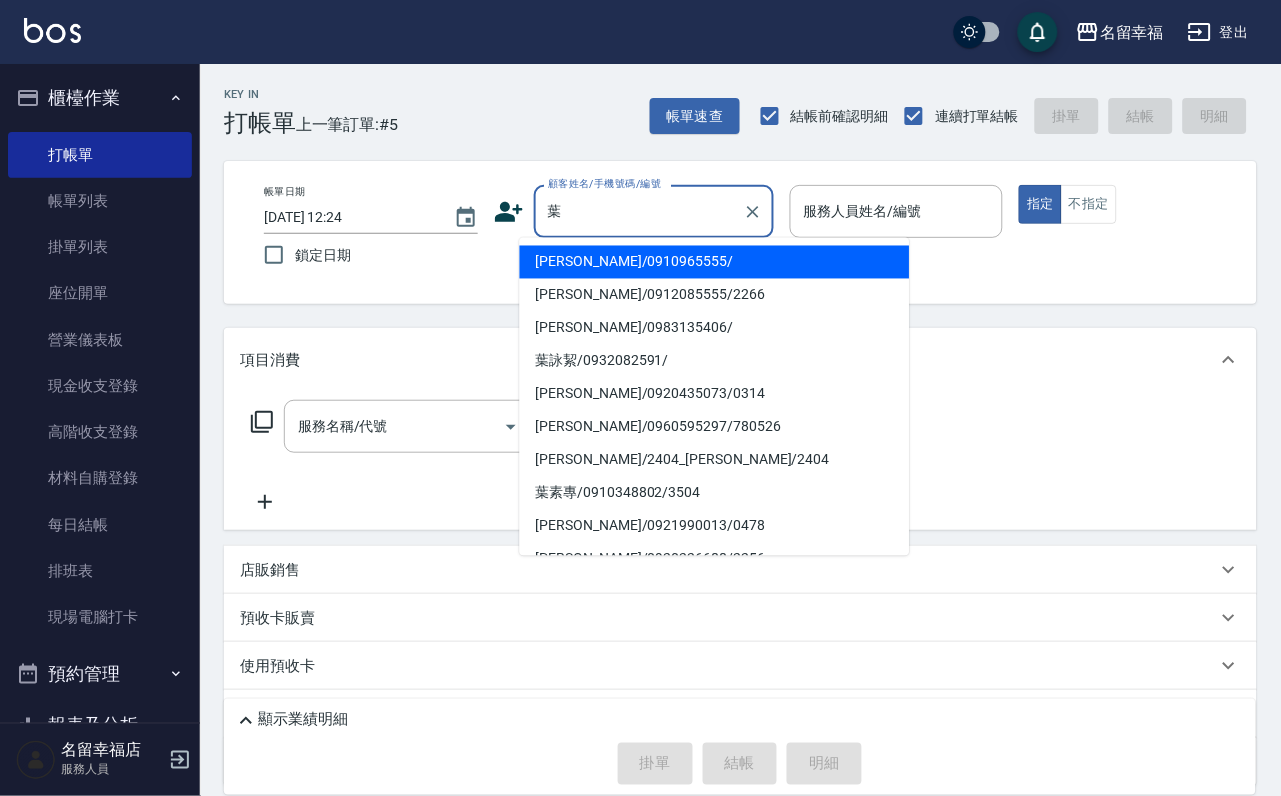 click on "[PERSON_NAME]/0910965555/" at bounding box center (715, 262) 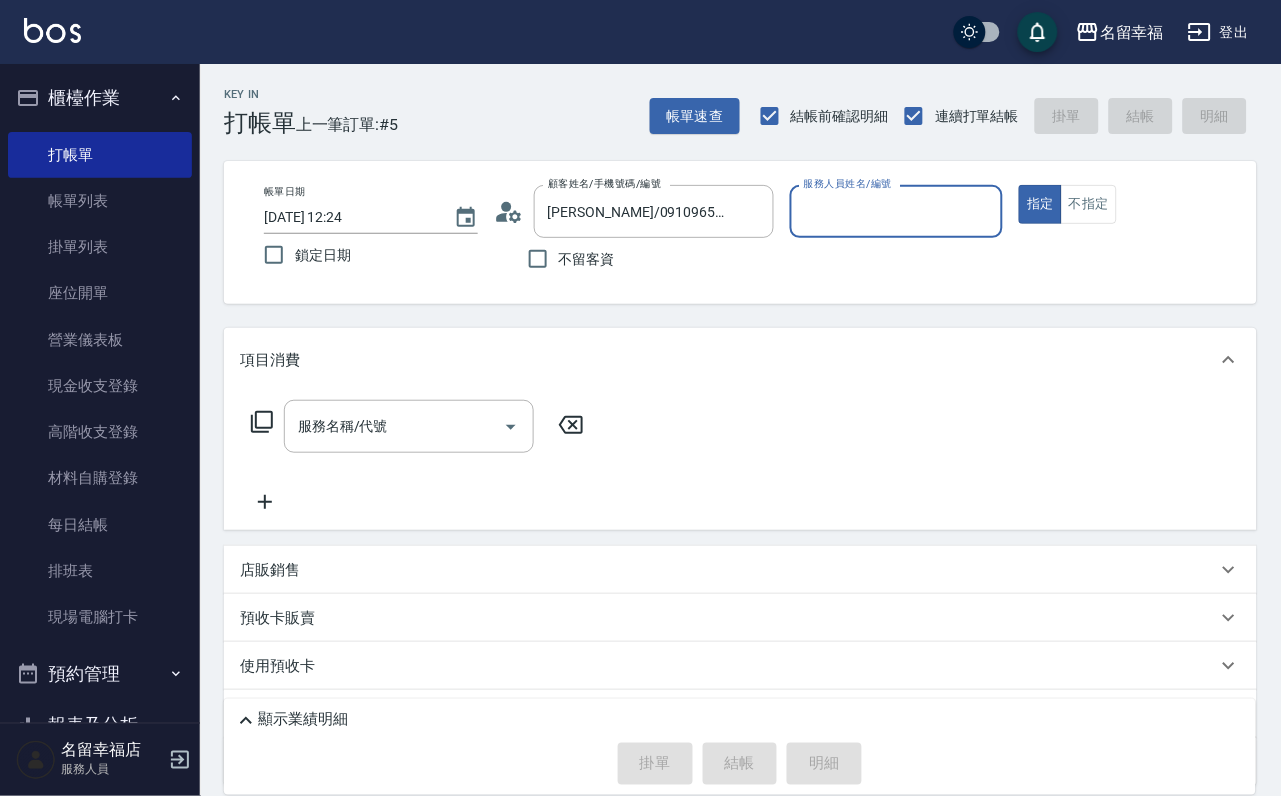 type on "語[PERSON_NAME]-6" 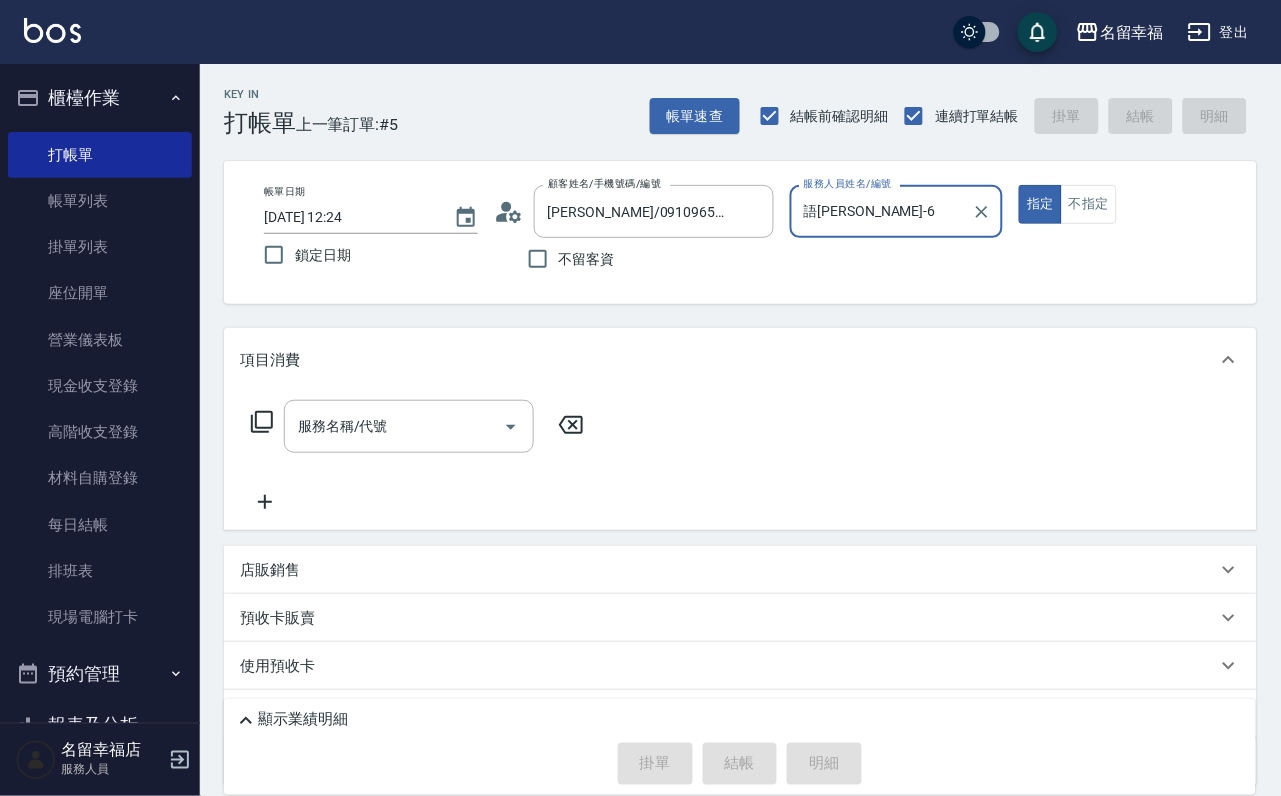 click 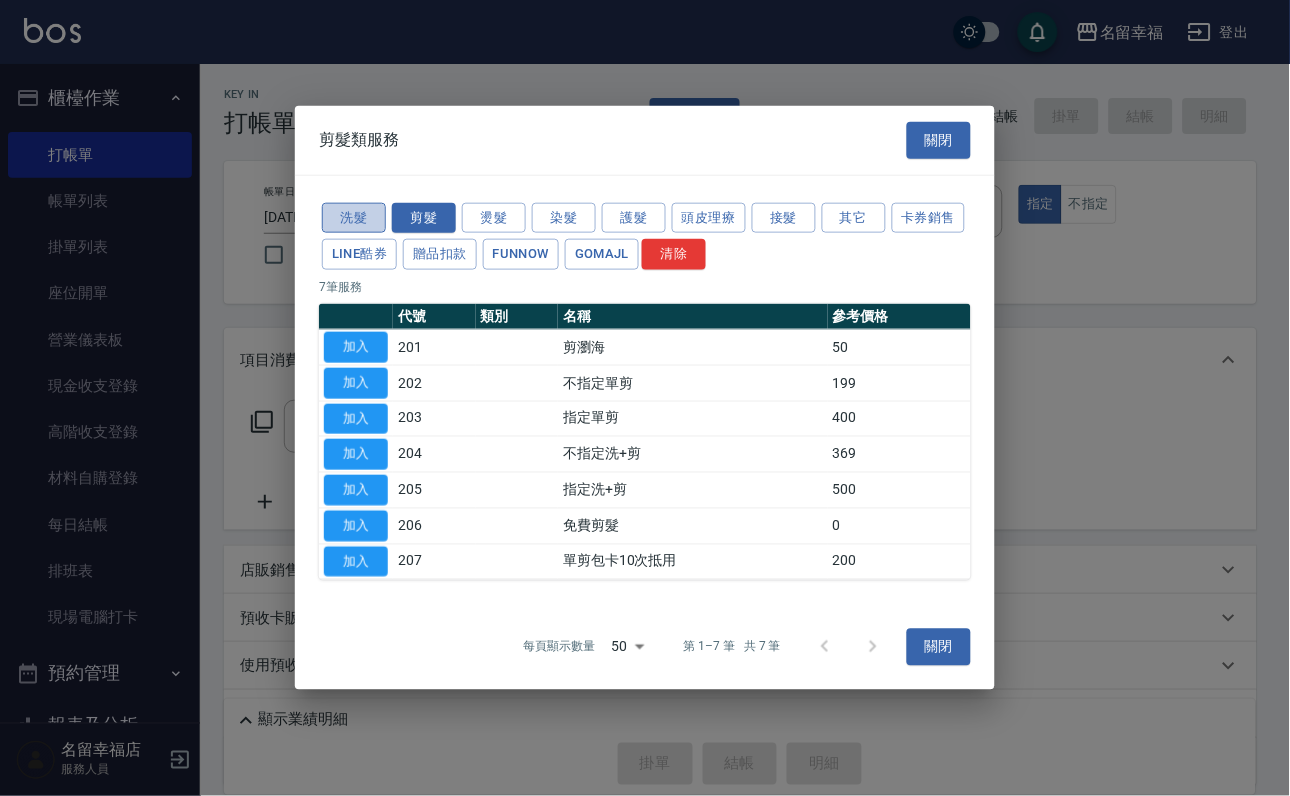 click on "洗髮" at bounding box center (354, 217) 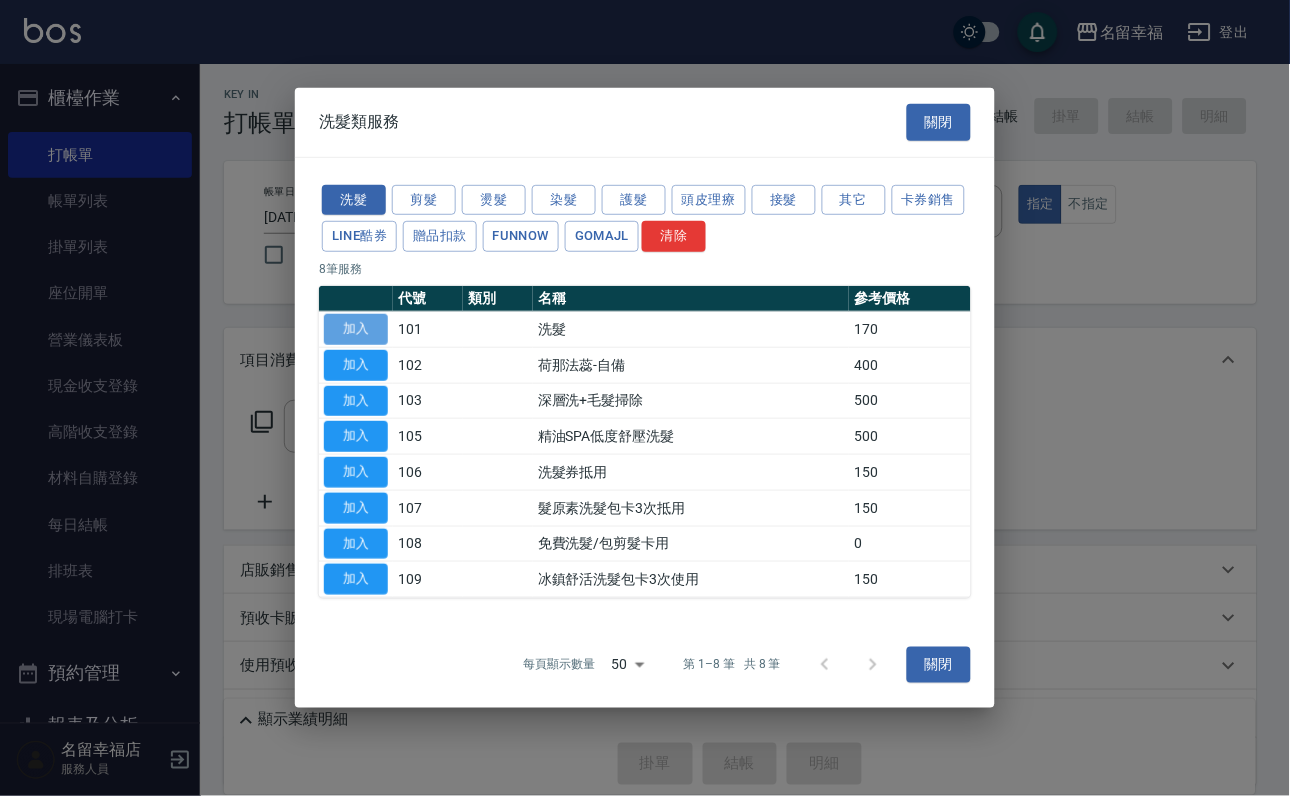 click on "加入" at bounding box center [356, 329] 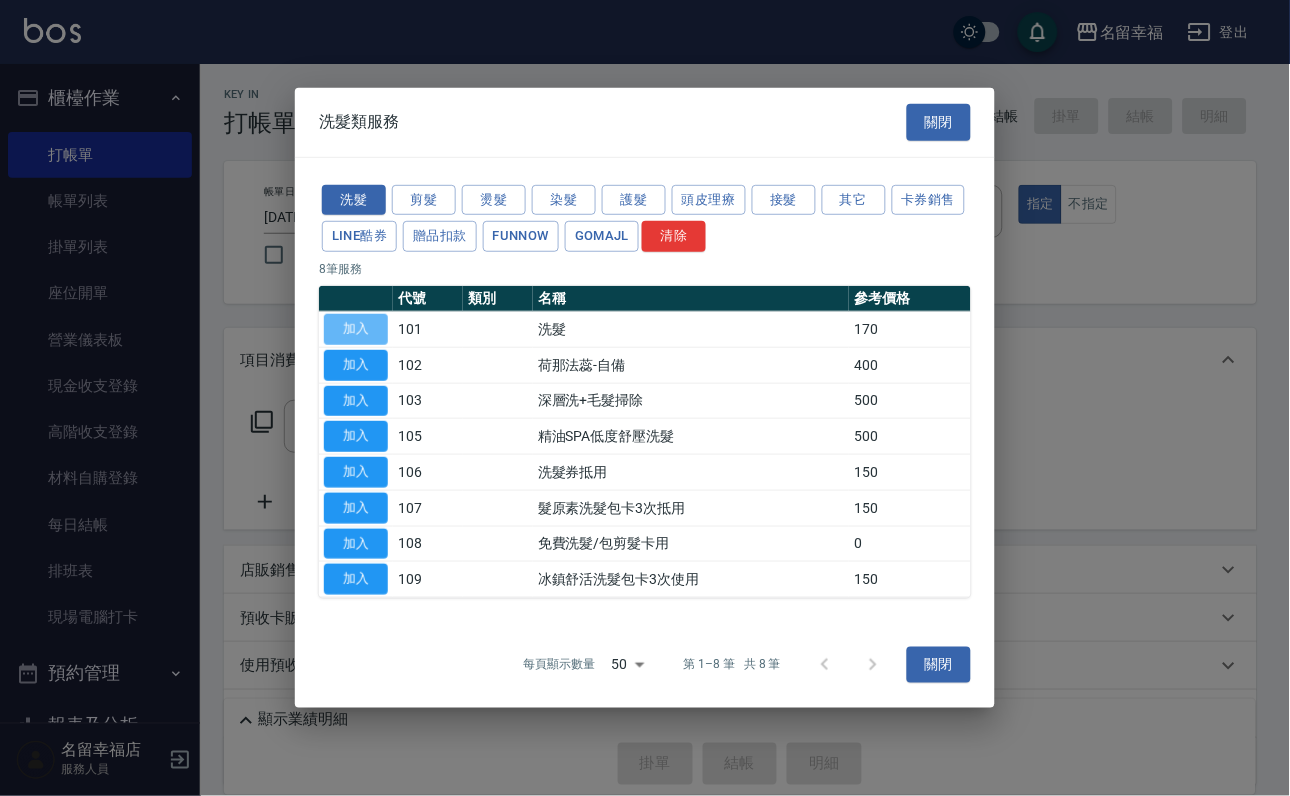 type on "洗髮(101)" 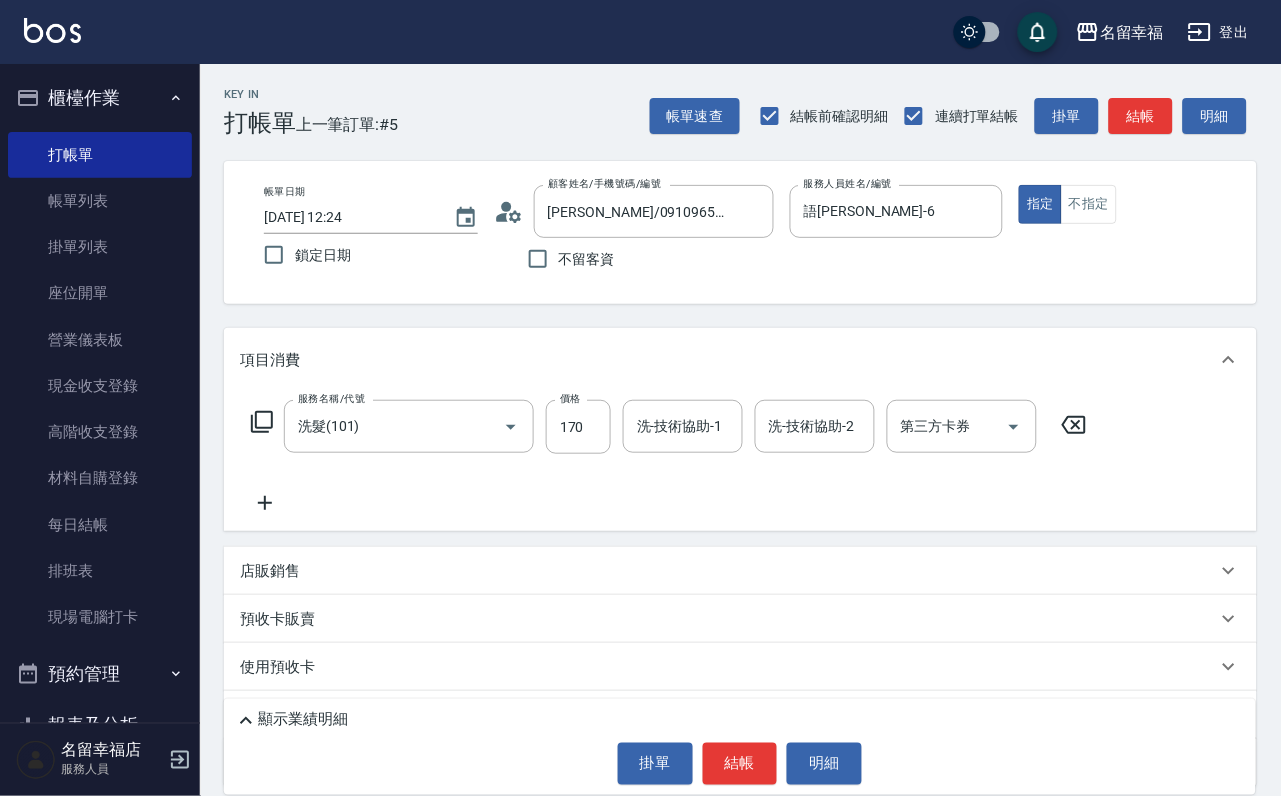 drag, startPoint x: 589, startPoint y: 459, endPoint x: 549, endPoint y: 468, distance: 41 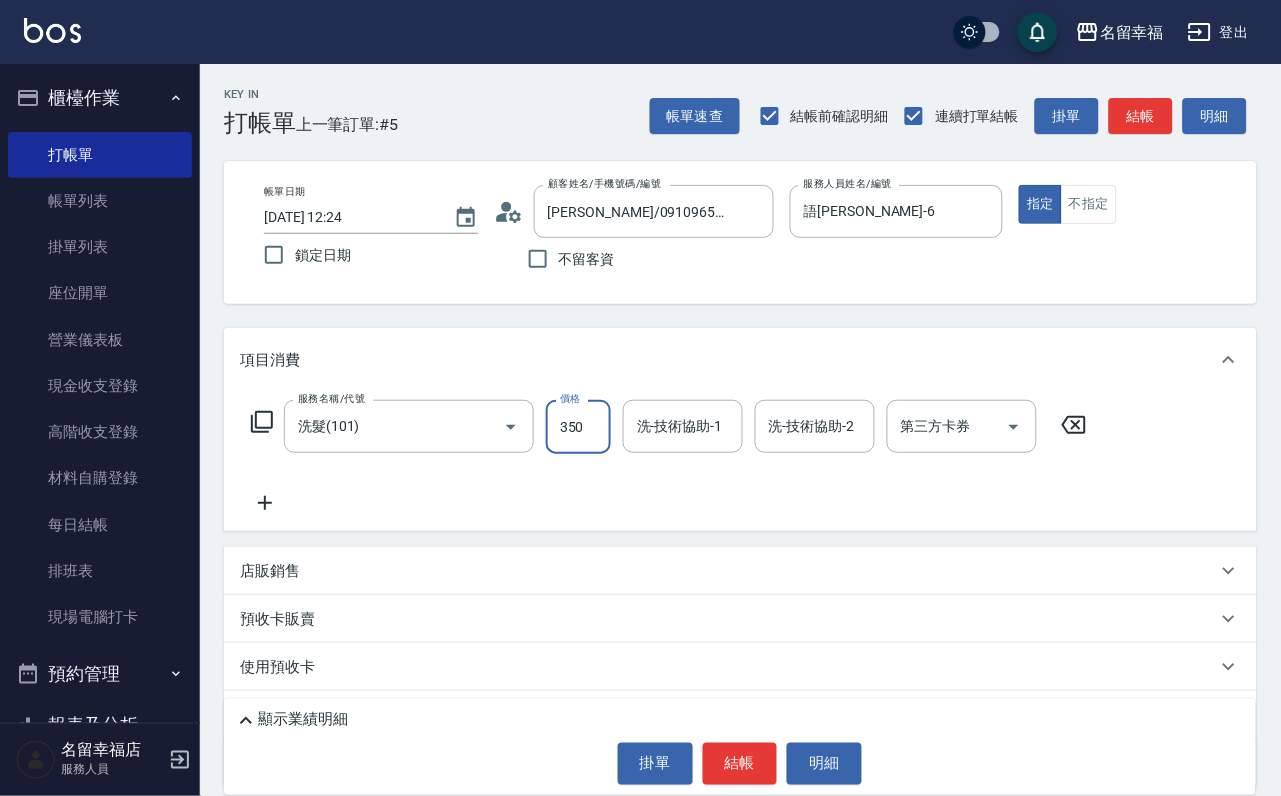 type on "350" 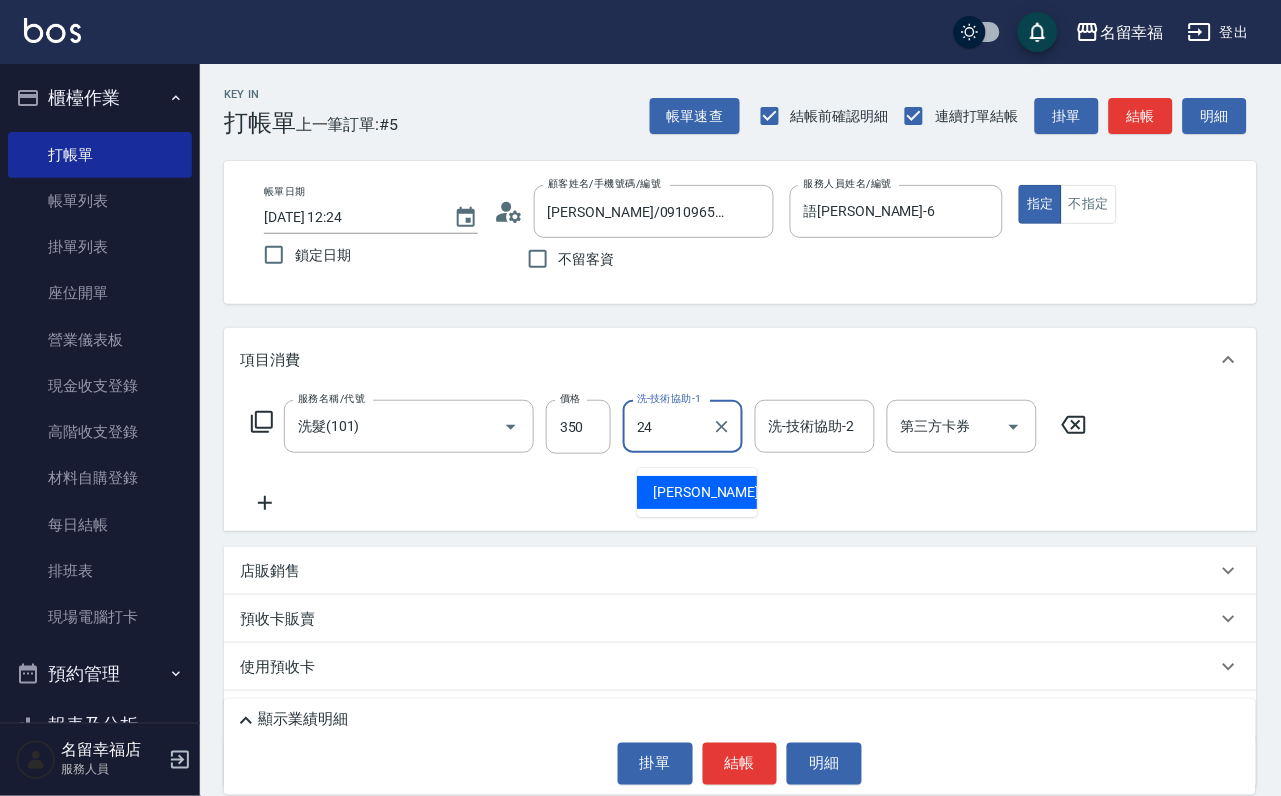 type on "藝馨-24" 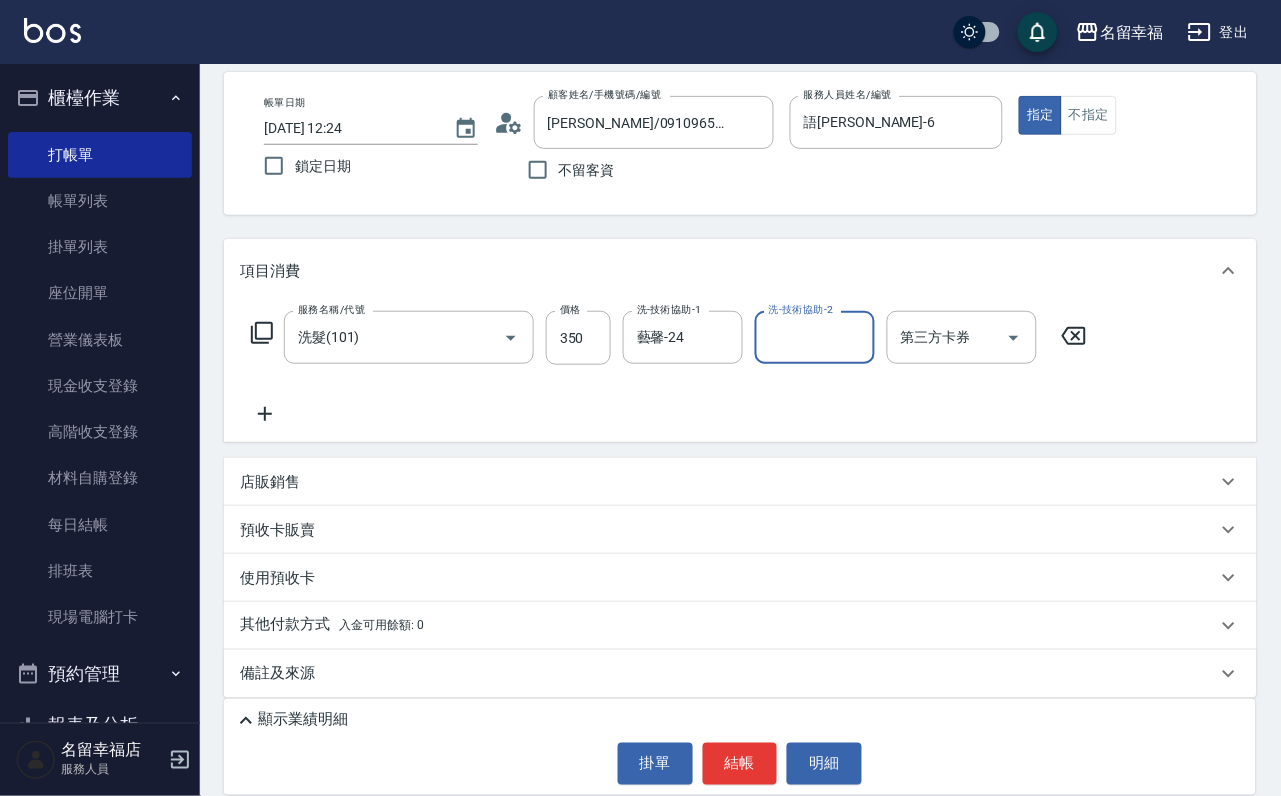 scroll, scrollTop: 150, scrollLeft: 0, axis: vertical 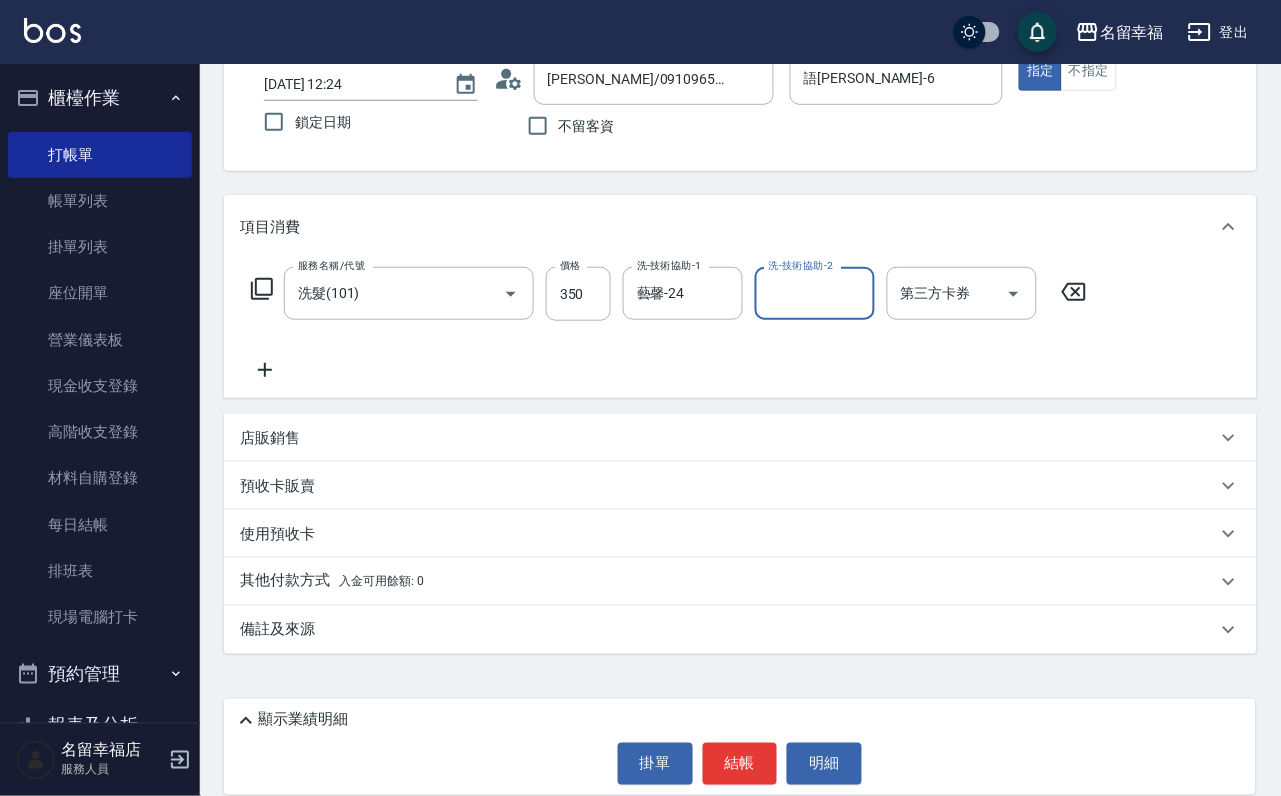 click on "預收卡販賣" at bounding box center (728, 486) 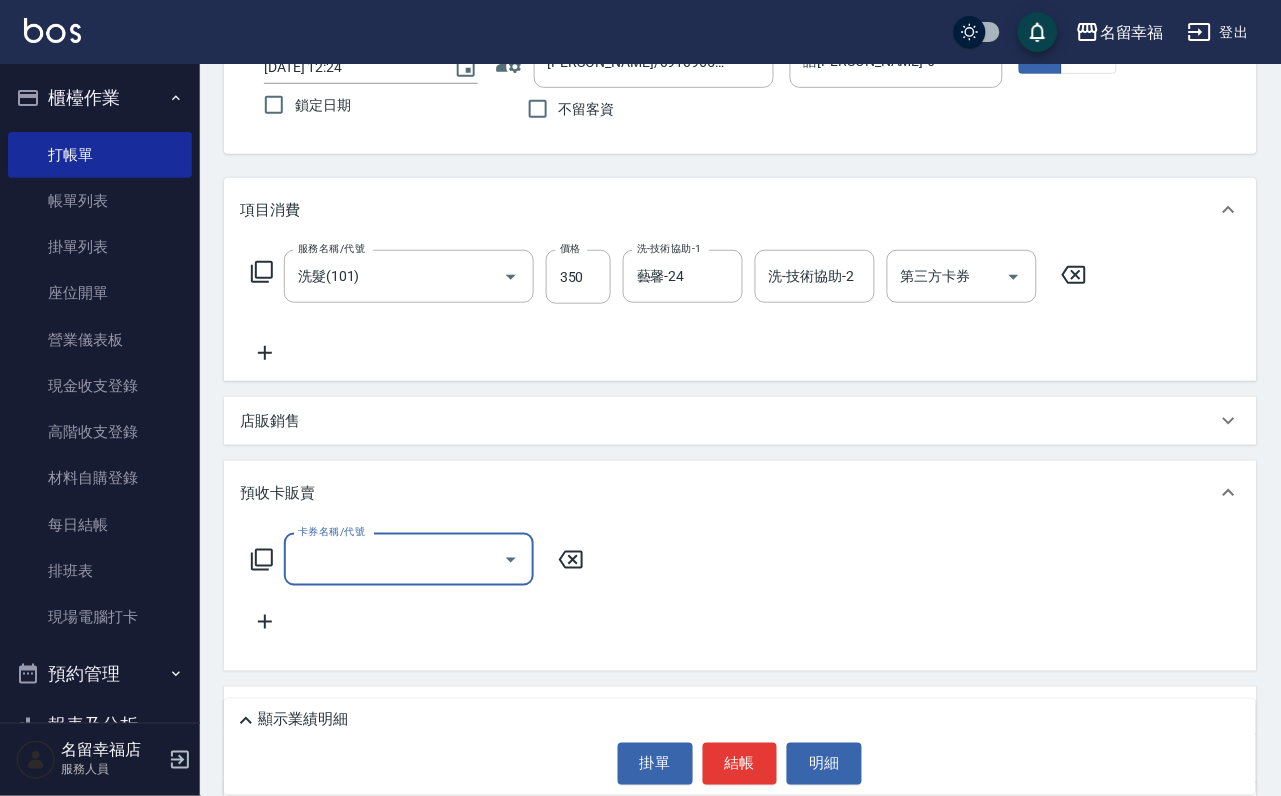 scroll, scrollTop: 0, scrollLeft: 0, axis: both 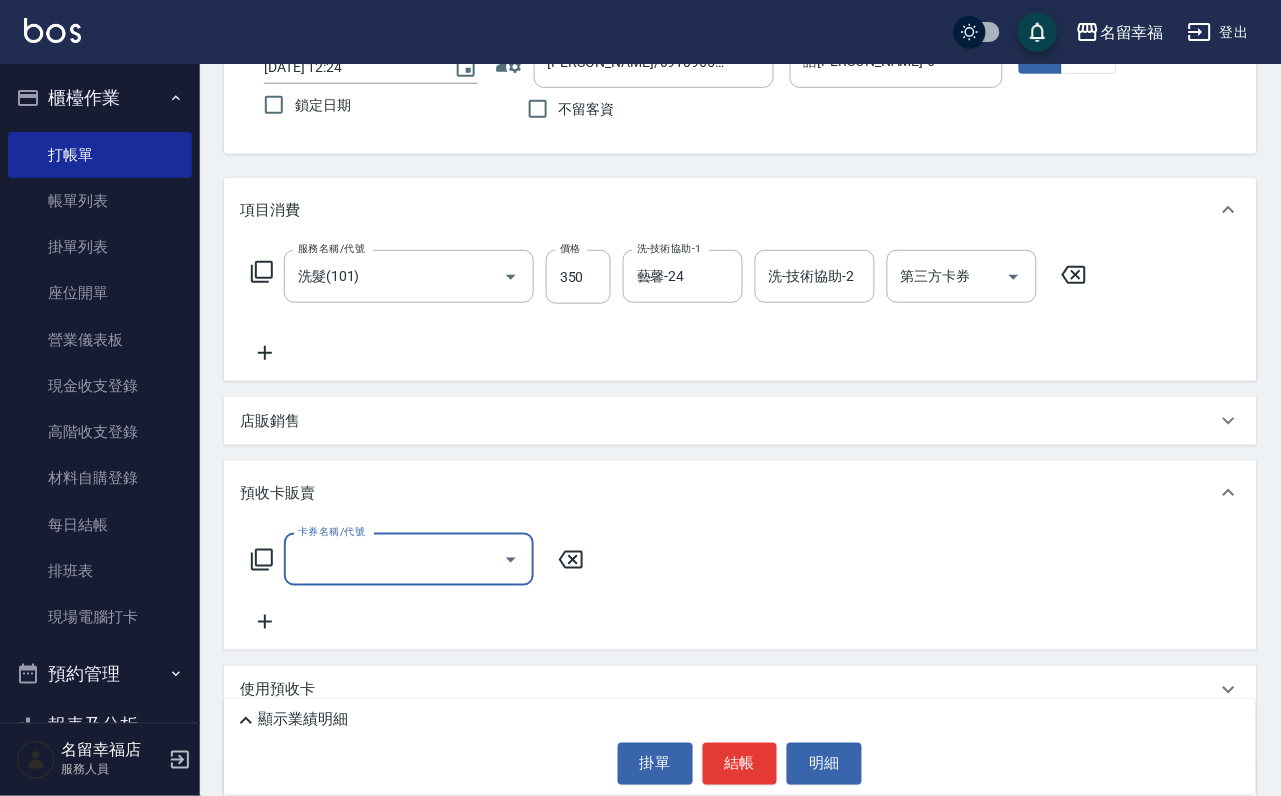 click 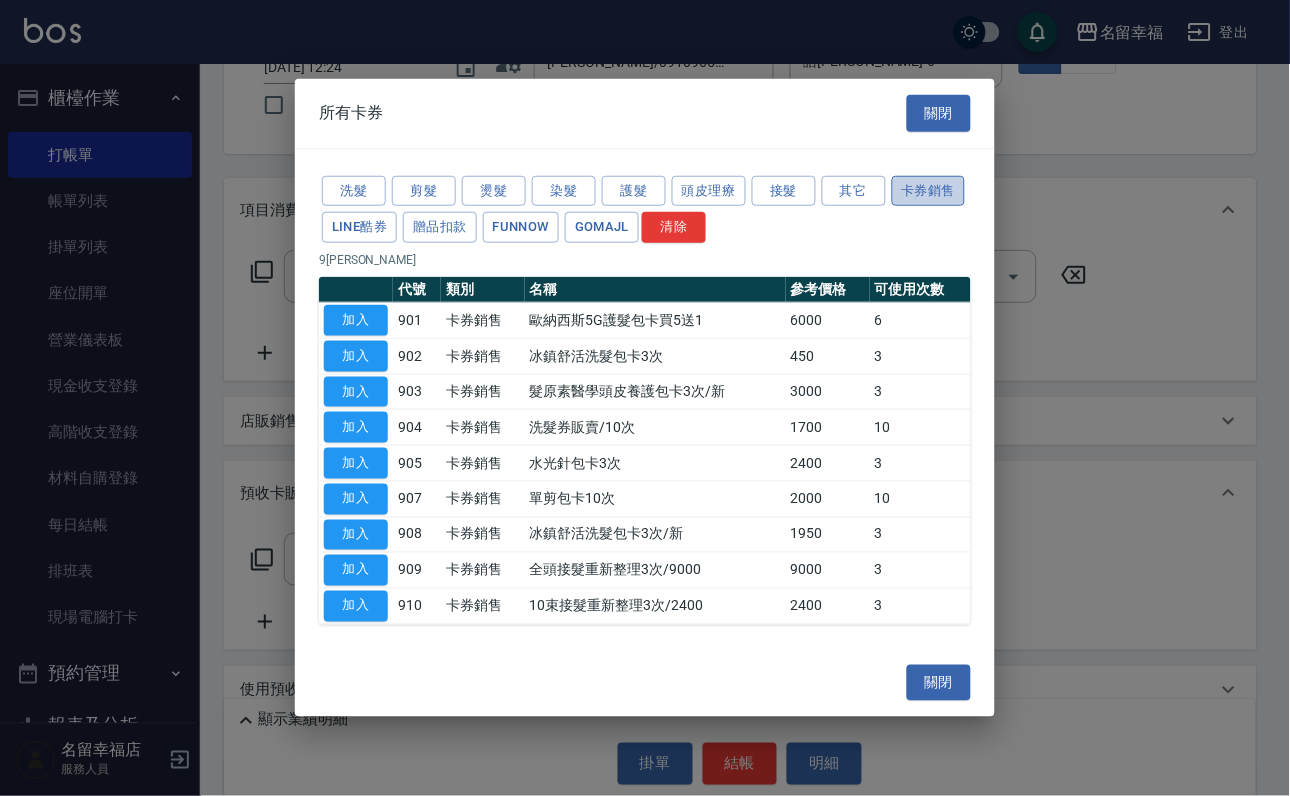 click on "卡券銷售" at bounding box center (929, 190) 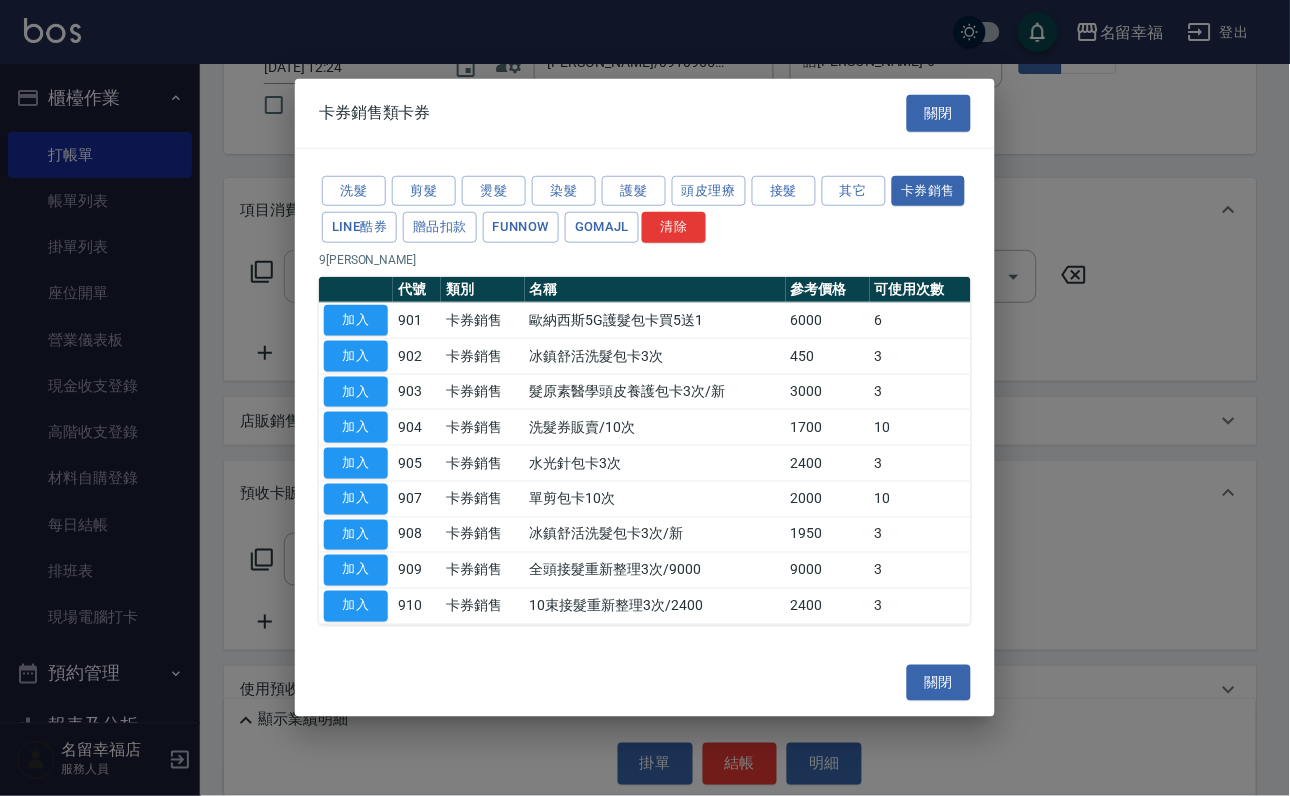 click on "加入" at bounding box center [356, 320] 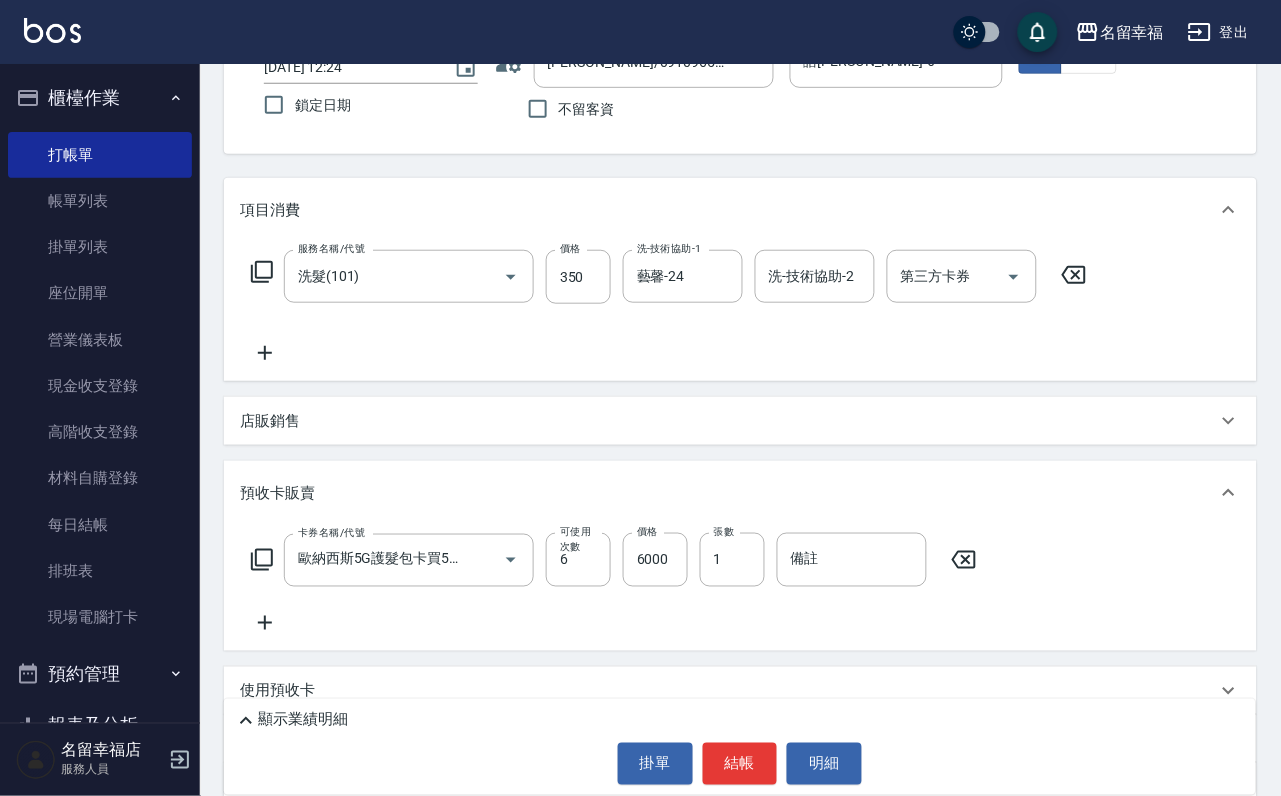 scroll, scrollTop: 300, scrollLeft: 0, axis: vertical 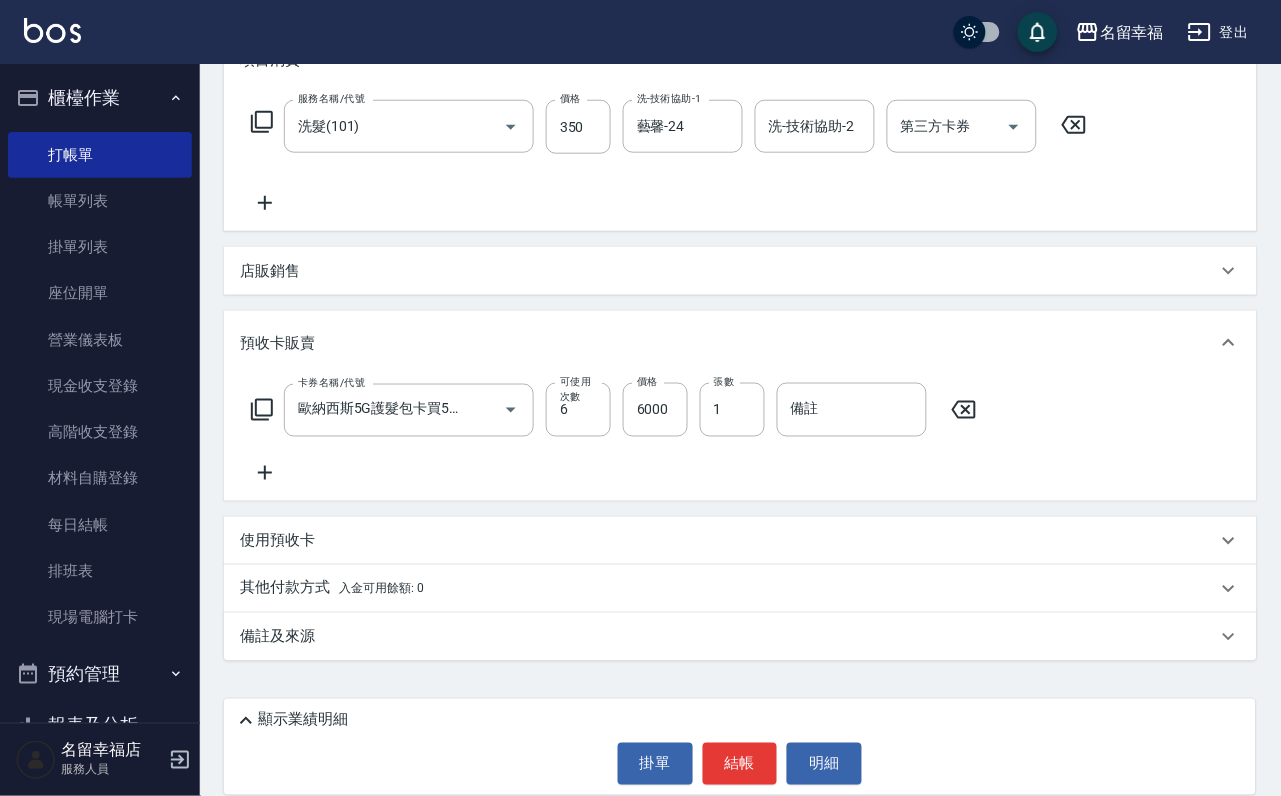 click 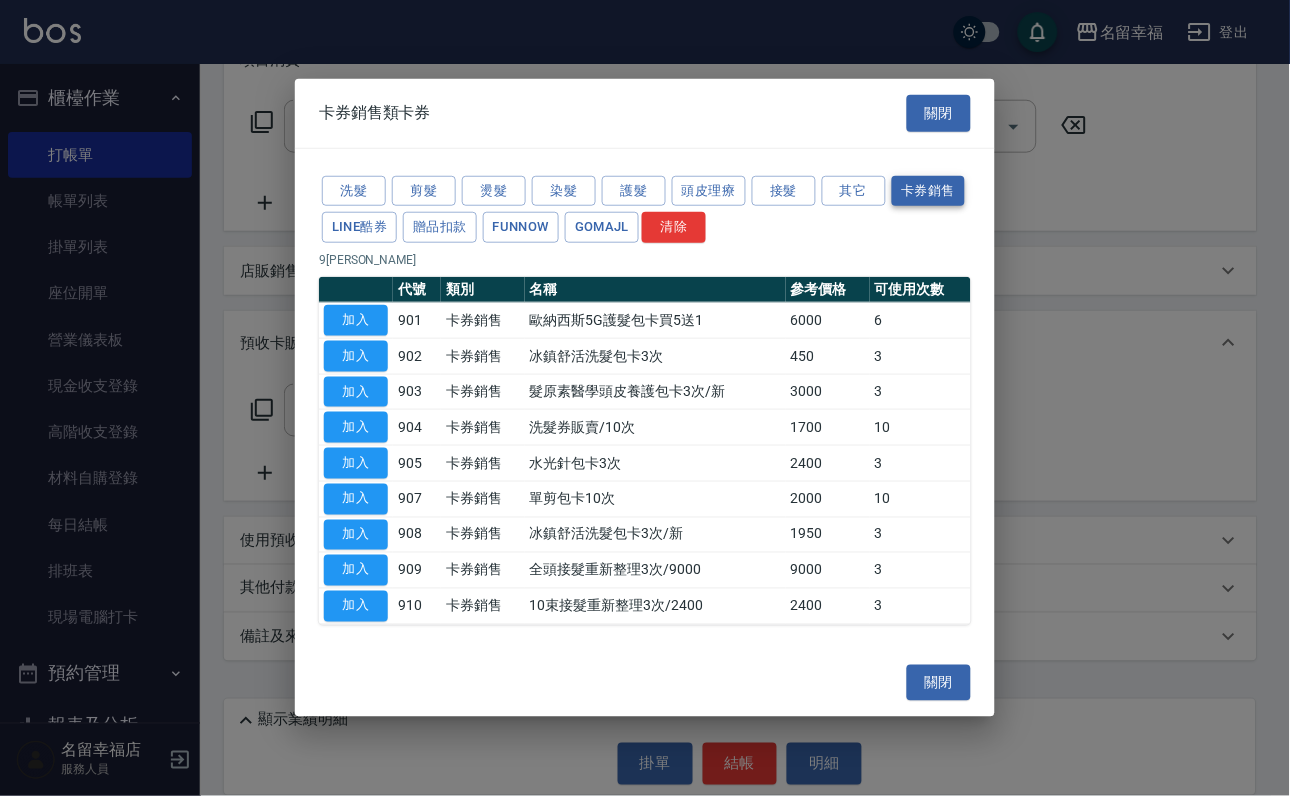 click on "卡券銷售" at bounding box center [929, 190] 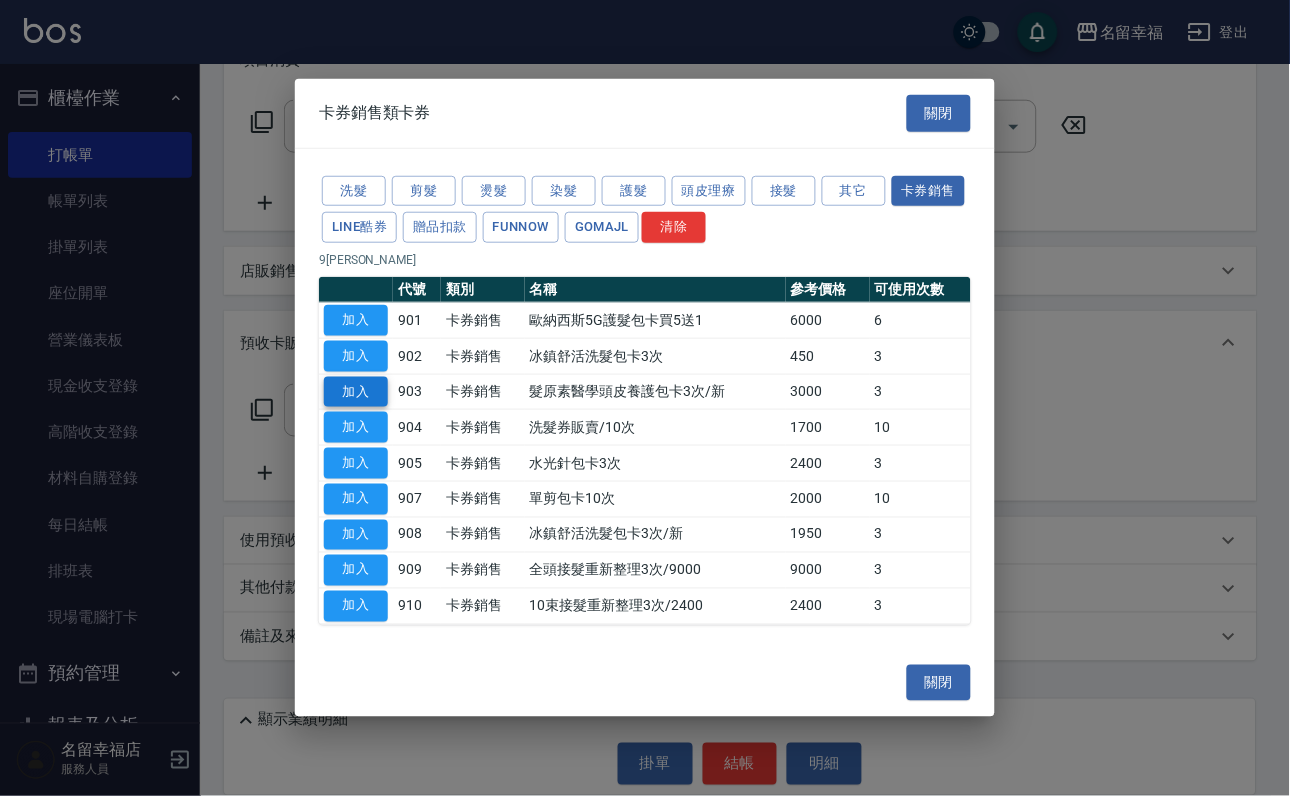click on "加入" at bounding box center (356, 391) 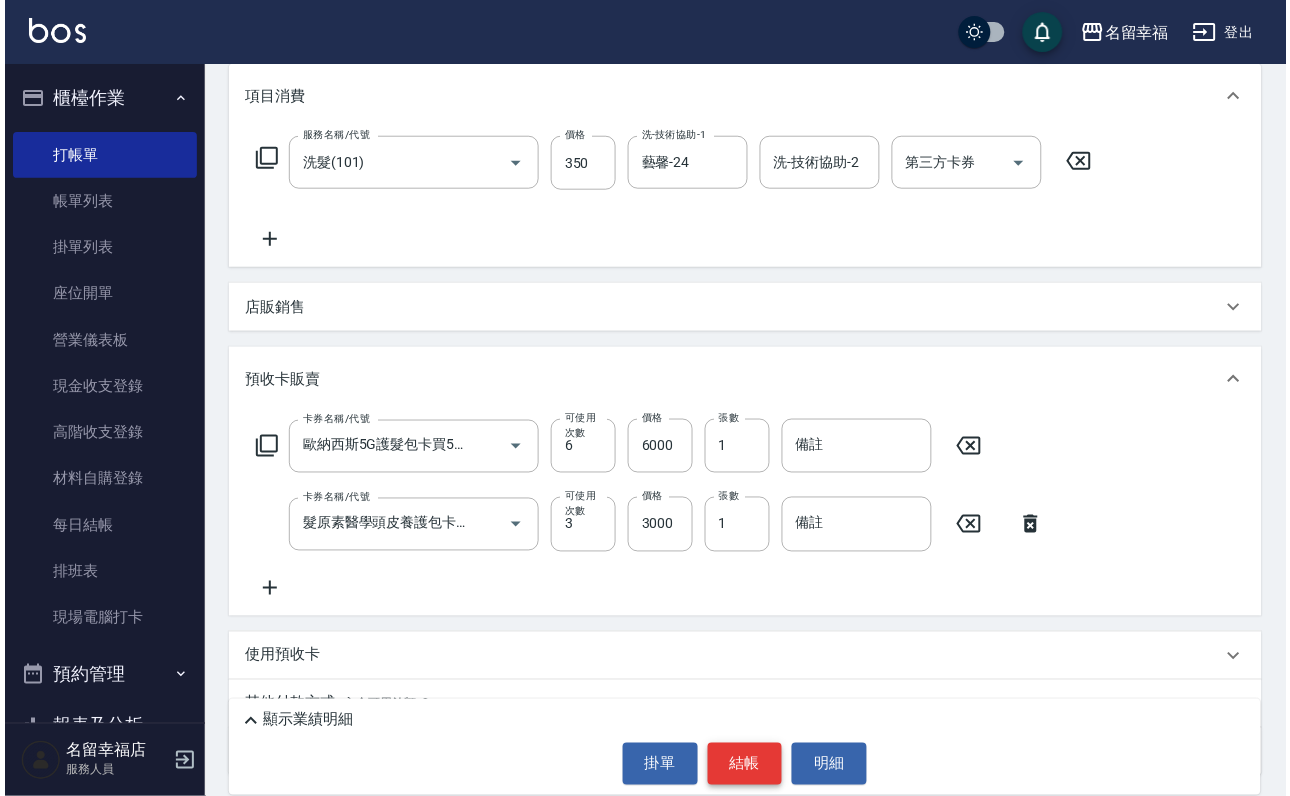 scroll, scrollTop: 439, scrollLeft: 0, axis: vertical 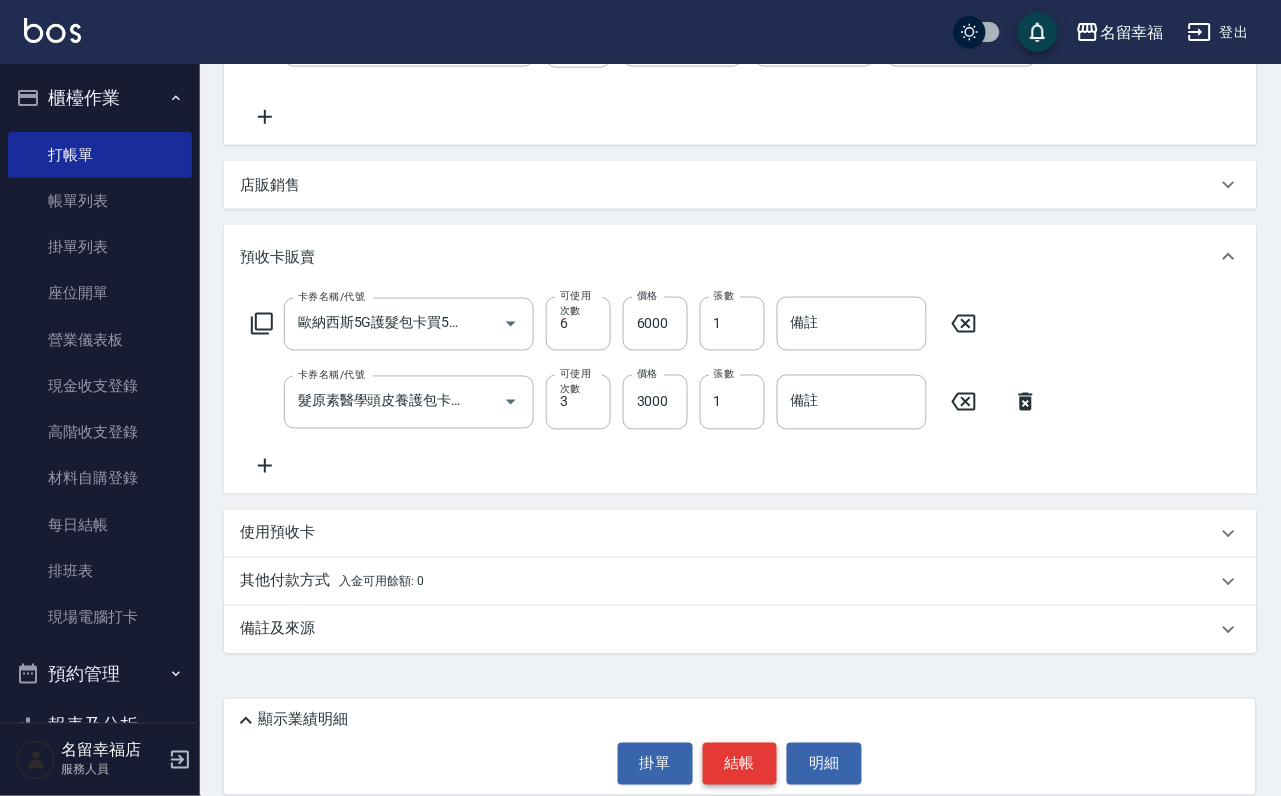 click on "結帳" at bounding box center (740, 764) 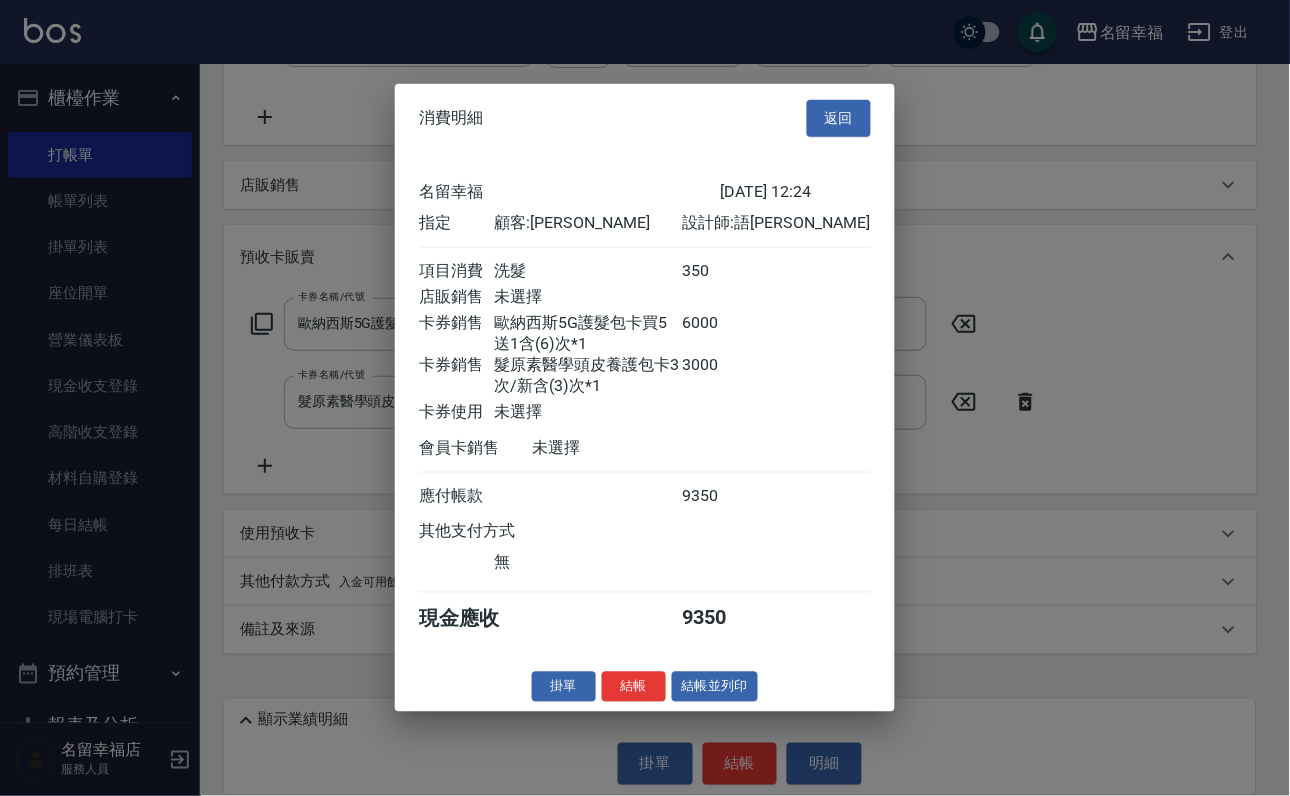 scroll, scrollTop: 386, scrollLeft: 0, axis: vertical 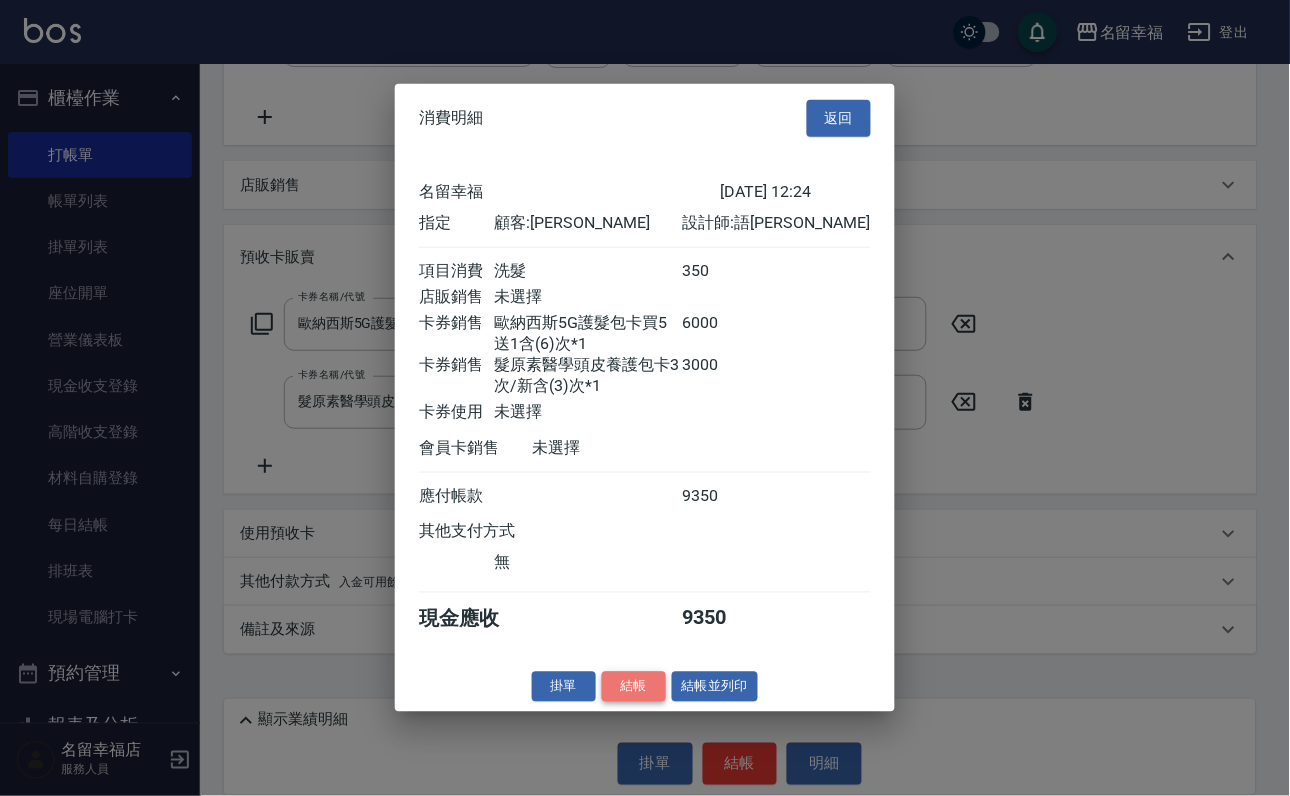 click on "結帳" at bounding box center [634, 686] 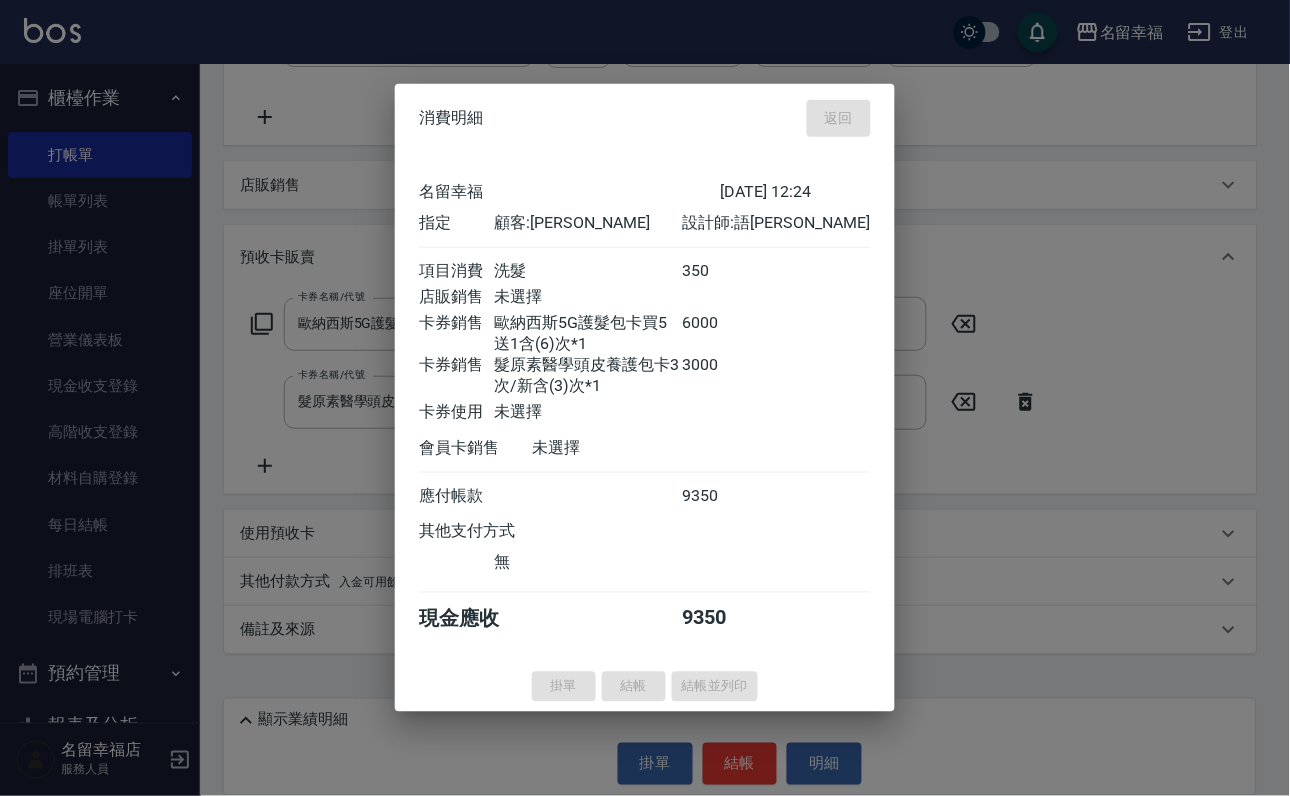 type on "[DATE] 12:26" 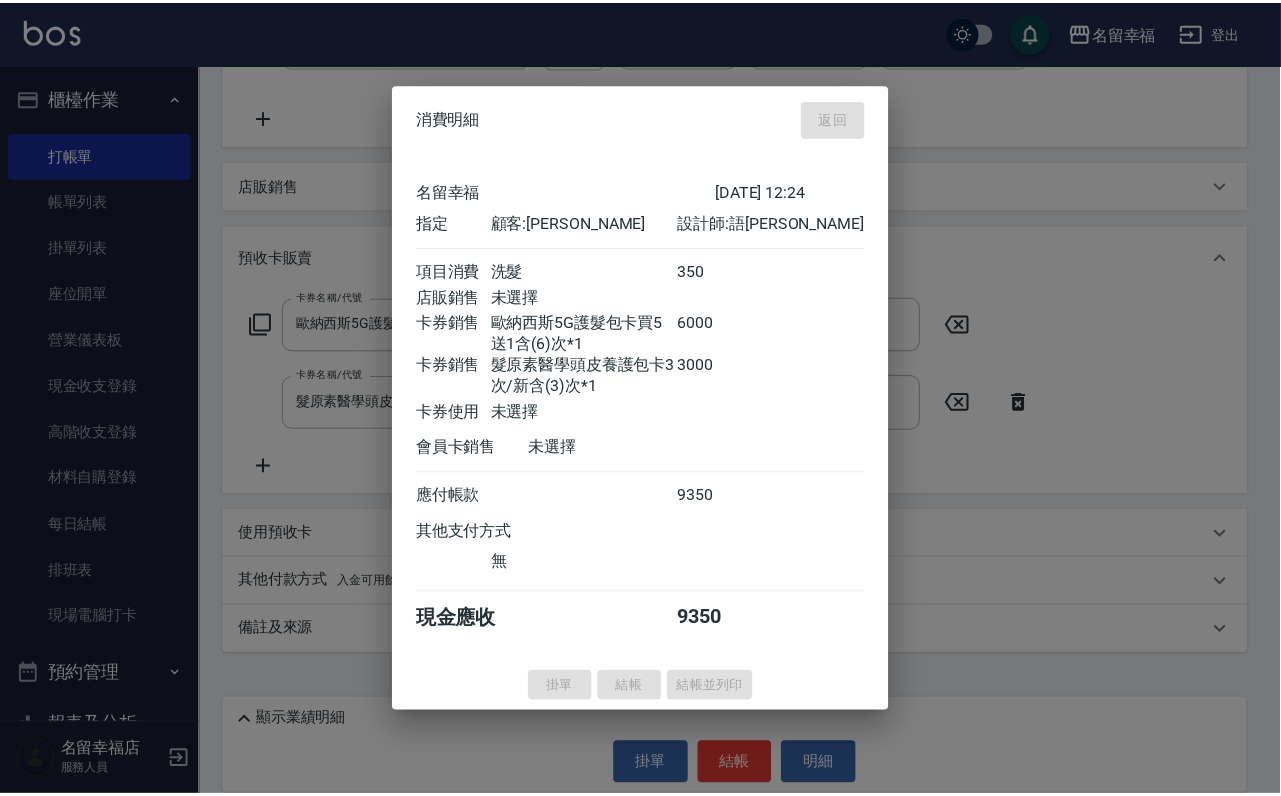 scroll, scrollTop: 0, scrollLeft: 0, axis: both 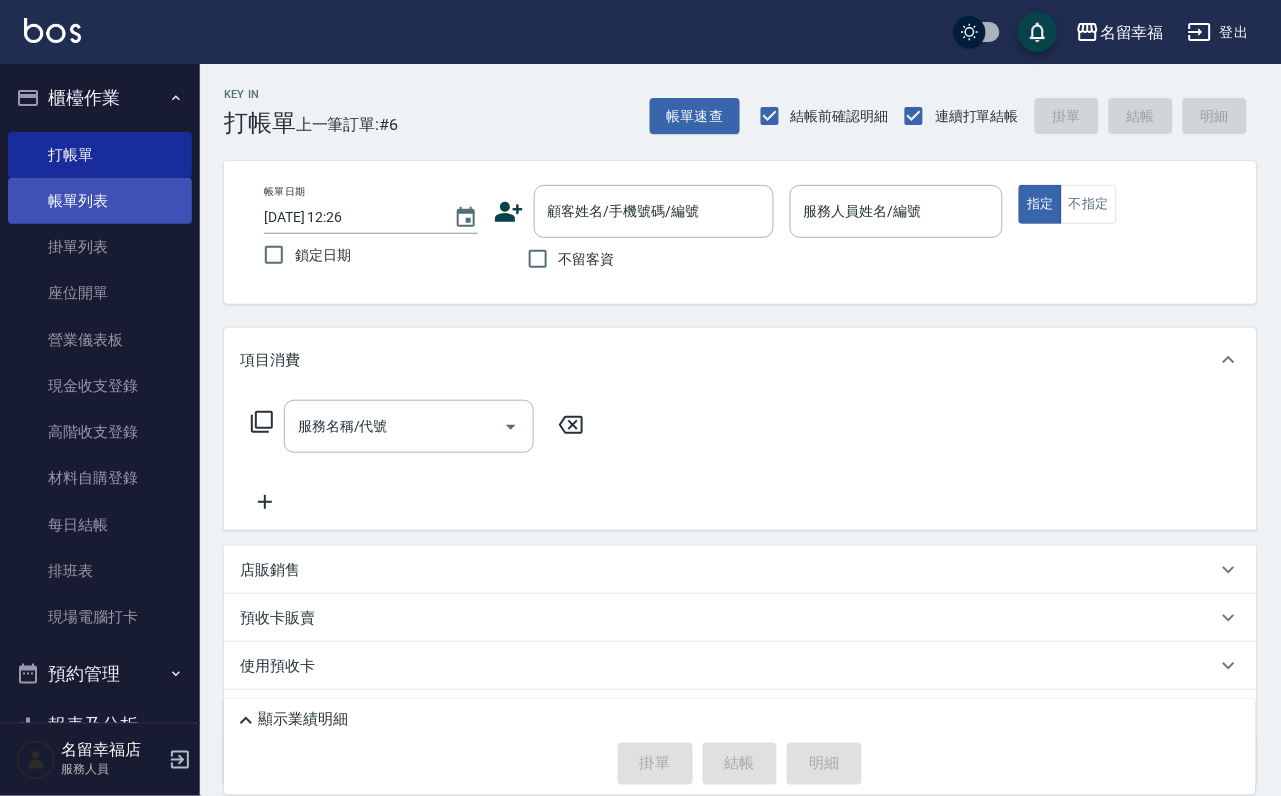 click on "帳單列表" at bounding box center [100, 201] 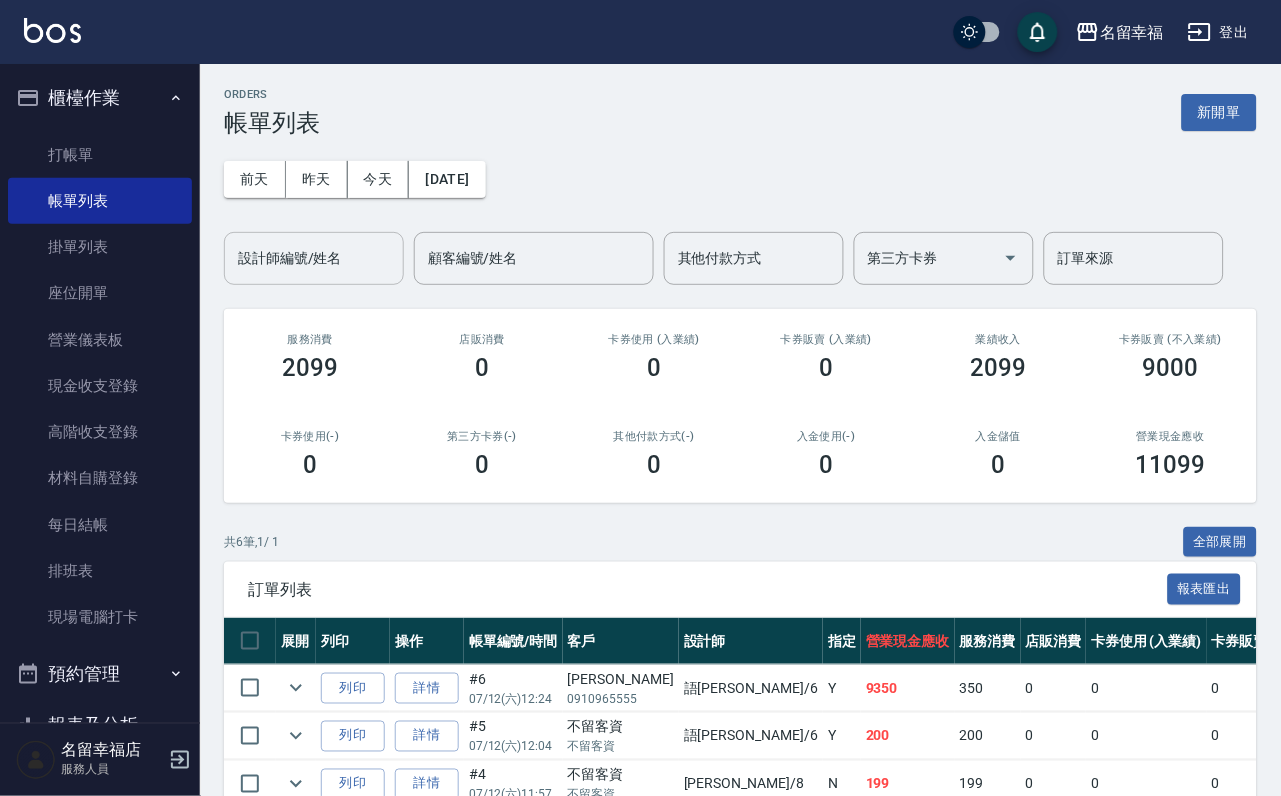 click on "設計師編號/姓名" at bounding box center [314, 258] 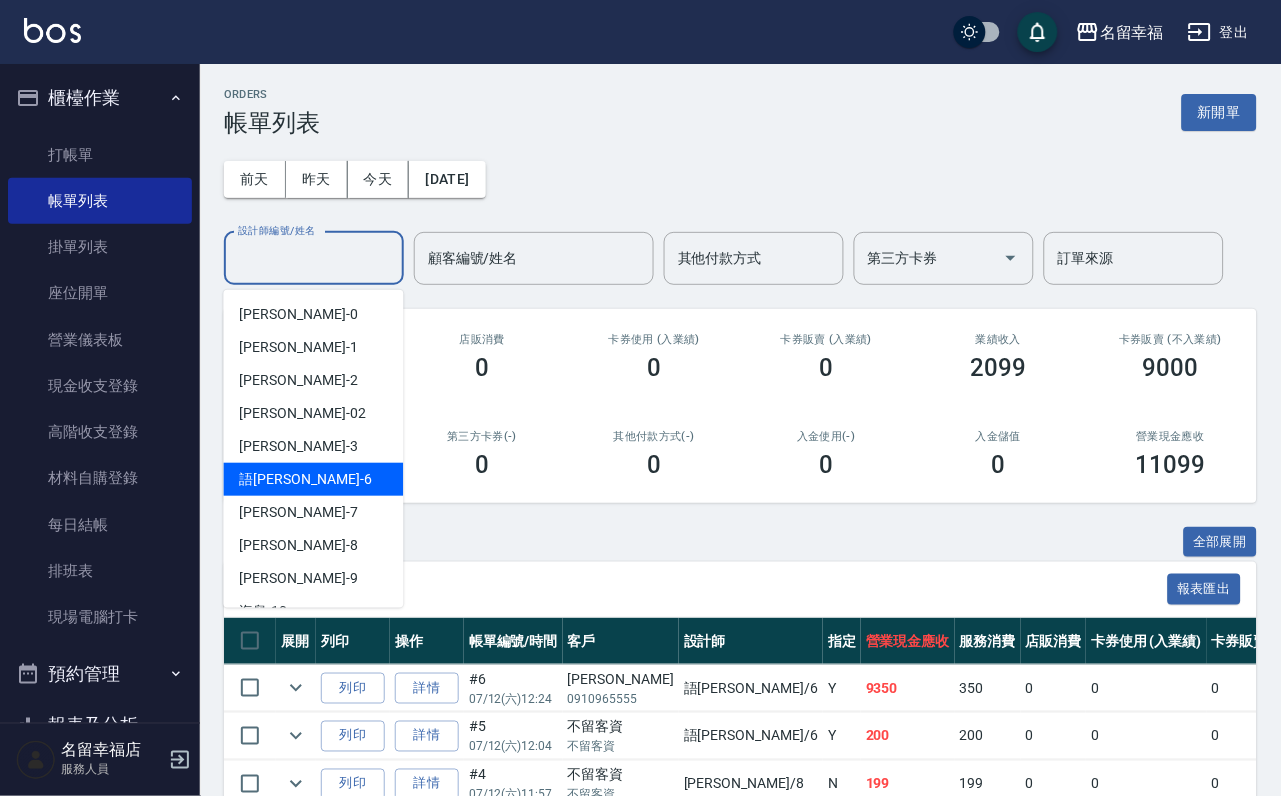 click on "語[PERSON_NAME] -6" at bounding box center [306, 479] 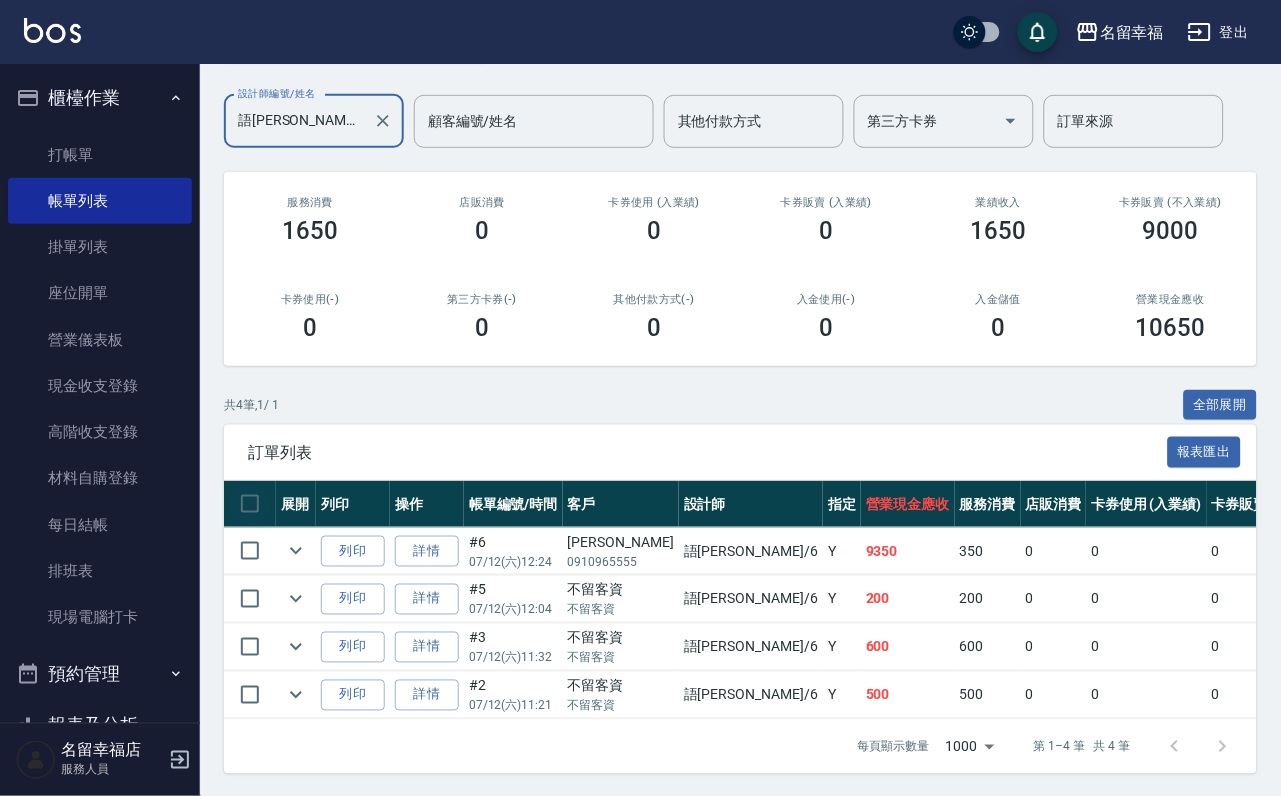 scroll, scrollTop: 0, scrollLeft: 0, axis: both 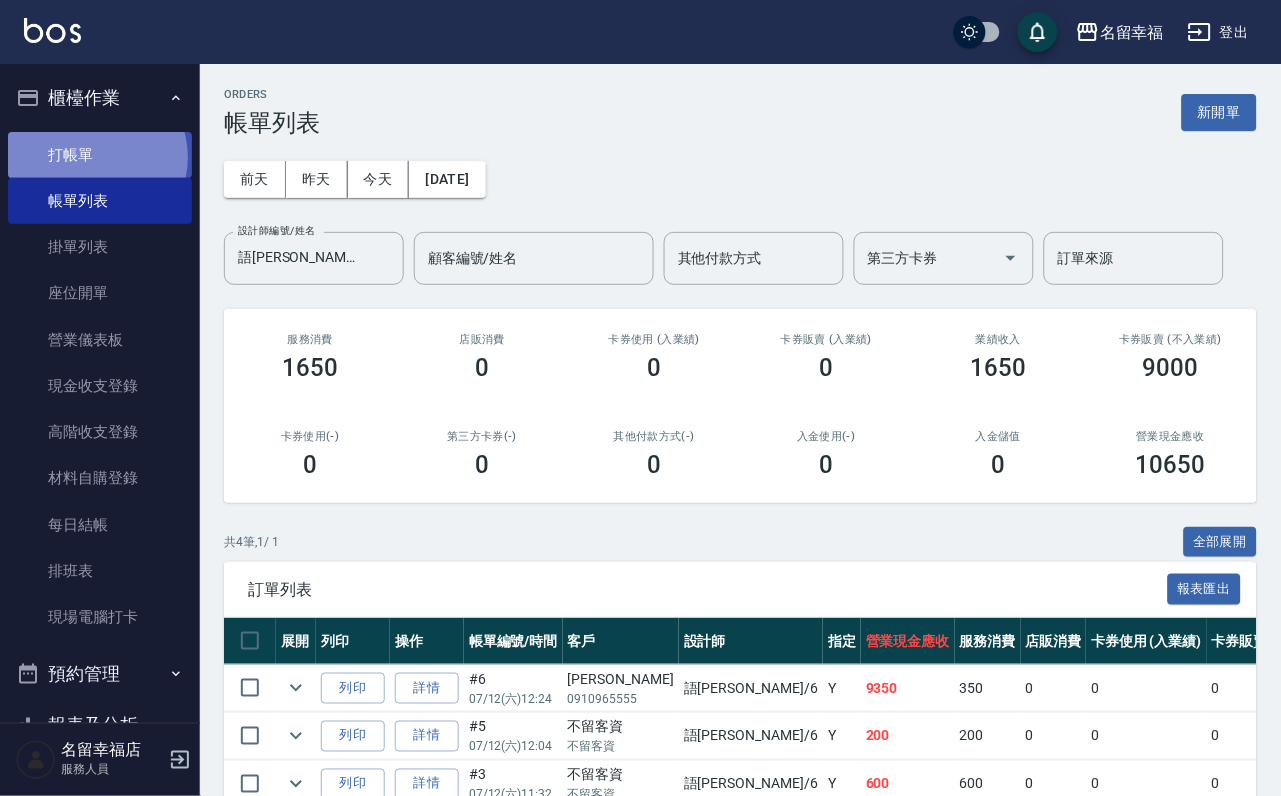 click on "打帳單" at bounding box center (100, 155) 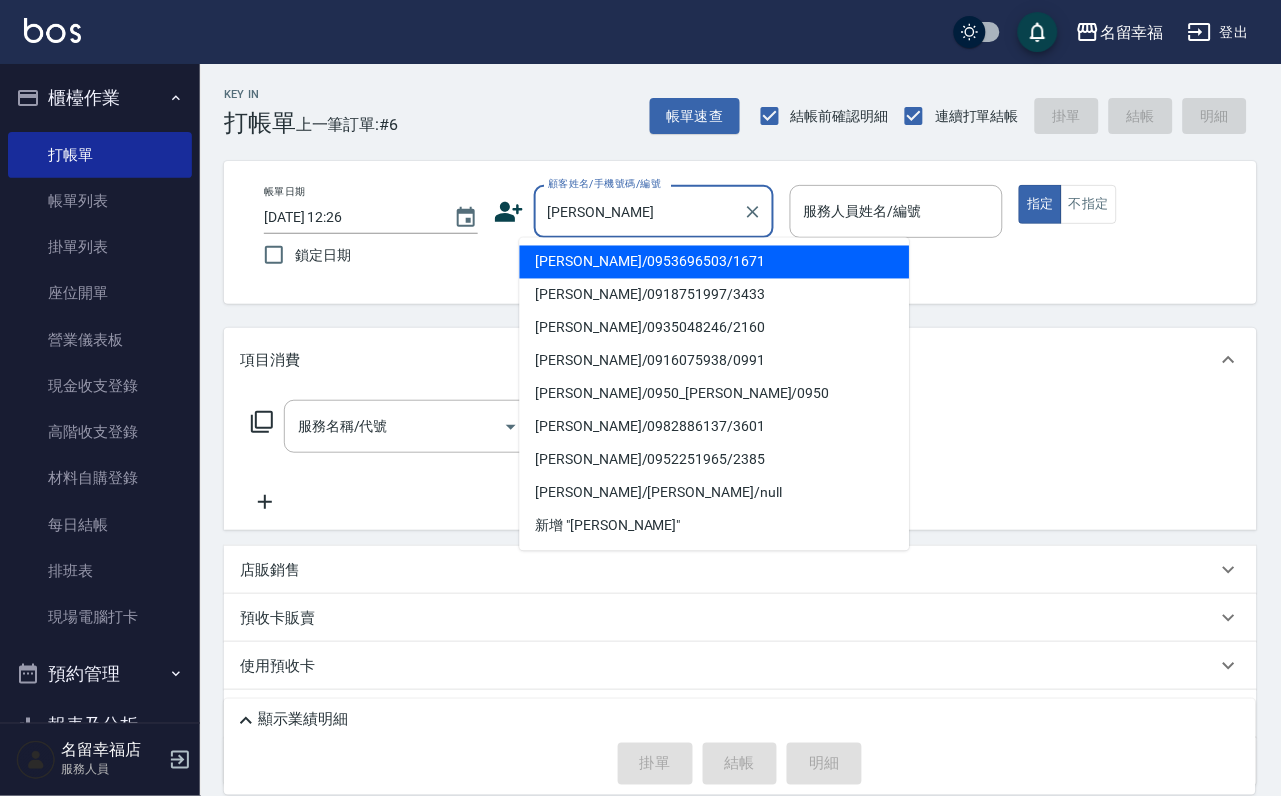 click on "[PERSON_NAME]/0918751997/3433" at bounding box center [715, 295] 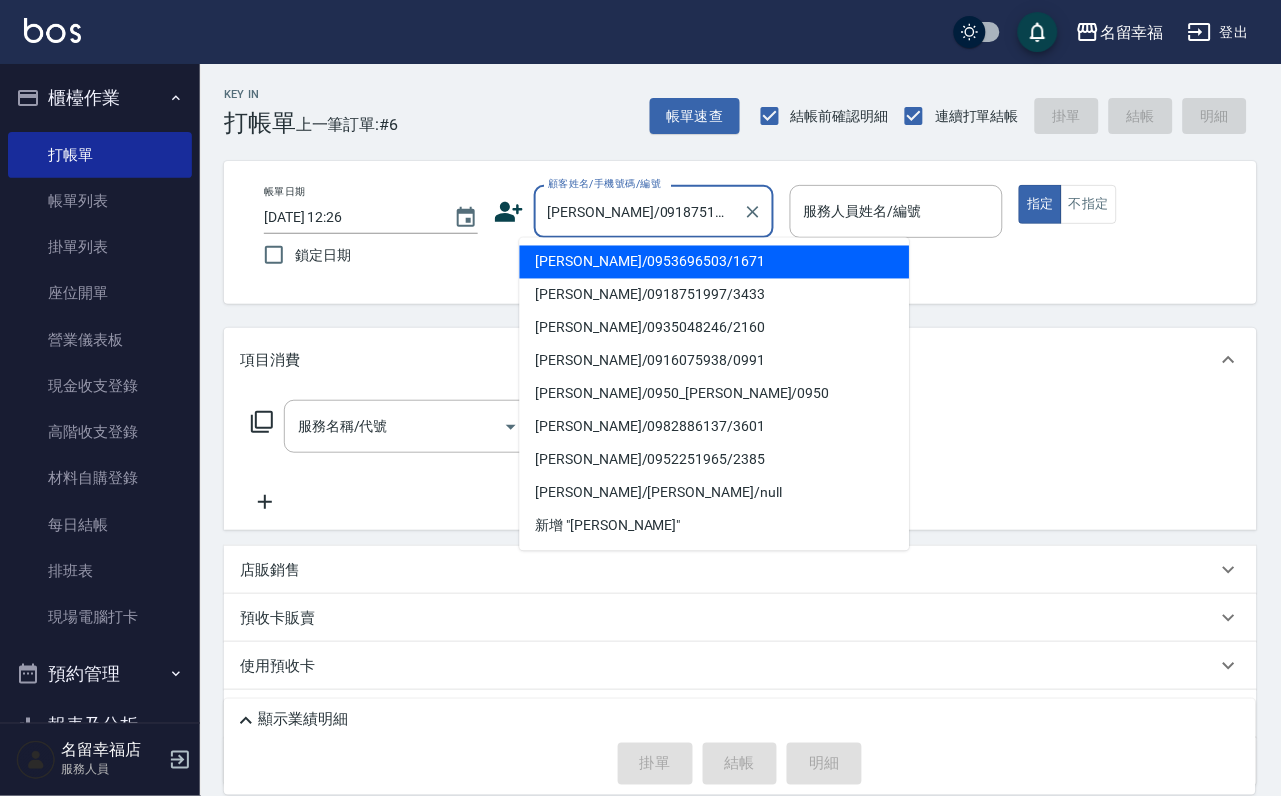 type on "[PERSON_NAME]-7" 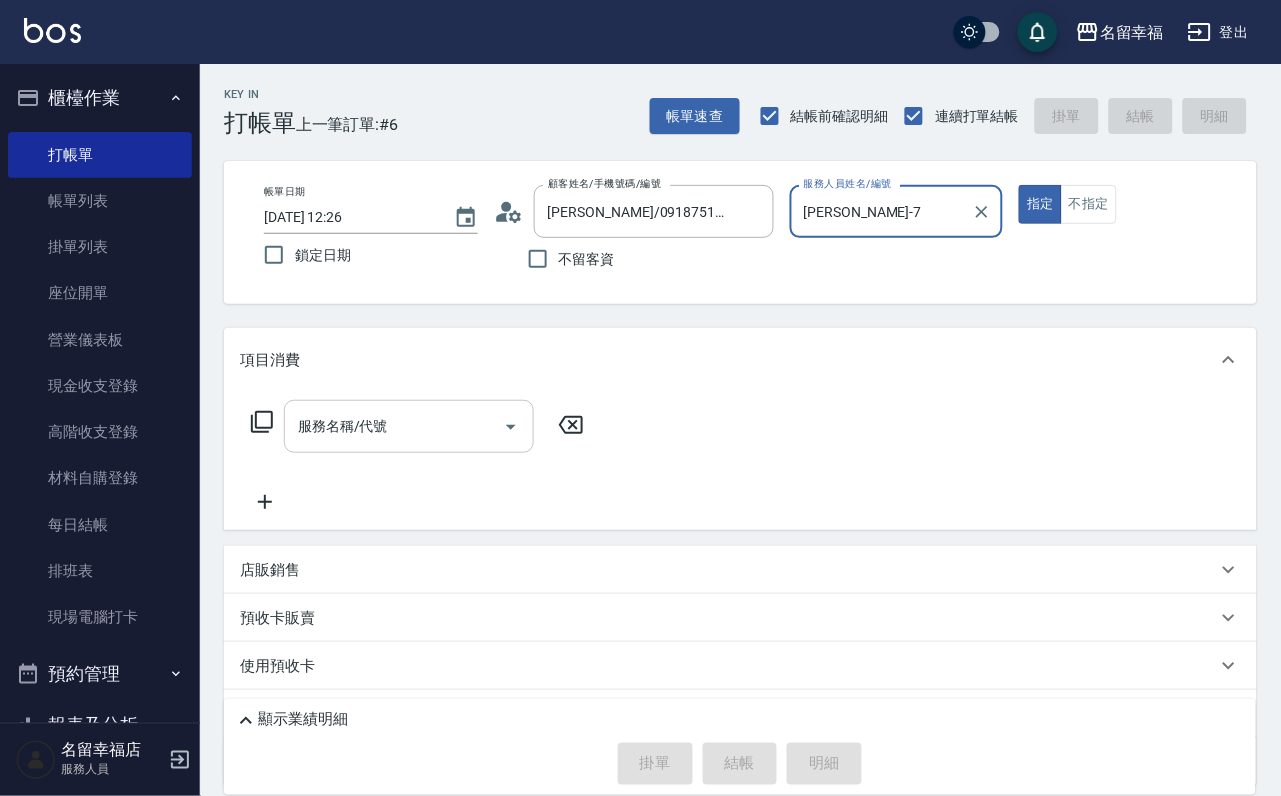 click on "服務名稱/代號" at bounding box center [409, 426] 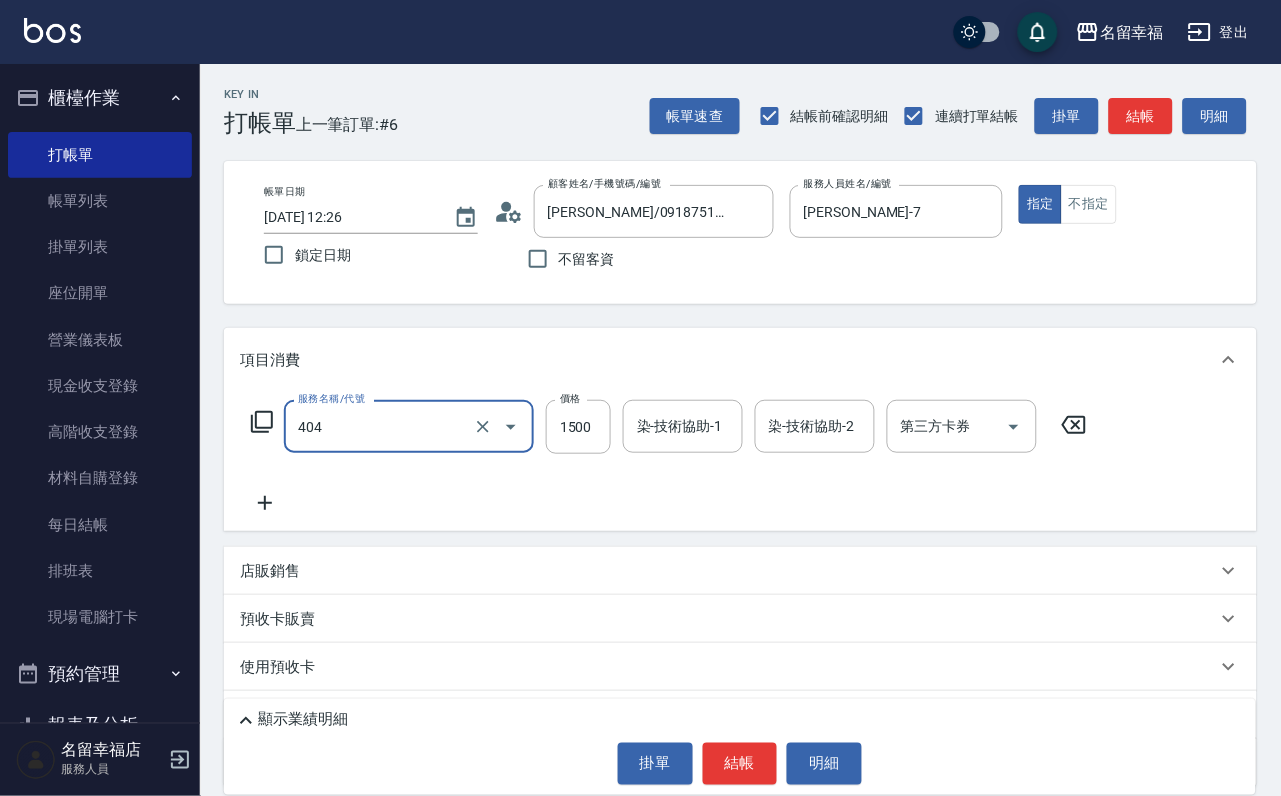 type on "設計染髮(404)" 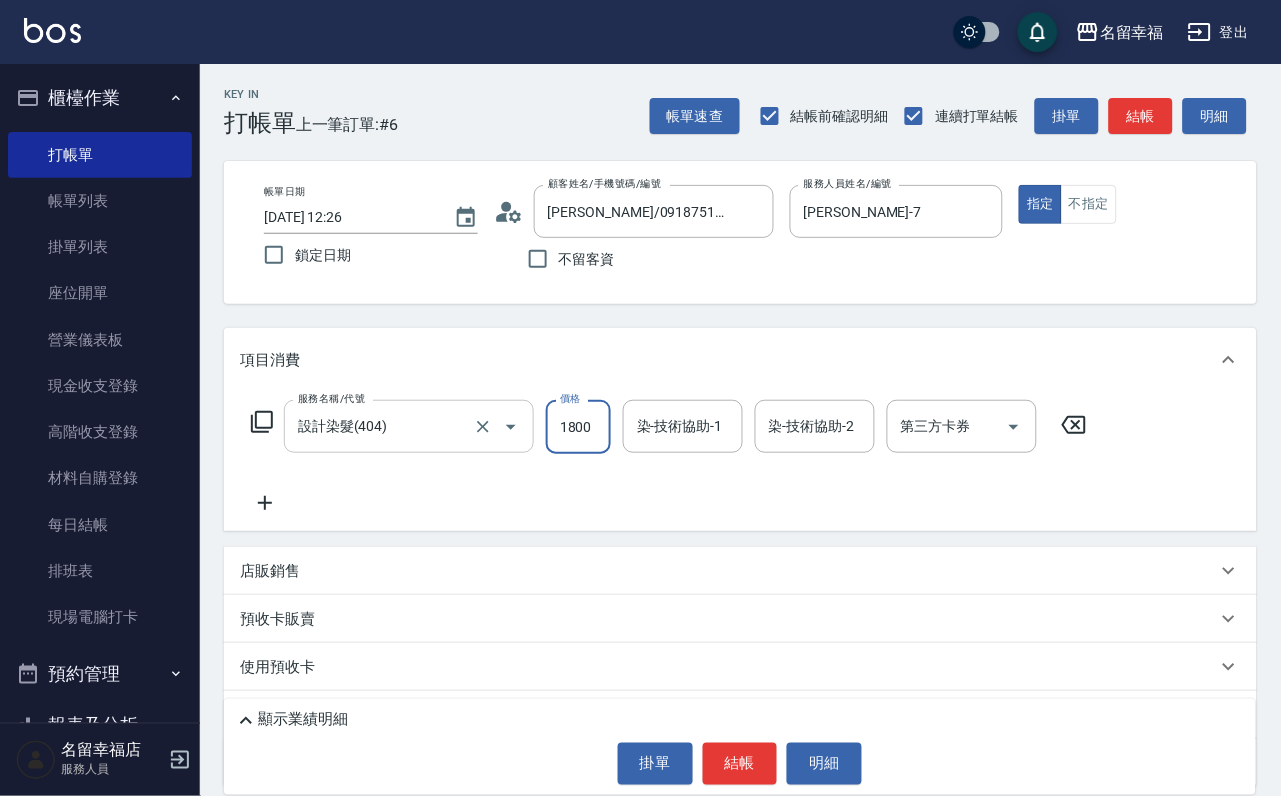 scroll, scrollTop: 0, scrollLeft: 1, axis: horizontal 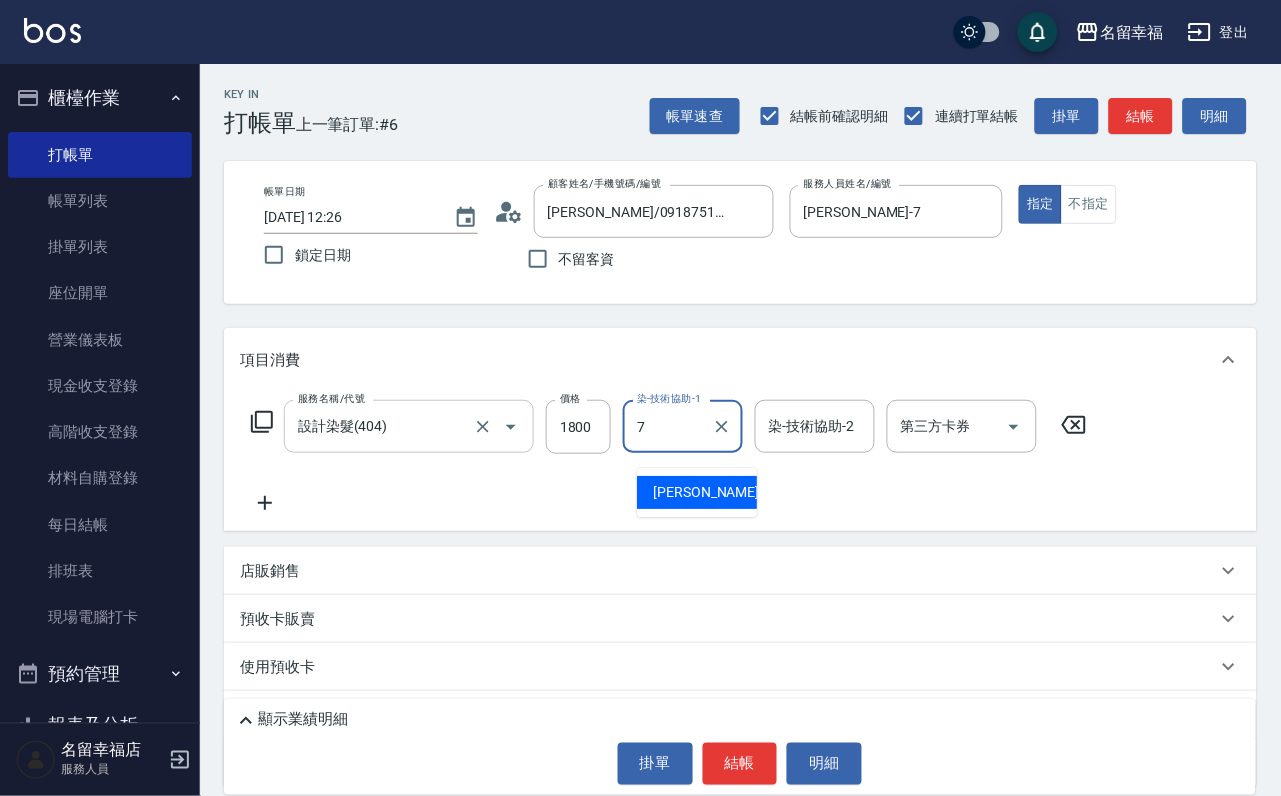 type on "[PERSON_NAME]-7" 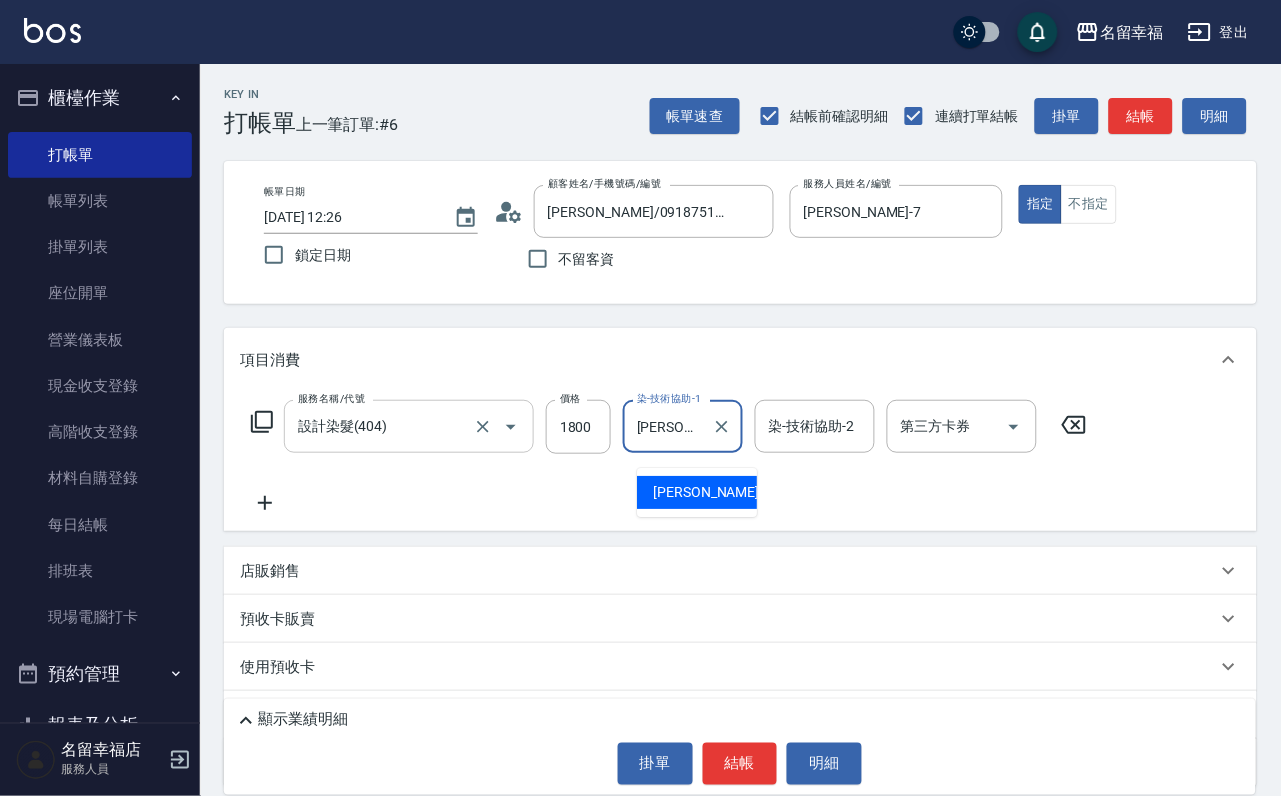type on "7" 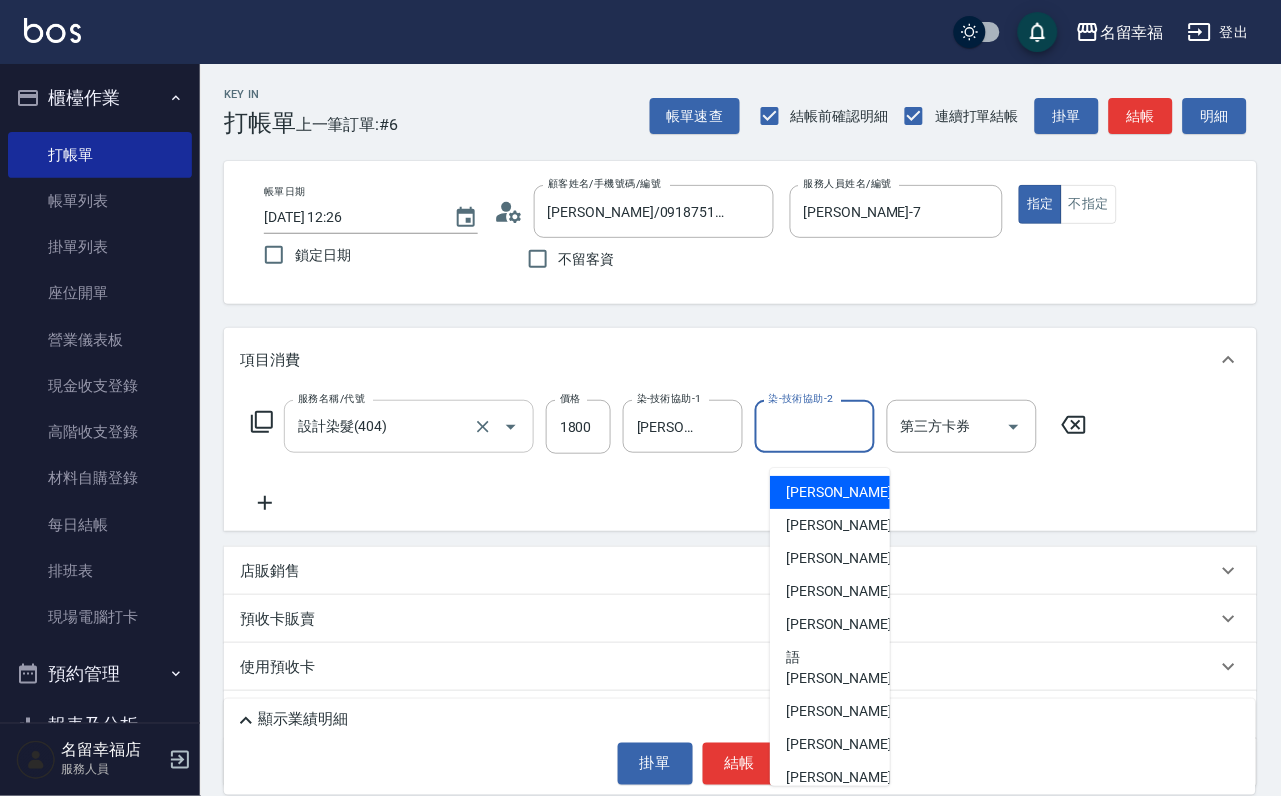 type on "小靜-0" 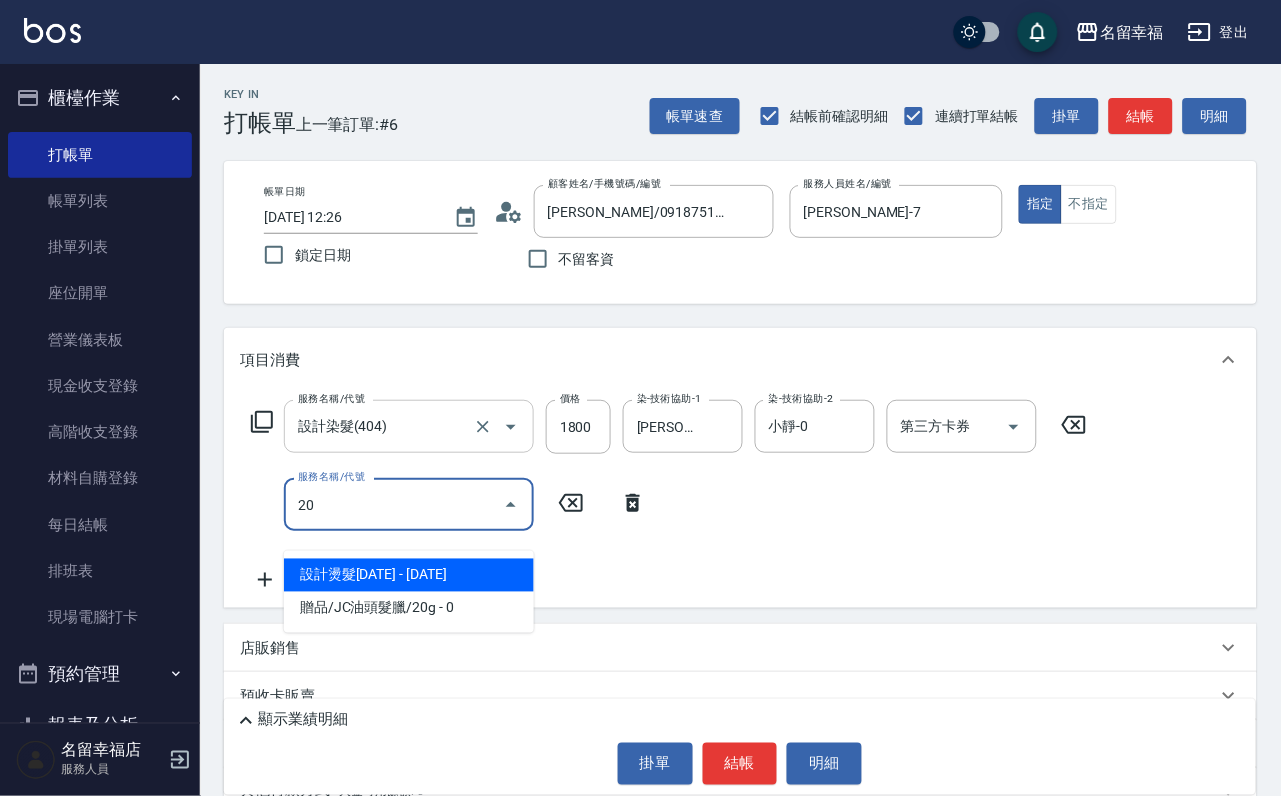 type on "202" 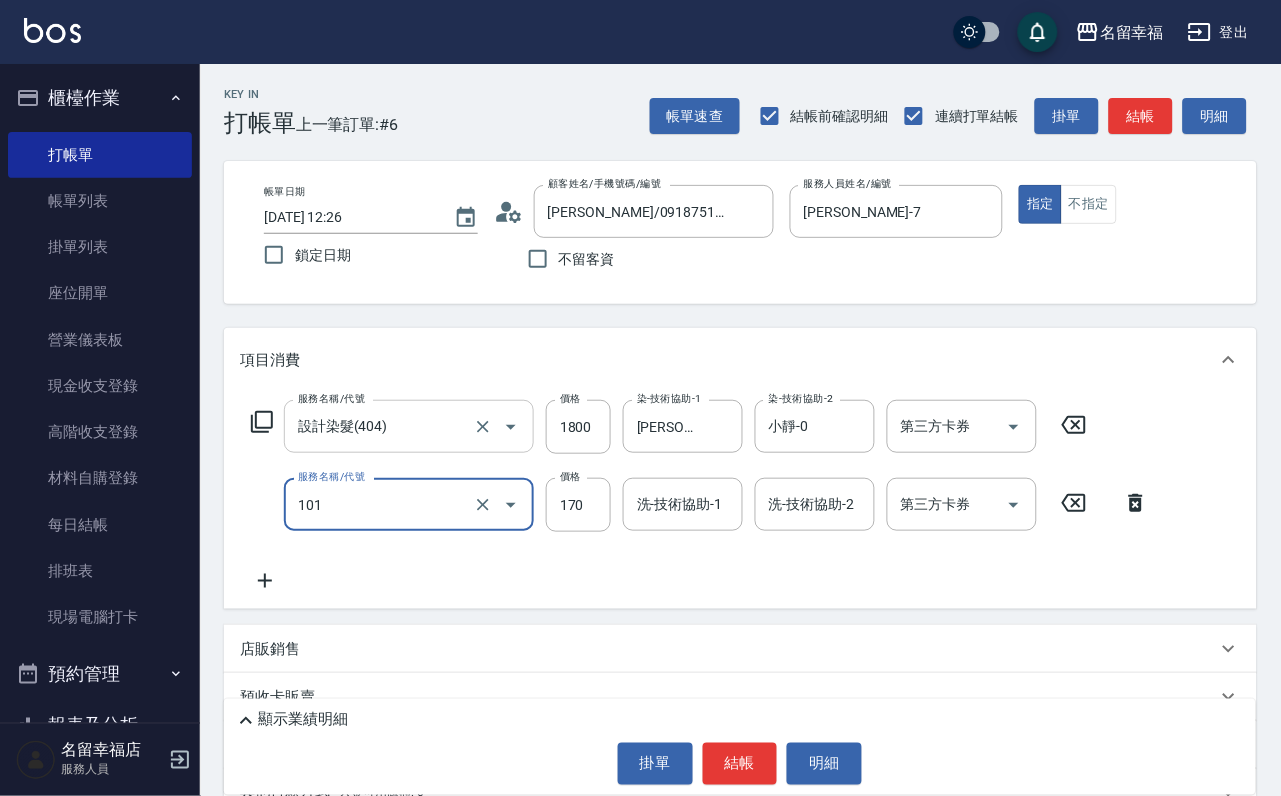 type on "洗髮(101)" 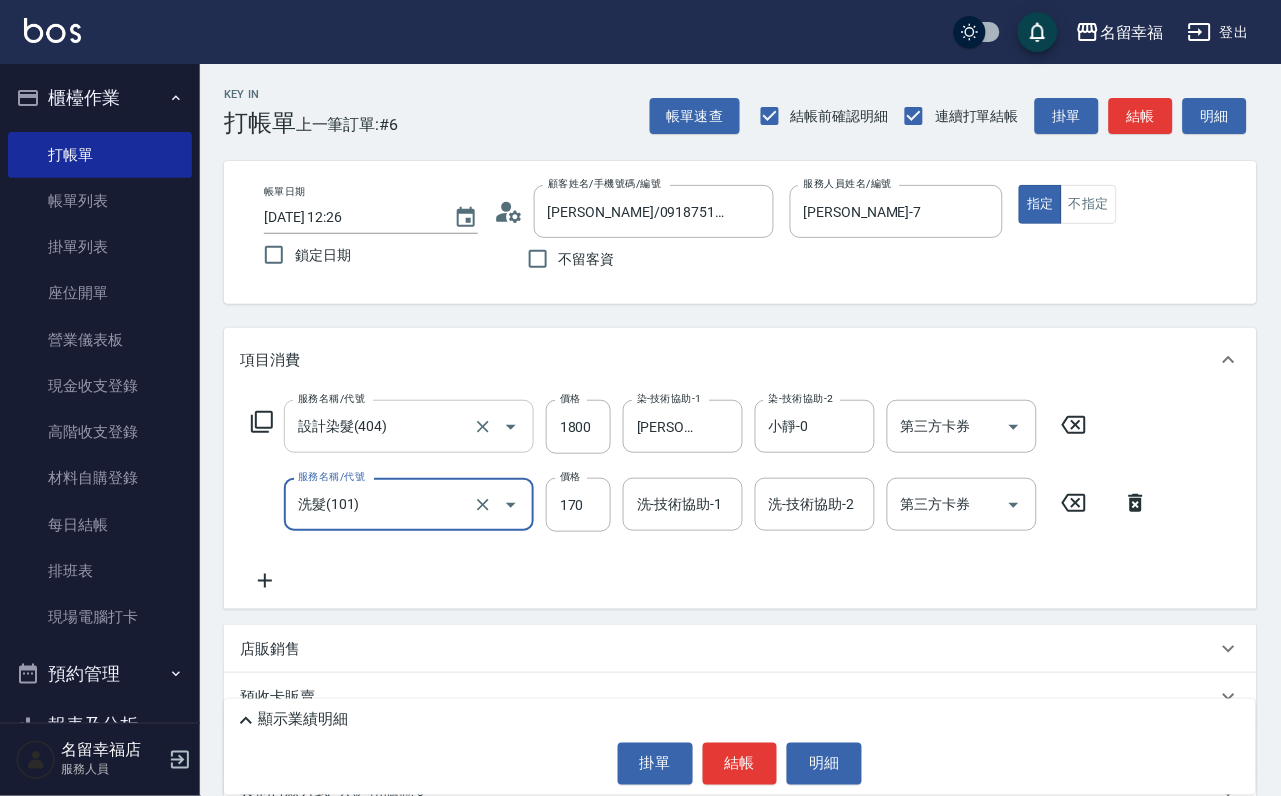 scroll, scrollTop: 0, scrollLeft: 0, axis: both 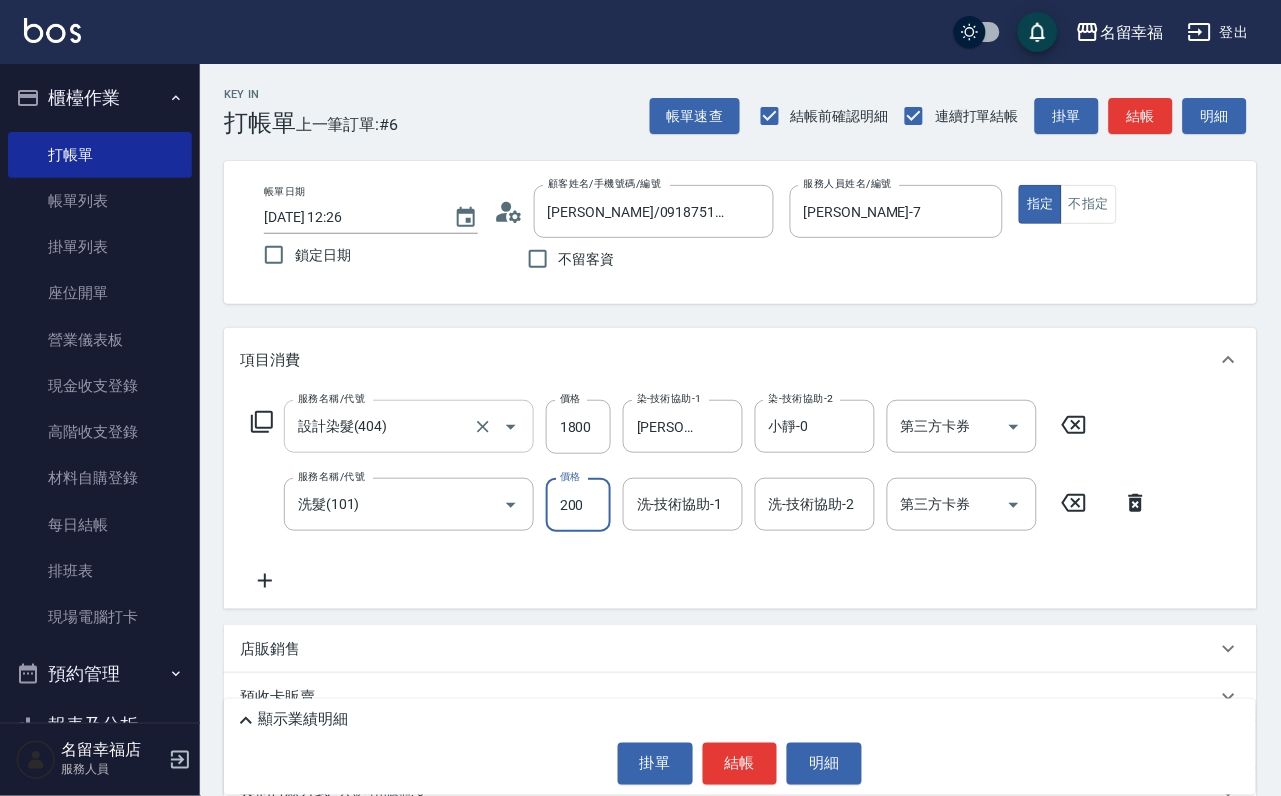 type on "200" 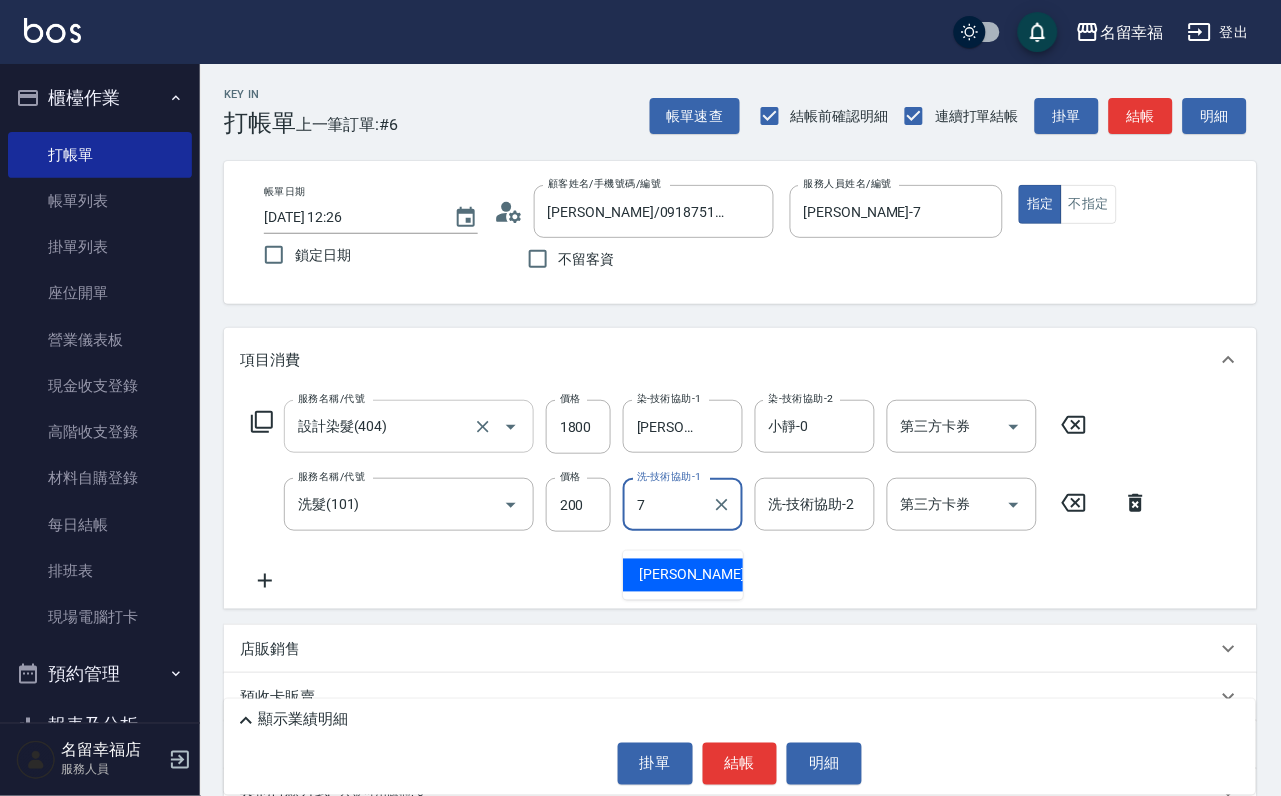 type on "[PERSON_NAME]-7" 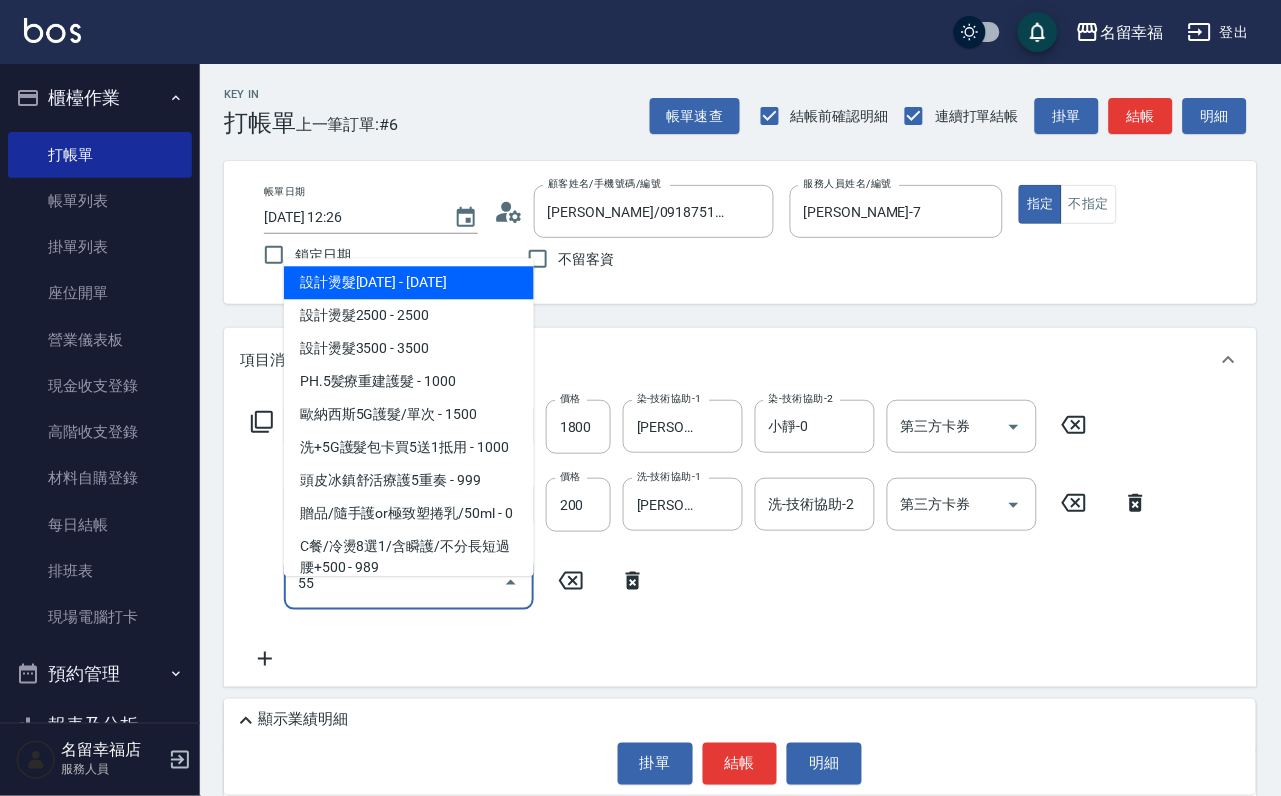 type on "5" 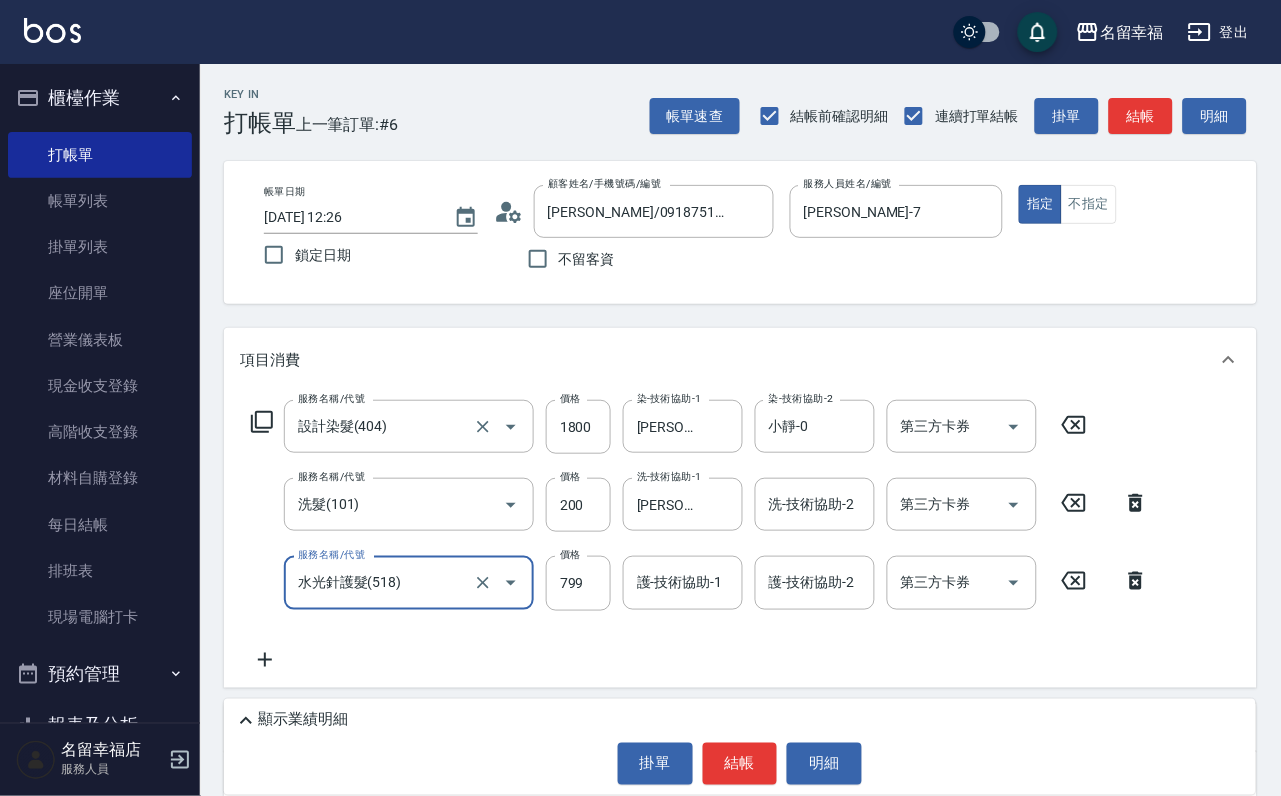 type on "水光針護髮(518)" 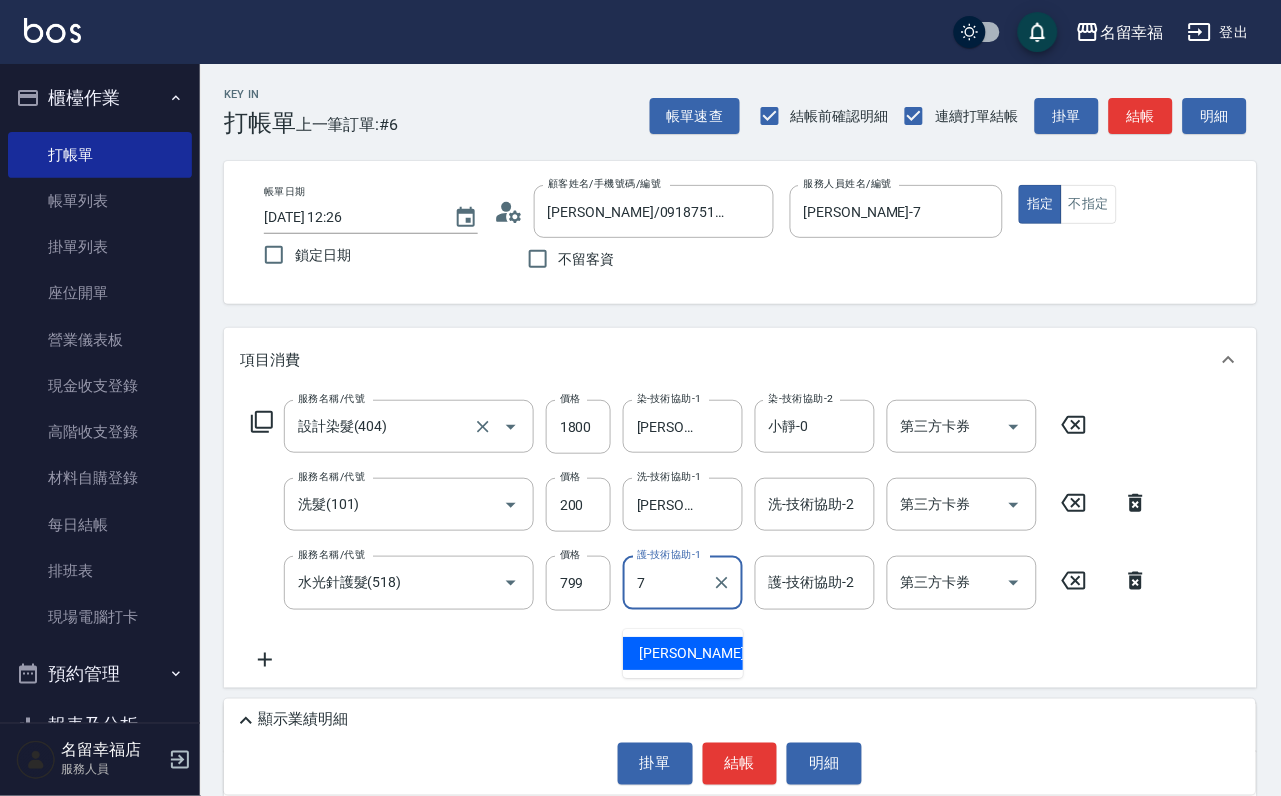 type on "[PERSON_NAME]-7" 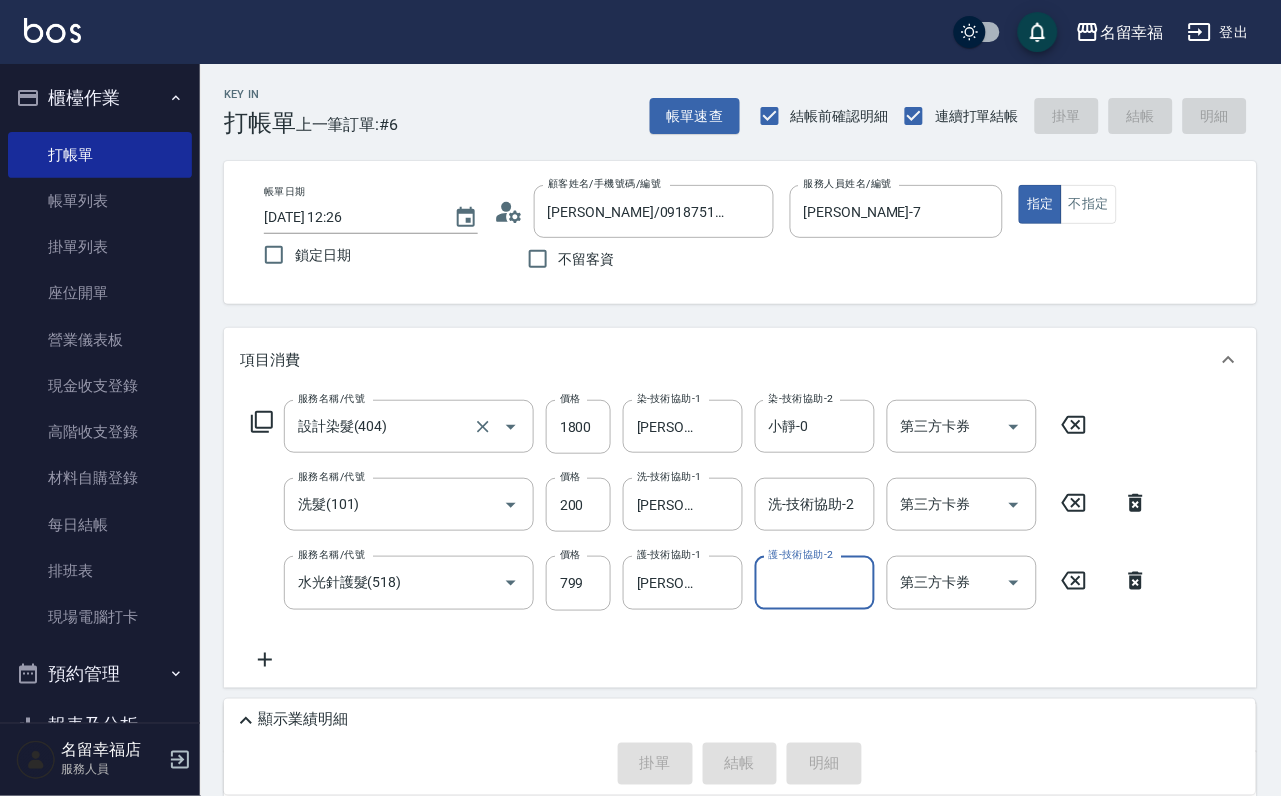 type on "[DATE] 12:43" 